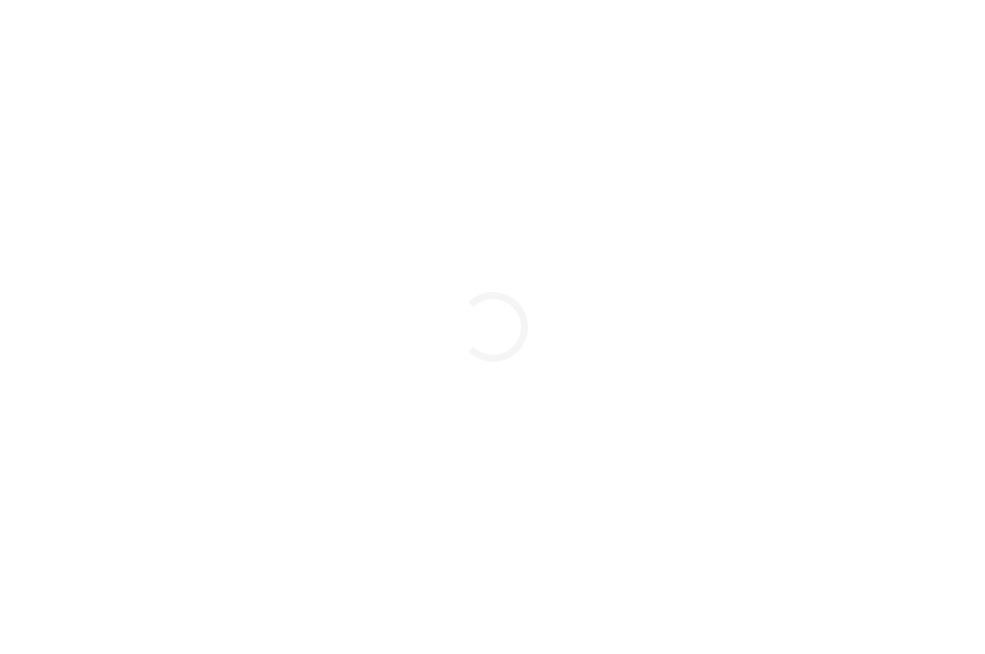 scroll, scrollTop: 0, scrollLeft: 0, axis: both 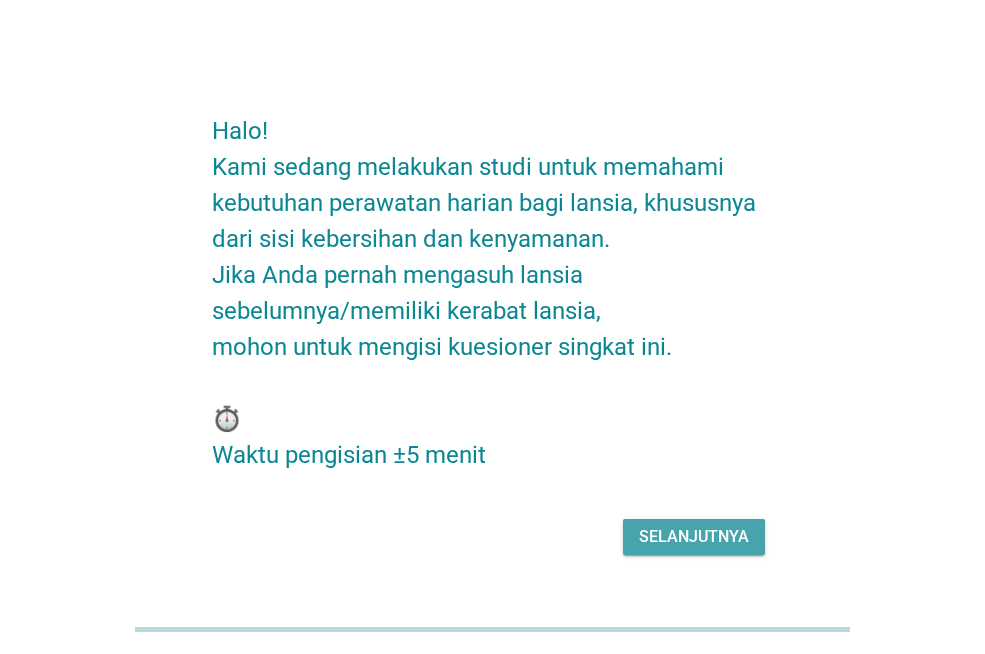 click on "Selanjutnya" at bounding box center [694, 537] 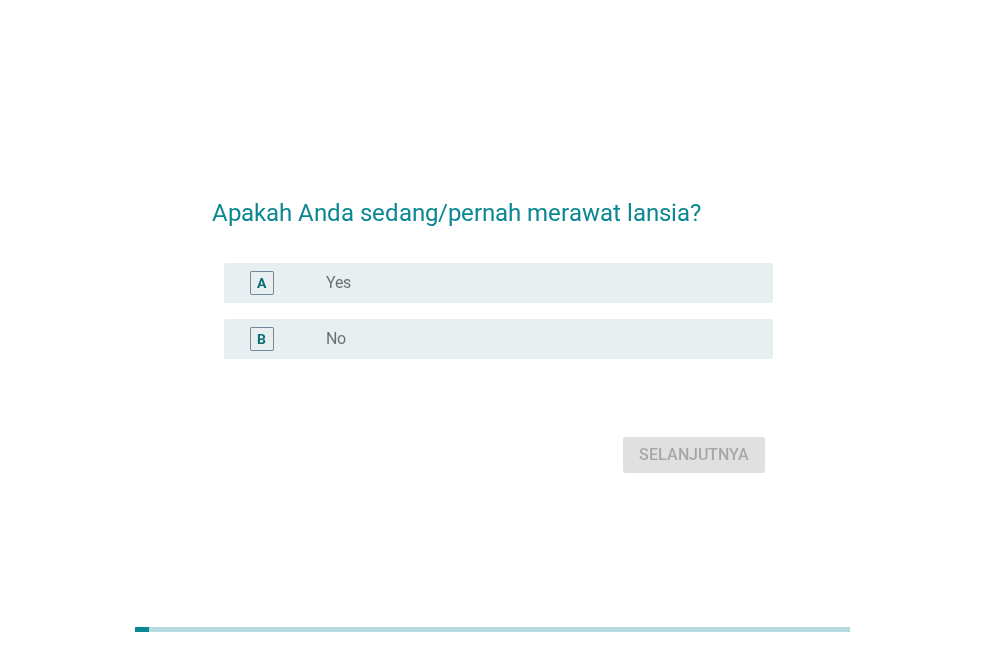 click on "A" at bounding box center (283, 283) 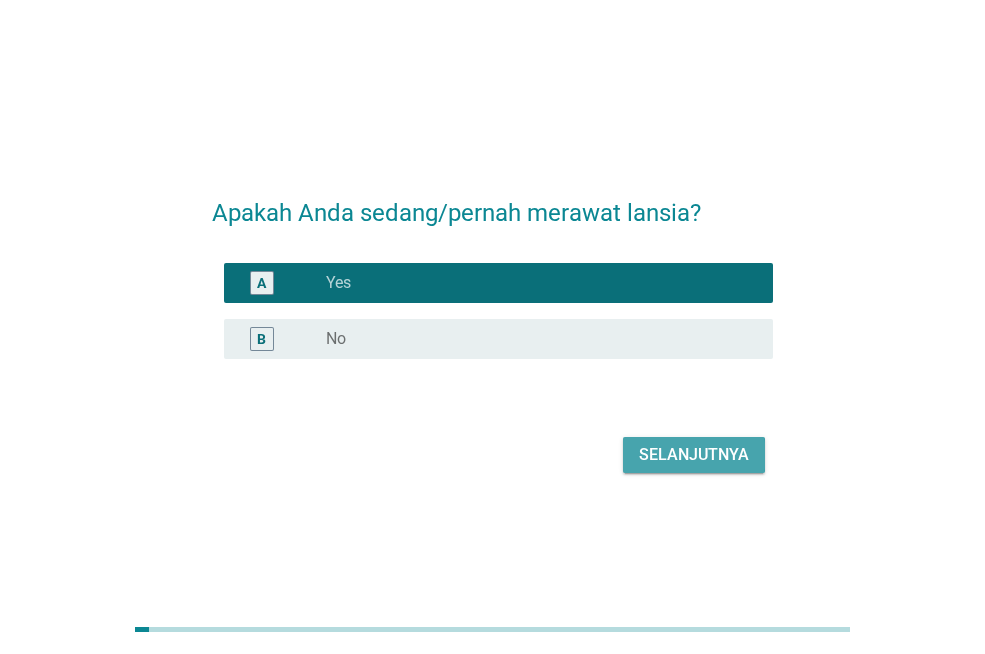 click on "Selanjutnya" at bounding box center (694, 455) 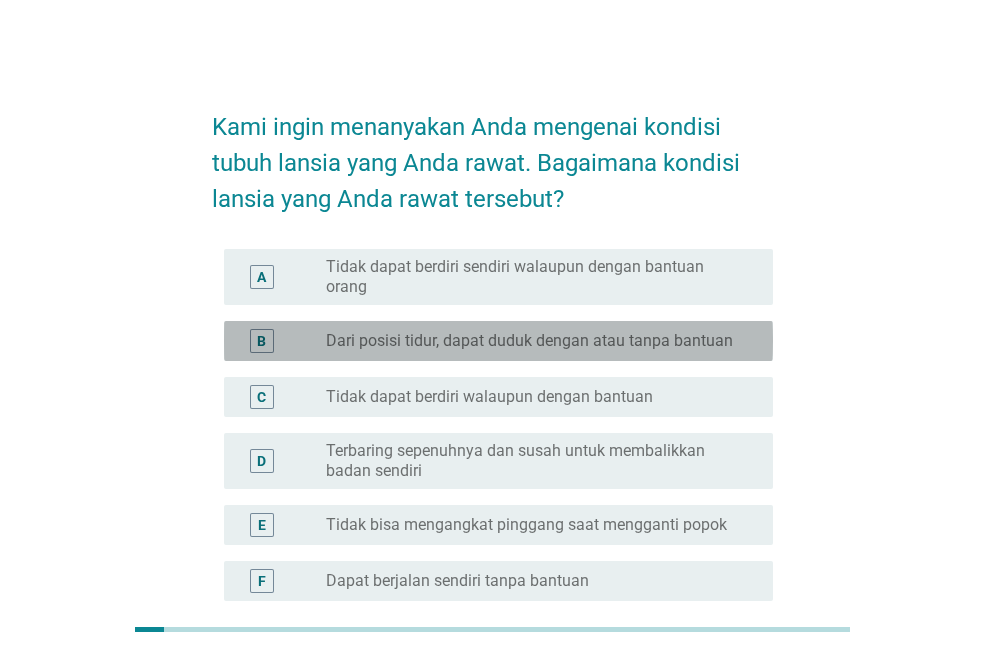 click on "B     radio_button_unchecked Dari posisi tidur, dapat duduk dengan atau tanpa bantuan" at bounding box center (498, 341) 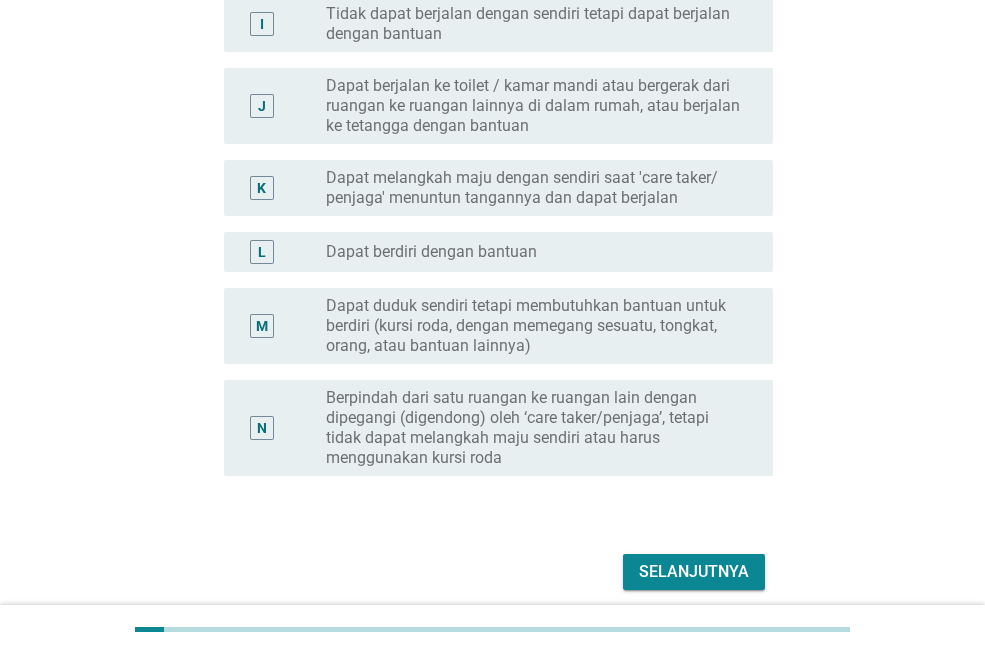scroll, scrollTop: 828, scrollLeft: 0, axis: vertical 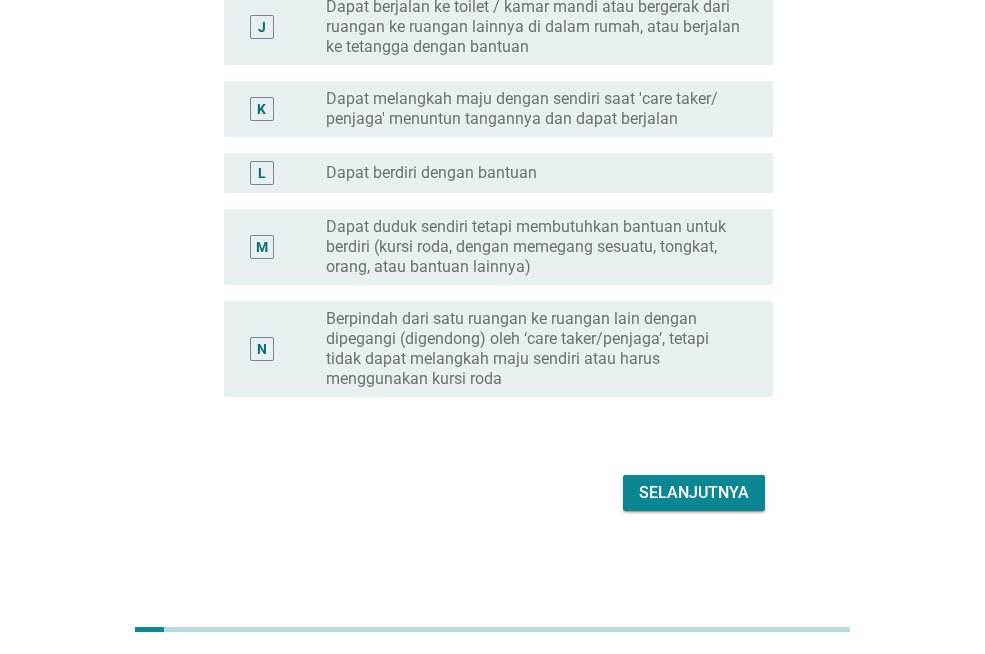 click on "Selanjutnya" at bounding box center [492, 493] 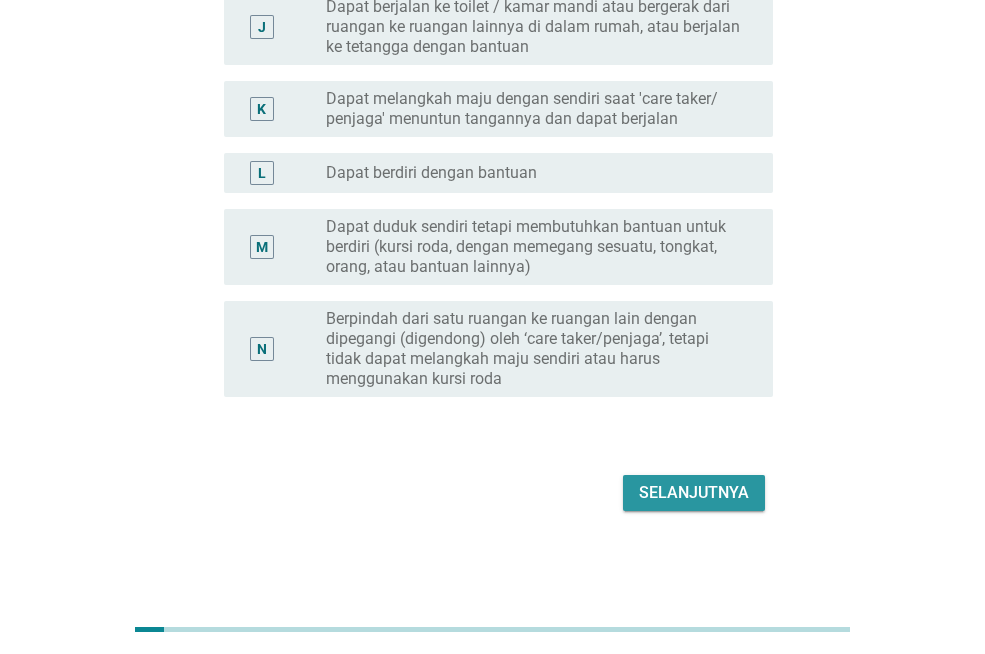 click on "Selanjutnya" at bounding box center [694, 493] 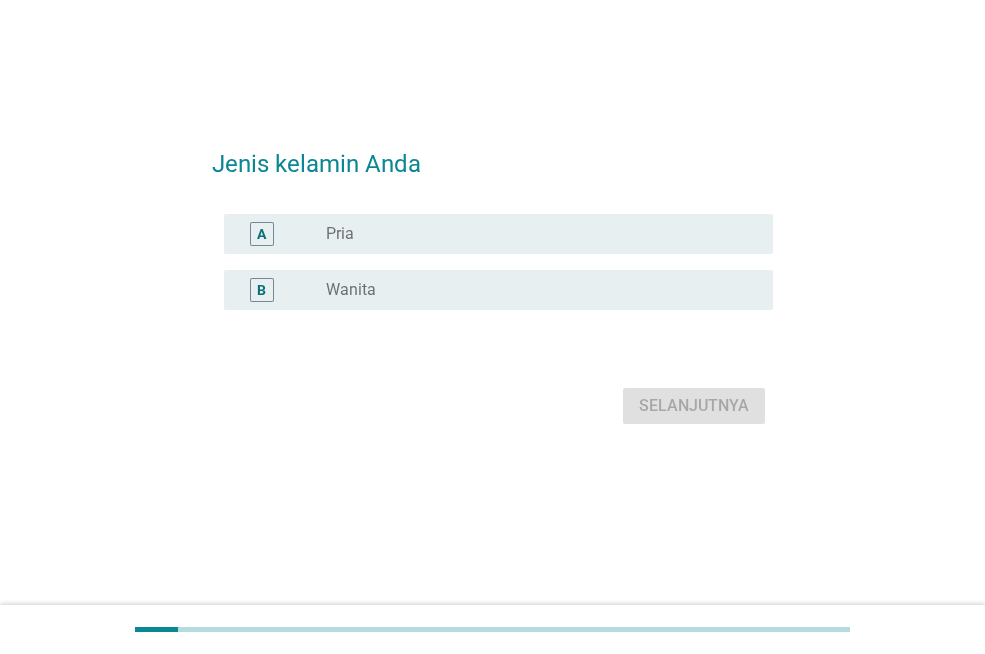 scroll, scrollTop: 0, scrollLeft: 0, axis: both 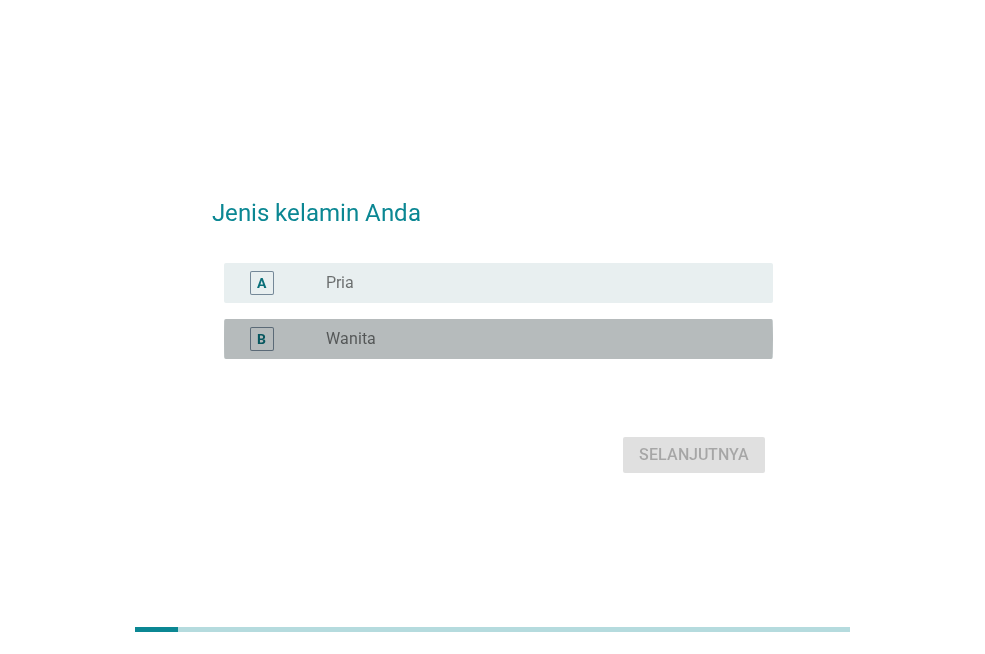 click on "Wanita" at bounding box center (351, 339) 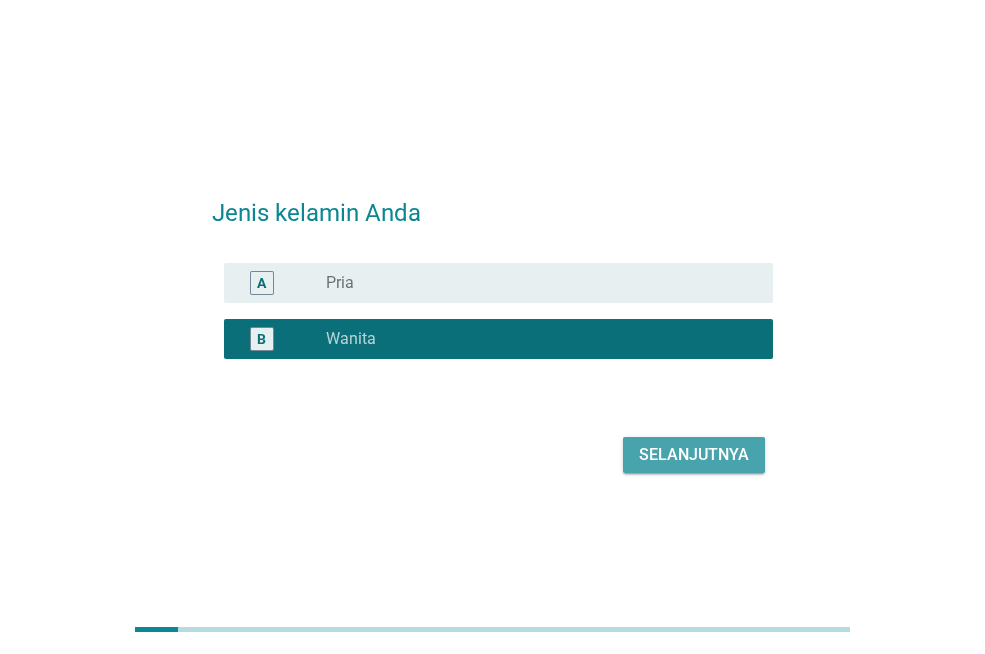 click on "Selanjutnya" at bounding box center (694, 455) 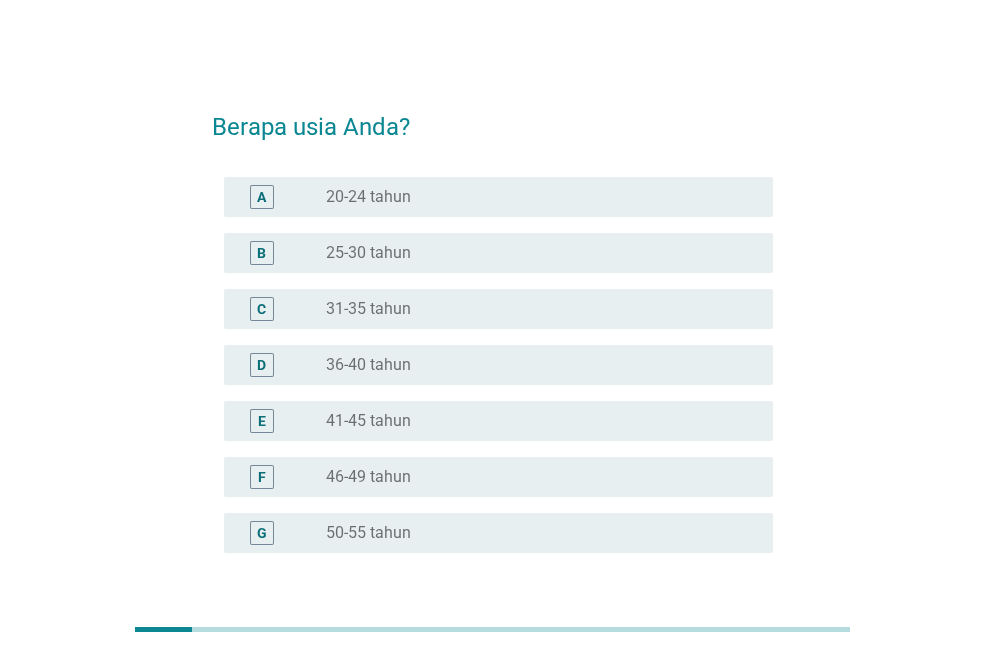 click on "41-45 tahun" at bounding box center (368, 421) 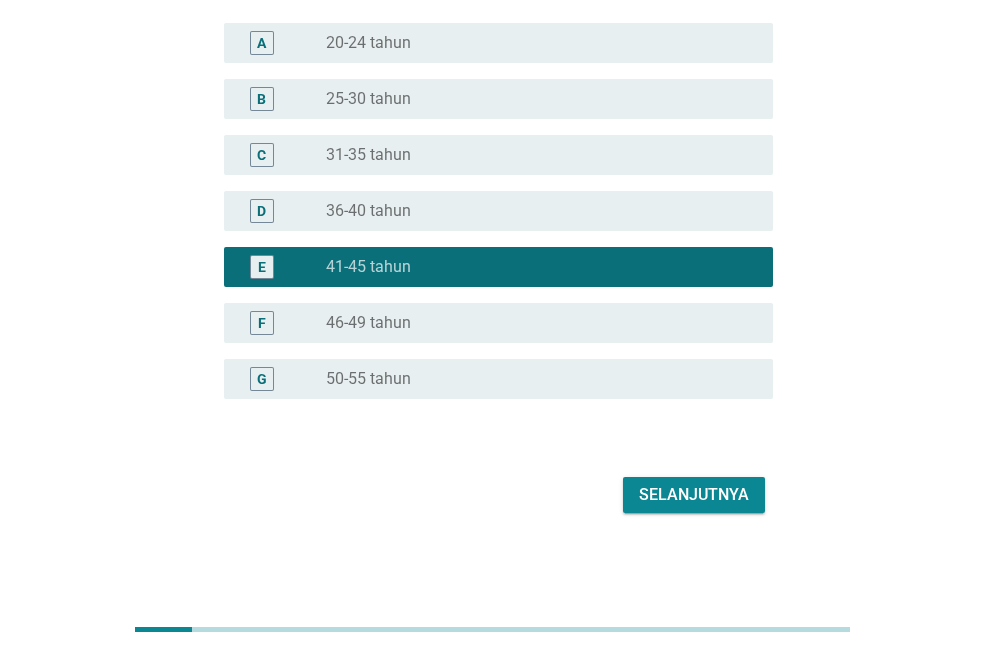 scroll, scrollTop: 156, scrollLeft: 0, axis: vertical 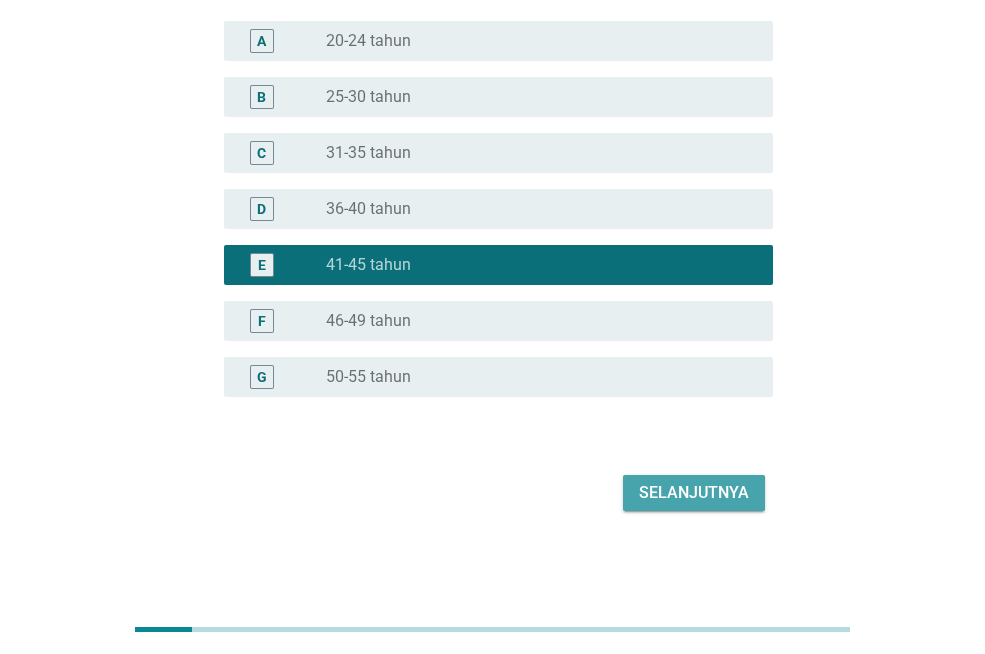 click on "Selanjutnya" at bounding box center [694, 493] 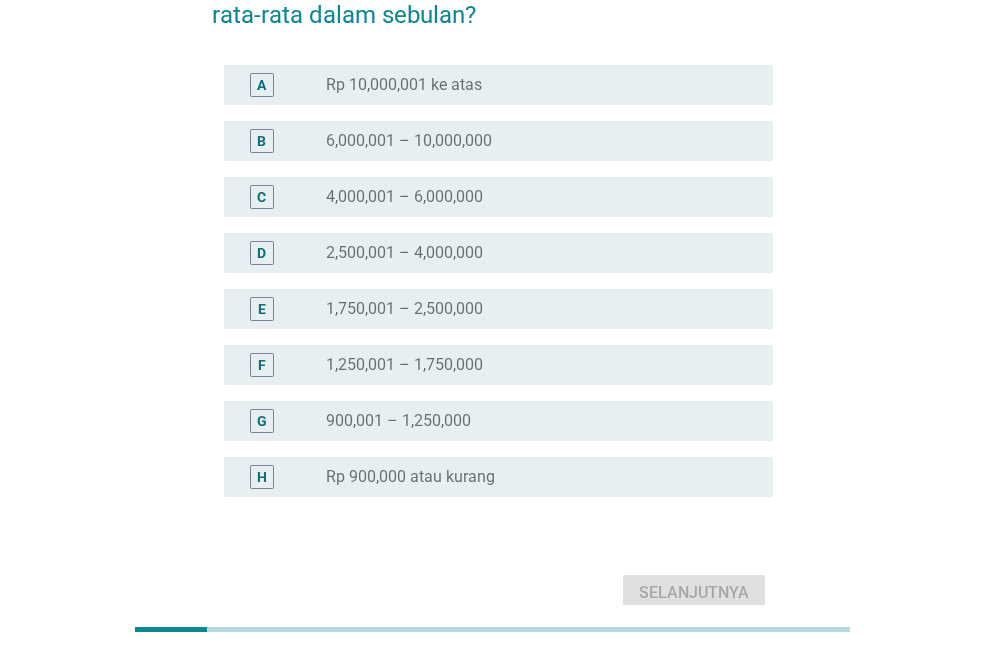 scroll, scrollTop: 0, scrollLeft: 0, axis: both 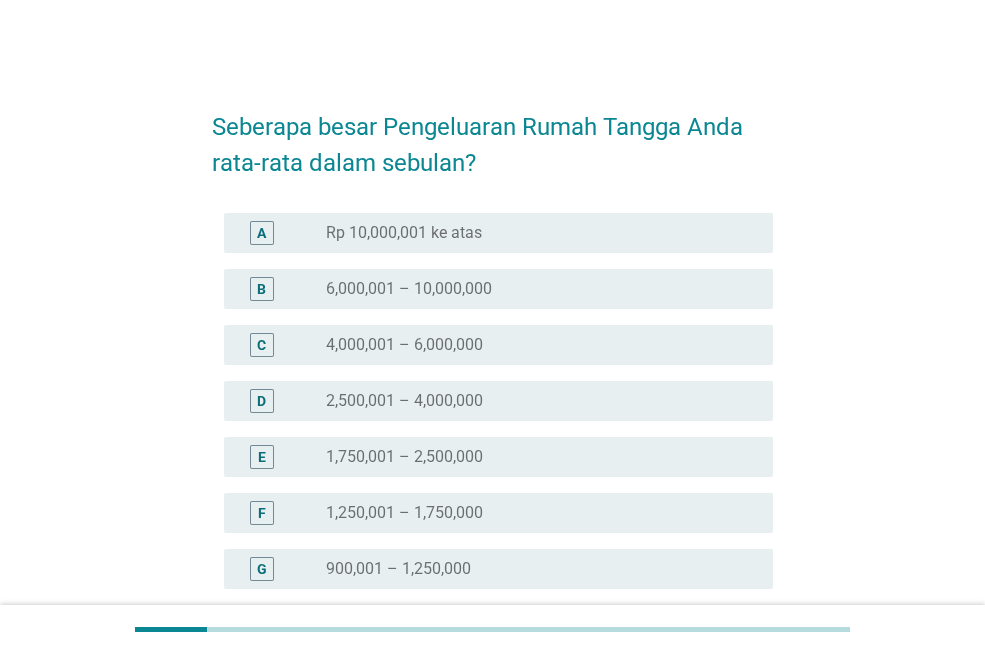 click on "6,000,001 – 10,000,000" at bounding box center [409, 289] 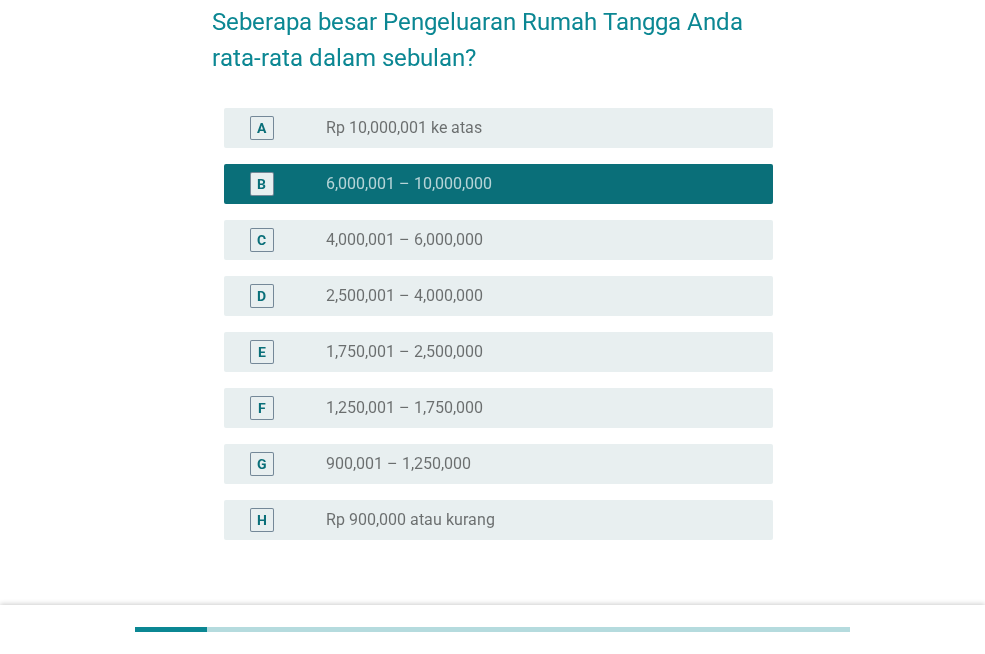 scroll, scrollTop: 248, scrollLeft: 0, axis: vertical 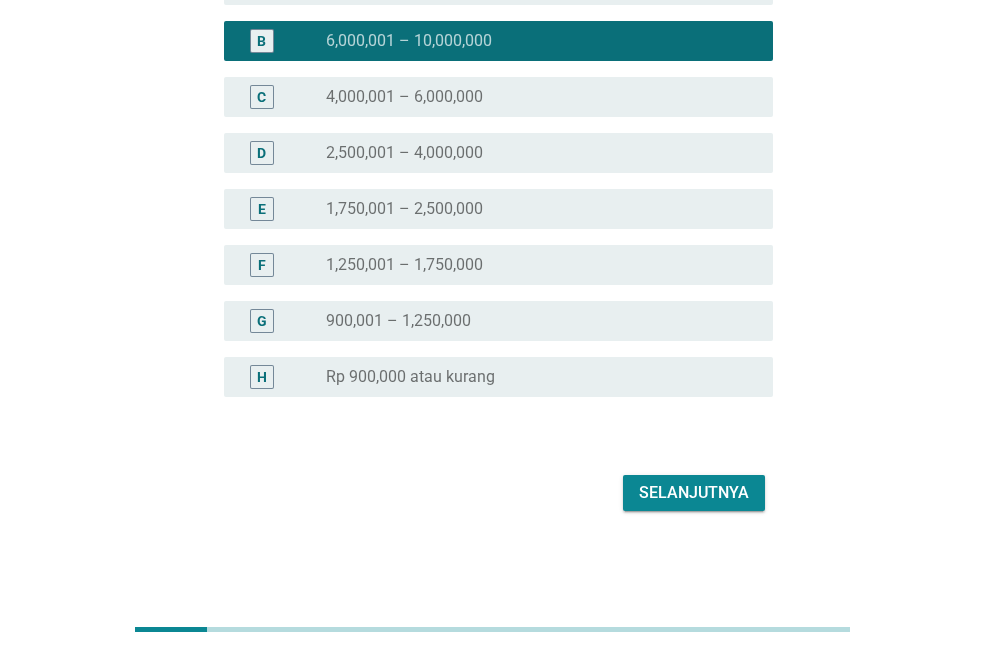 click on "Selanjutnya" at bounding box center [694, 493] 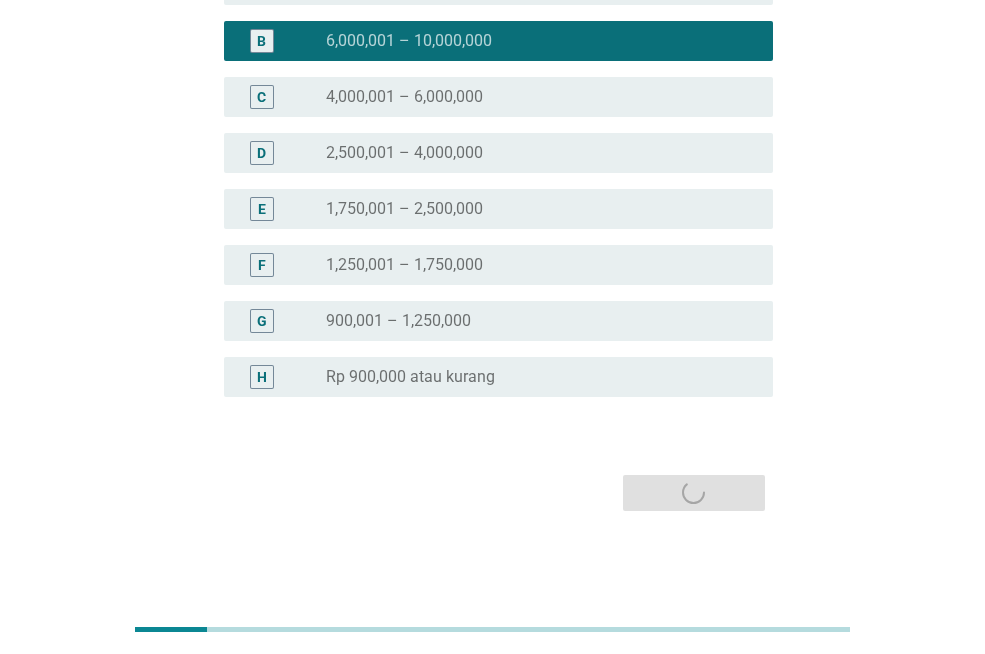 scroll, scrollTop: 0, scrollLeft: 0, axis: both 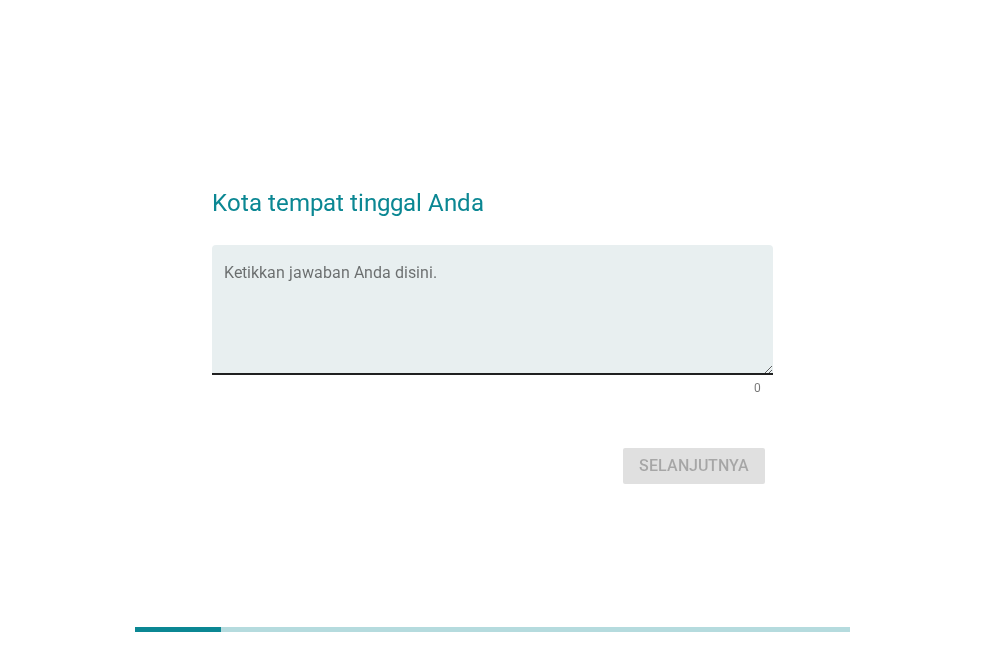 click at bounding box center [498, 321] 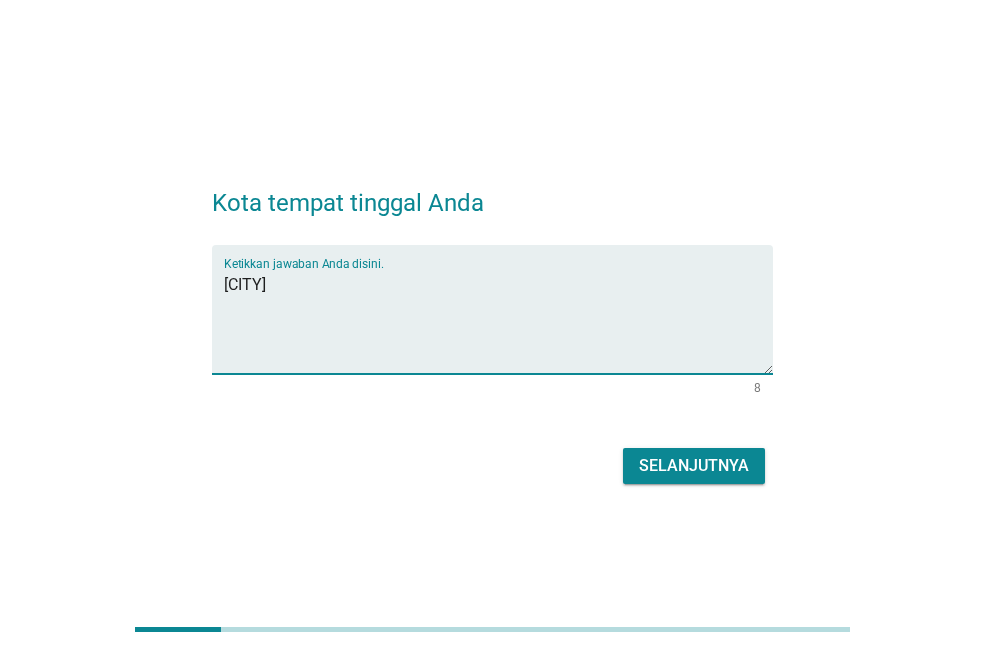 type on "[CITY]" 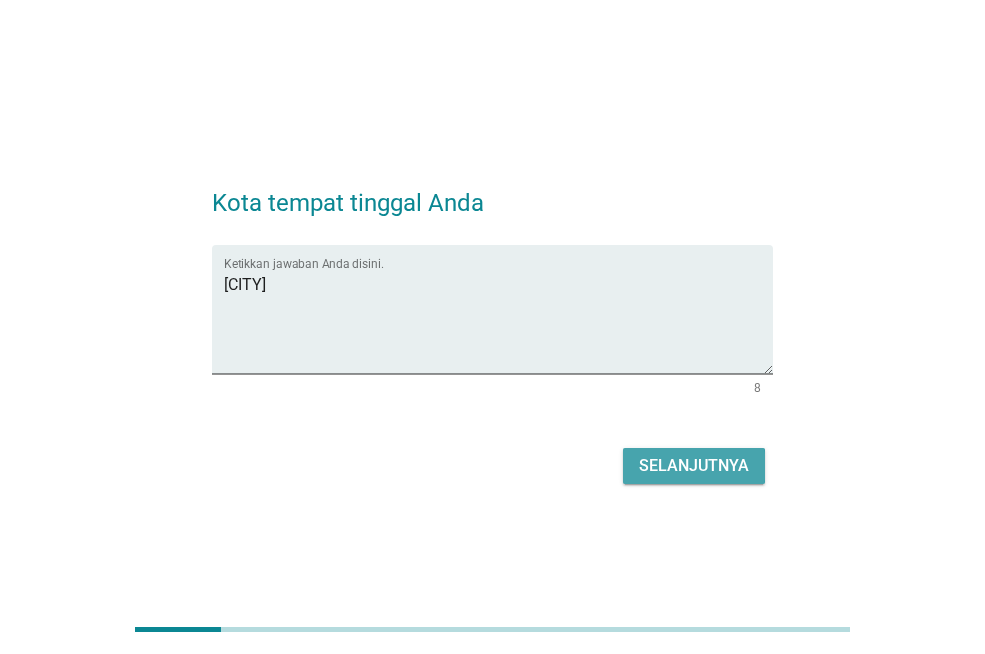 click on "Selanjutnya" at bounding box center [694, 466] 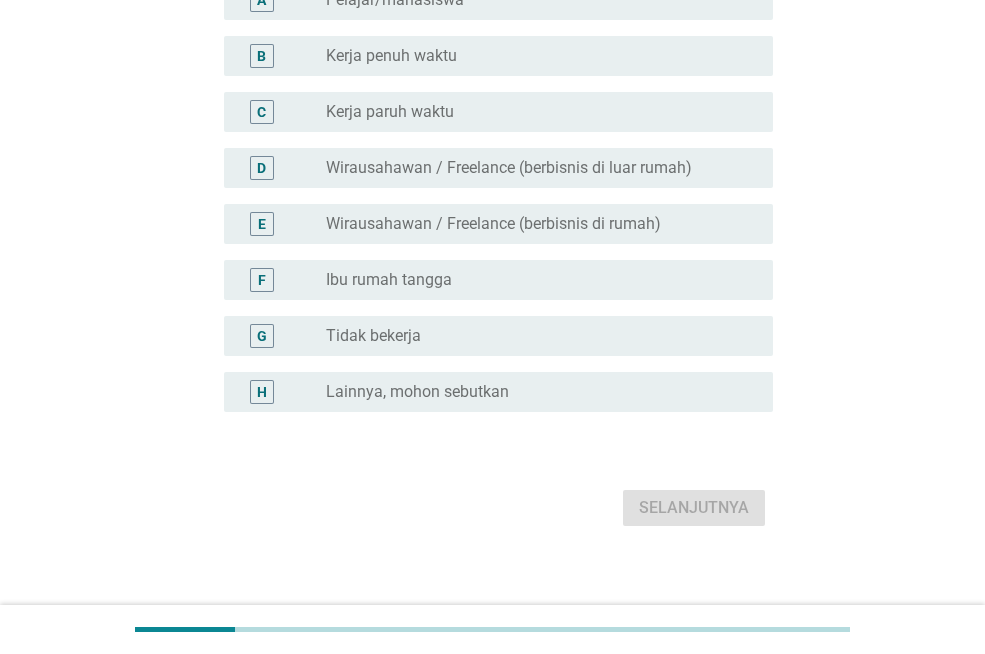 scroll, scrollTop: 200, scrollLeft: 0, axis: vertical 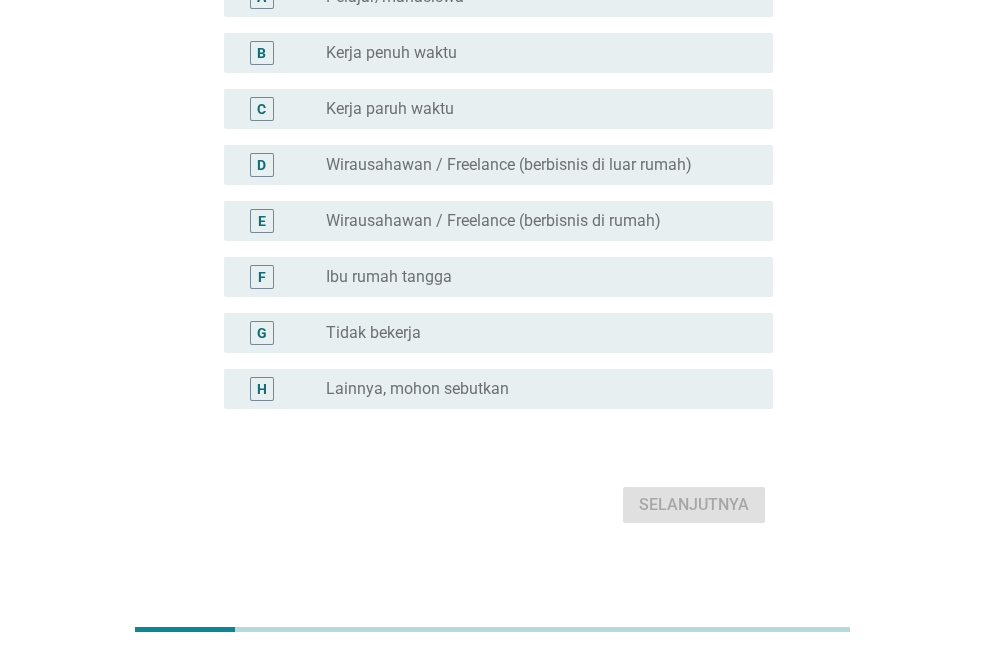 click on "Wirausahawan / Freelance (berbisnis di rumah)" at bounding box center (493, 221) 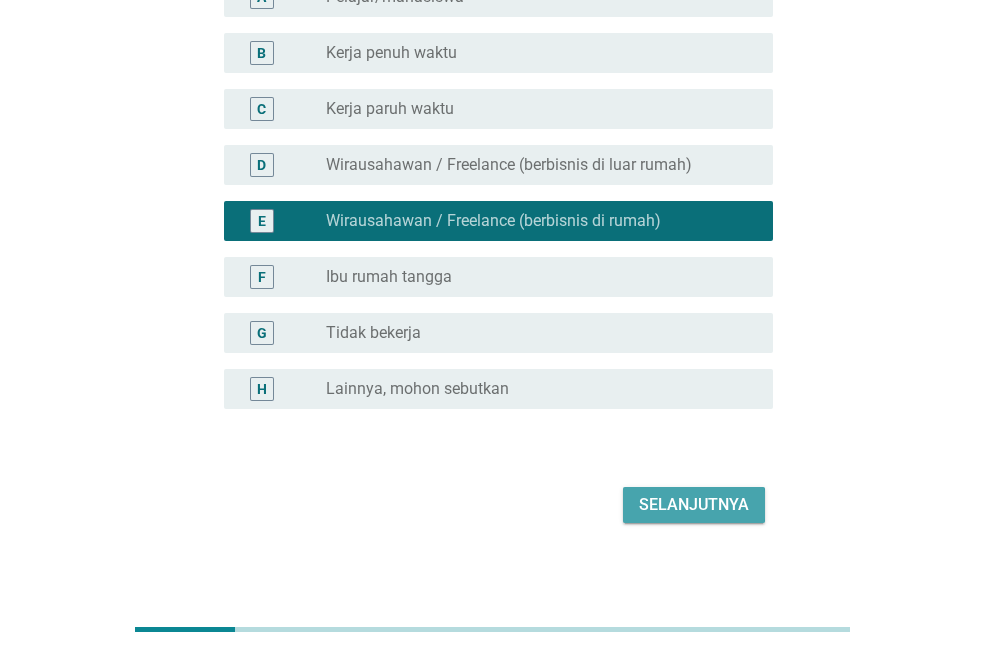 click on "Selanjutnya" at bounding box center (694, 505) 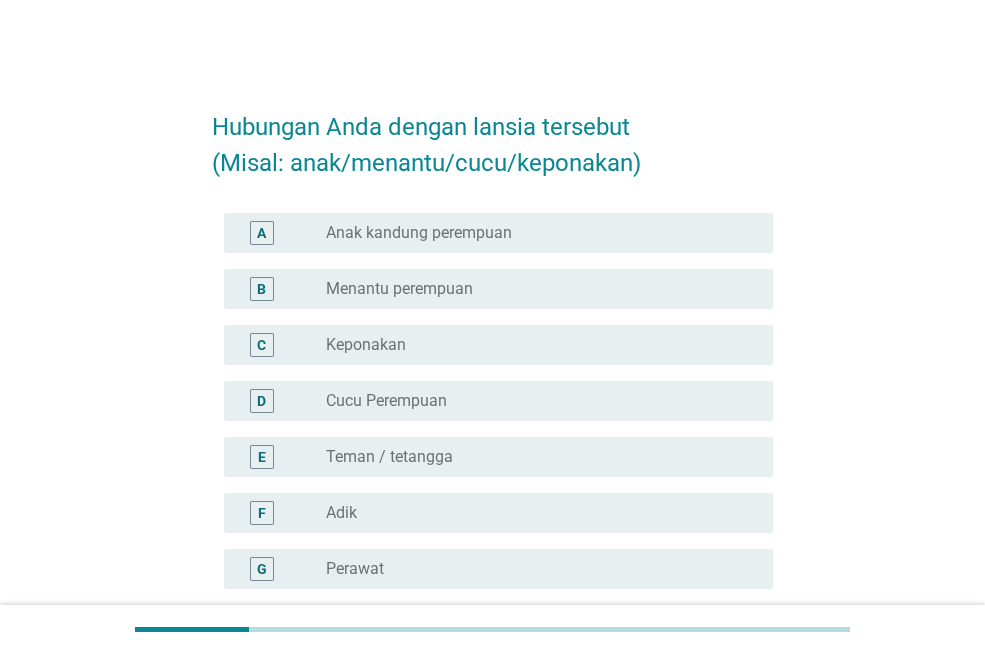 scroll, scrollTop: 100, scrollLeft: 0, axis: vertical 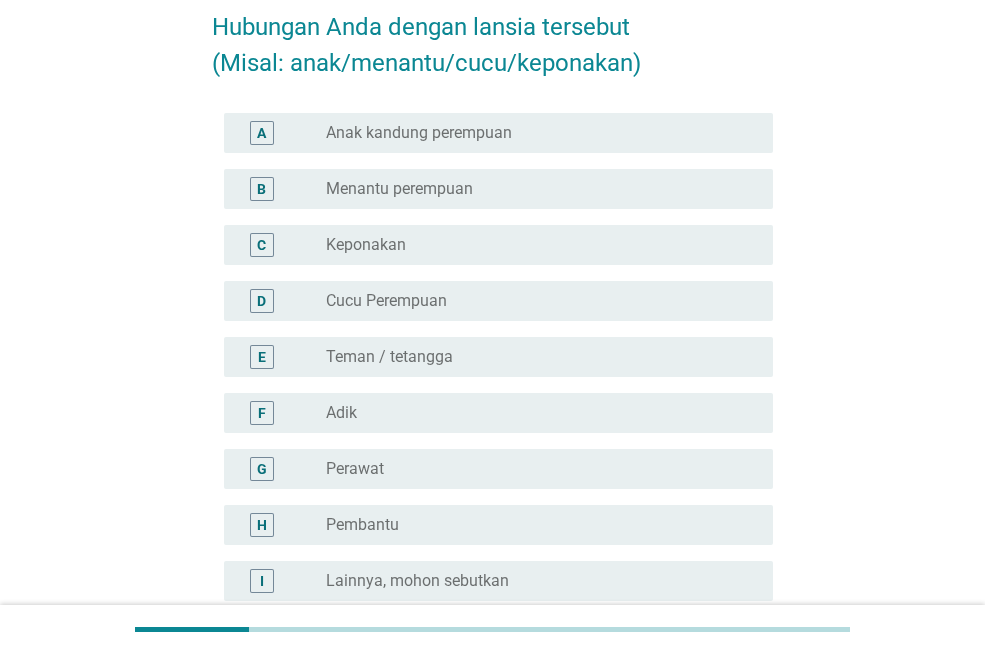 click on "Menantu perempuan" at bounding box center (399, 189) 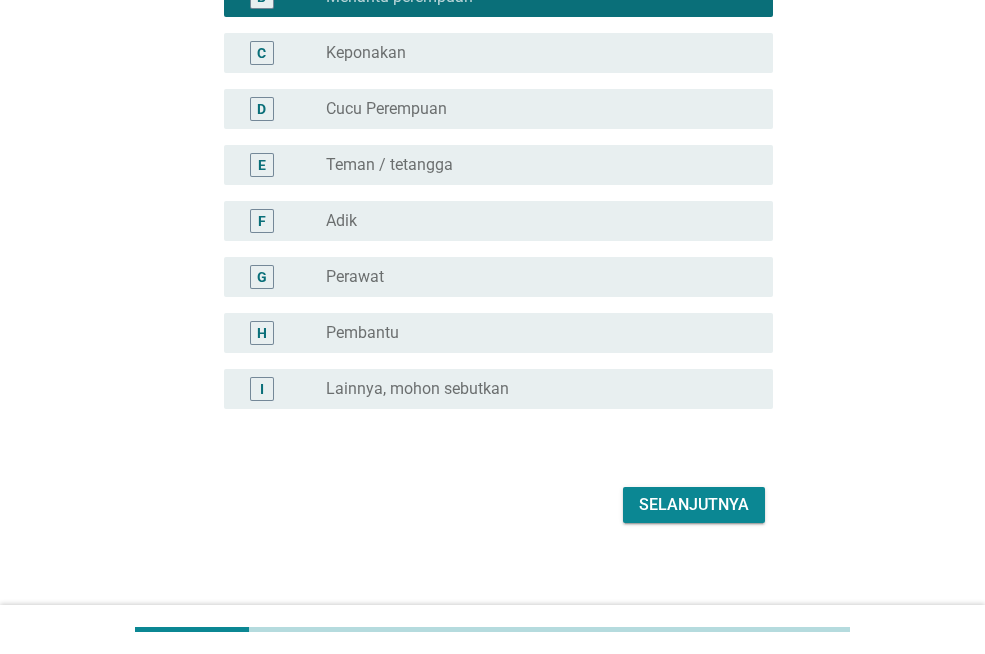 scroll, scrollTop: 300, scrollLeft: 0, axis: vertical 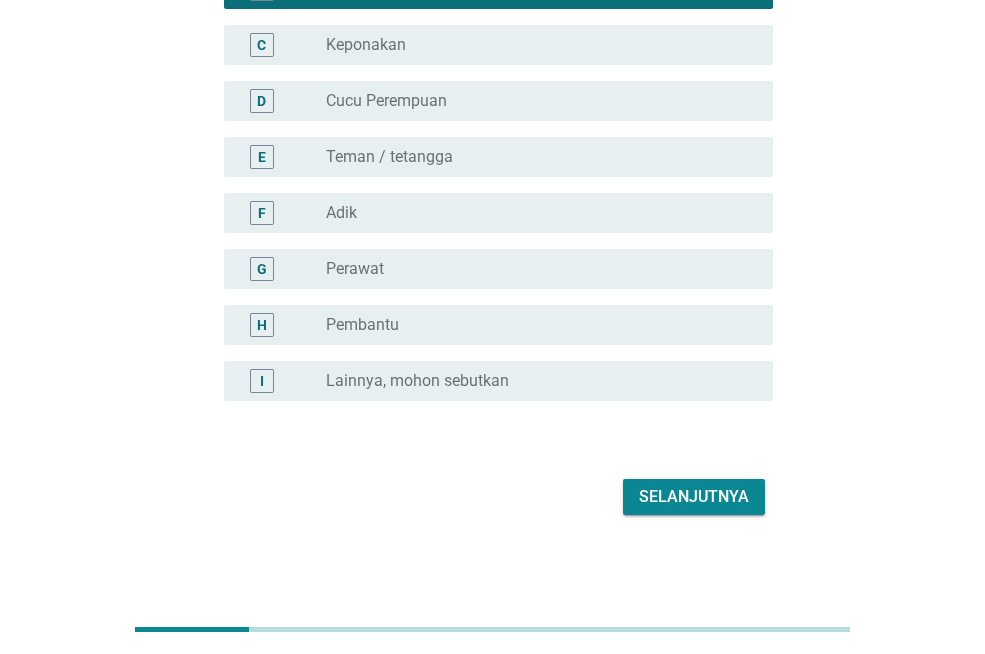 click on "Selanjutnya" at bounding box center [694, 497] 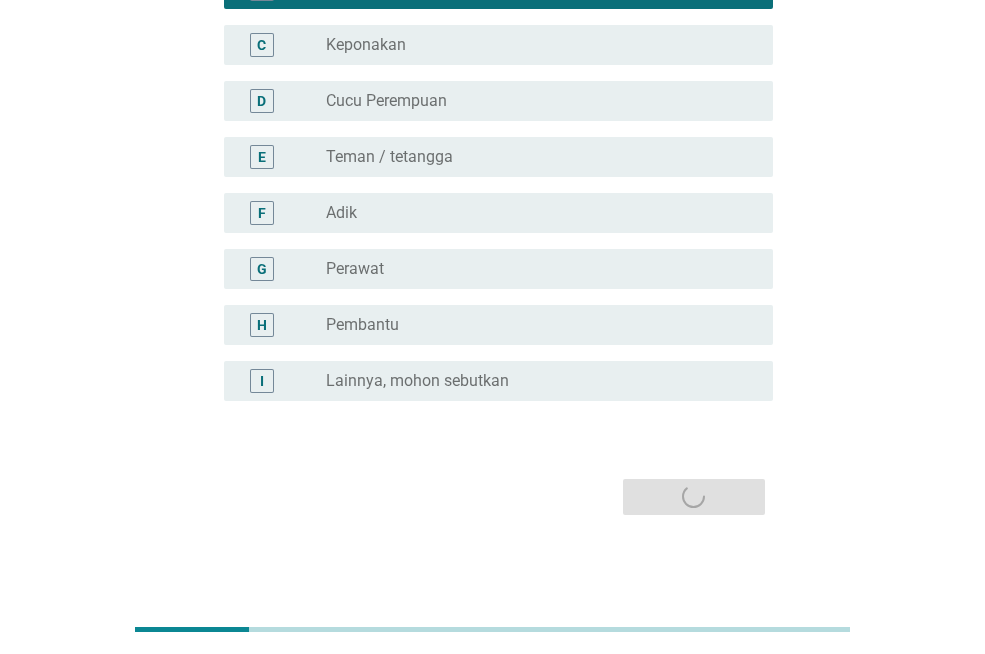 scroll, scrollTop: 0, scrollLeft: 0, axis: both 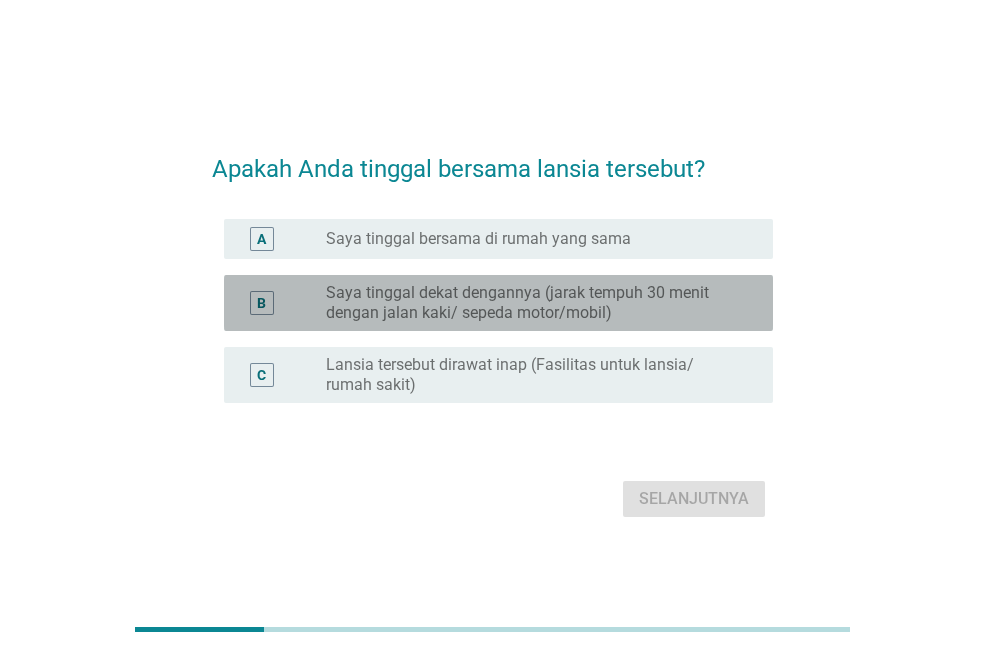 click on "Saya tinggal dekat dengannya (jarak tempuh 30 menit dengan jalan kaki/ sepeda motor/mobil)" at bounding box center [533, 303] 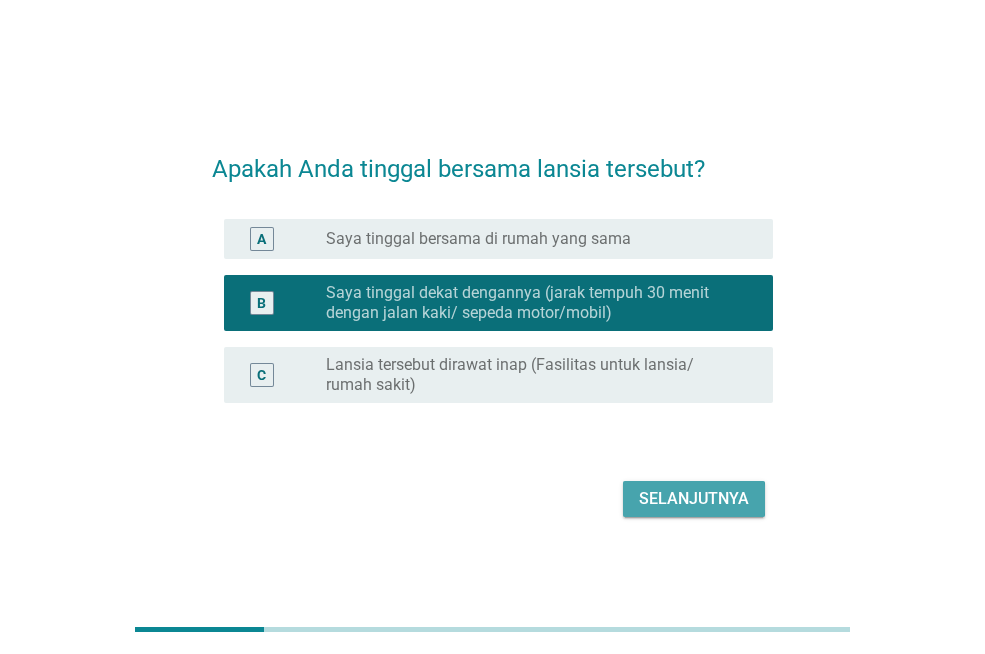 click on "Selanjutnya" at bounding box center [694, 499] 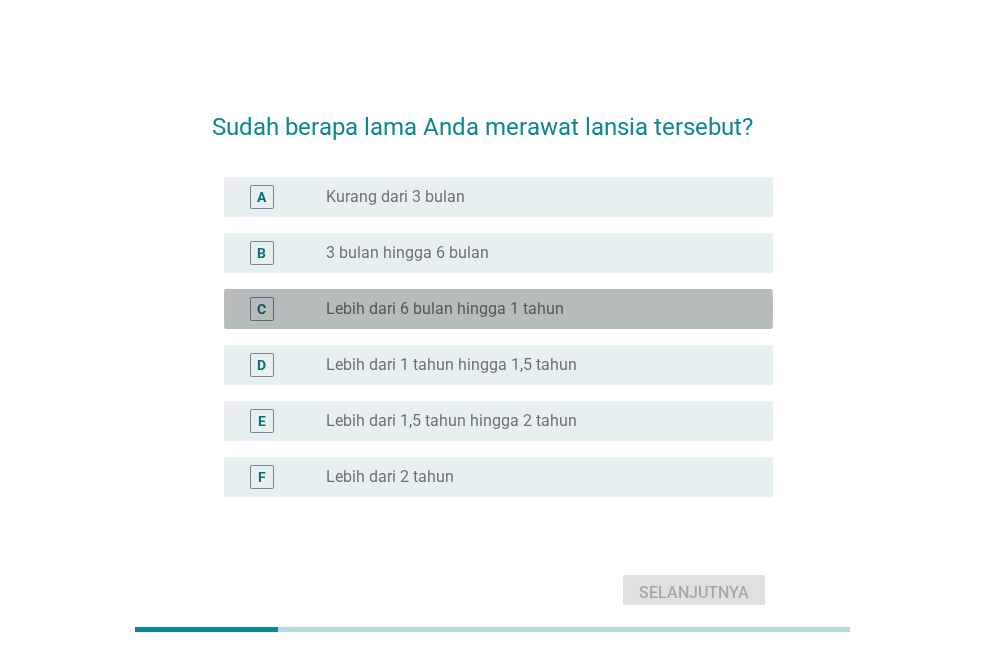 click on "Lebih dari 6 bulan hingga 1 tahun" at bounding box center [445, 309] 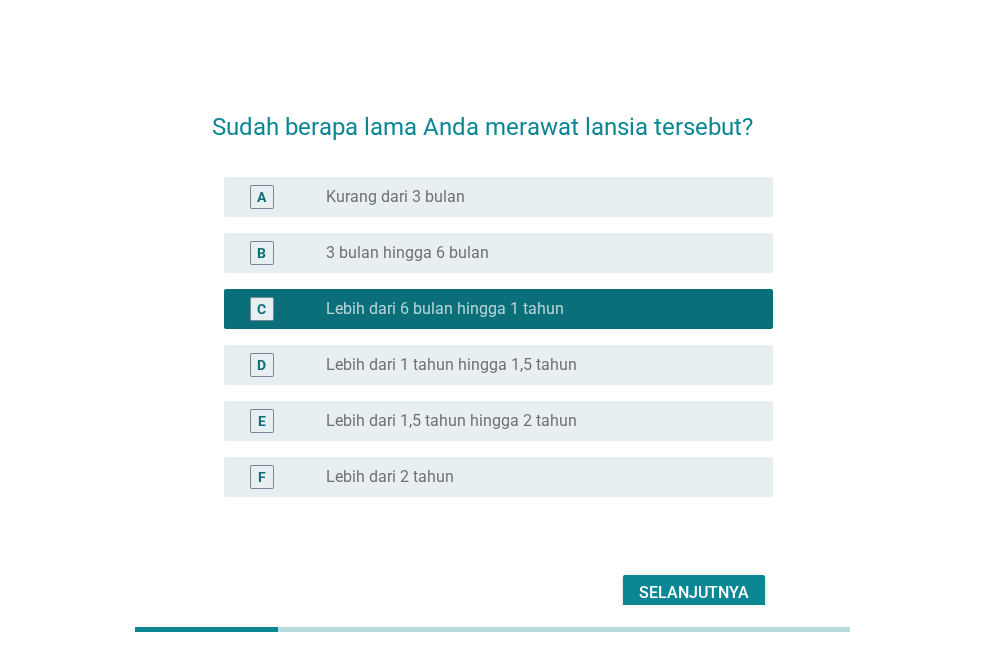 click on "Selanjutnya" at bounding box center [694, 593] 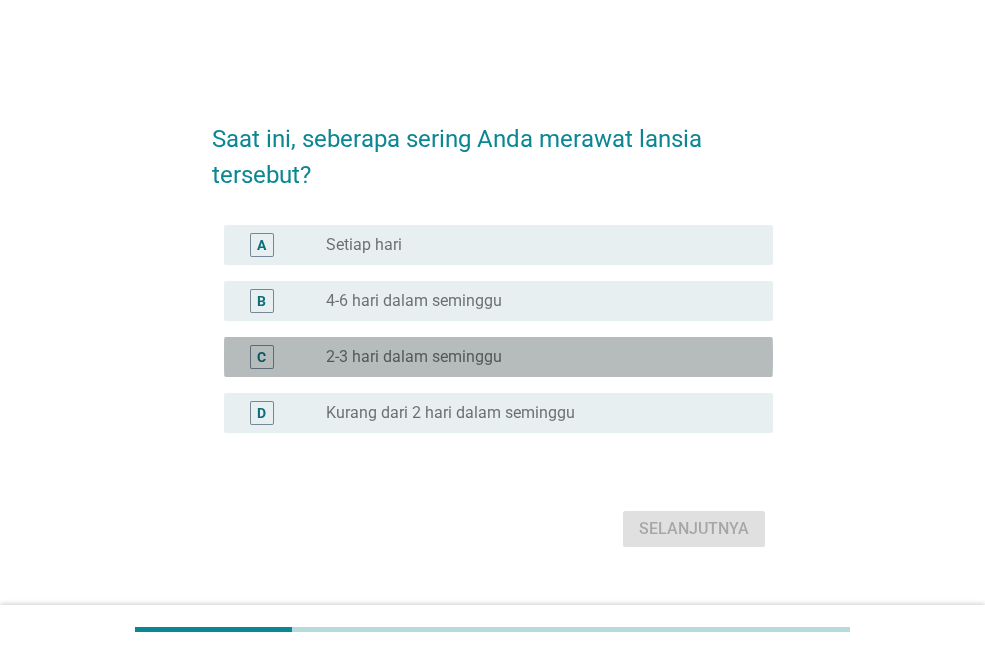 click on "2-3 hari dalam seminggu" at bounding box center [414, 357] 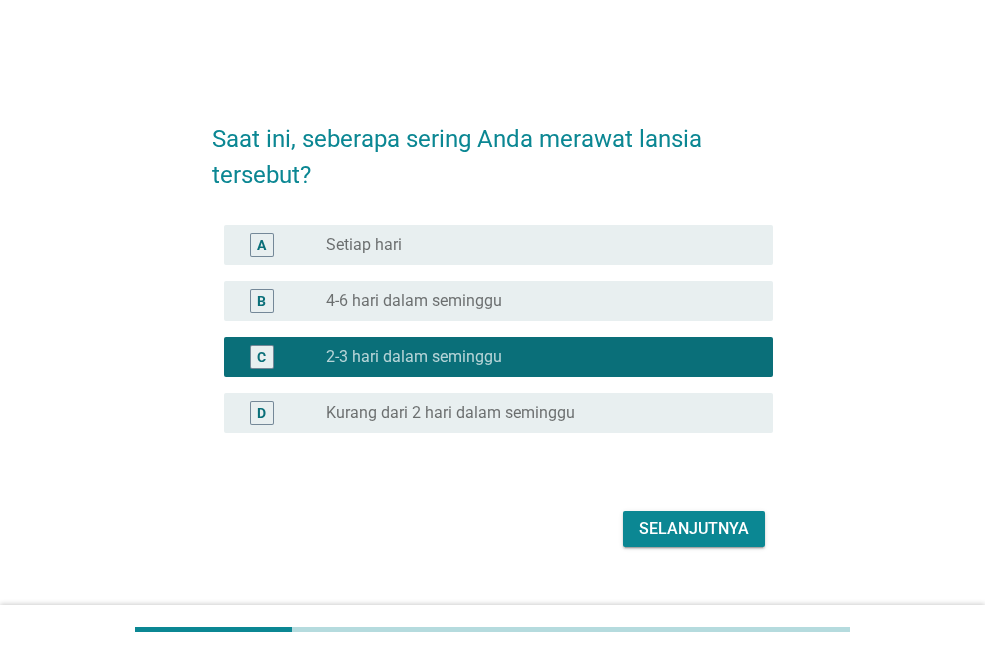 click on "Selanjutnya" at bounding box center (694, 529) 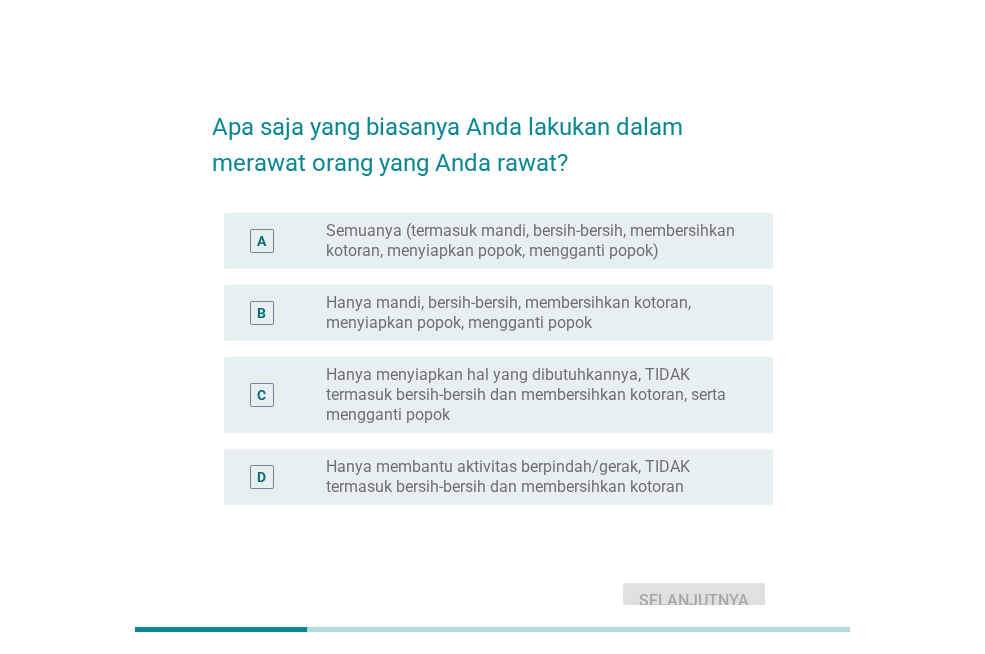 click on "Hanya menyiapkan hal yang dibutuhkannya, TIDAK termasuk bersih-bersih dan membersihkan kotoran, serta mengganti popok" at bounding box center [533, 395] 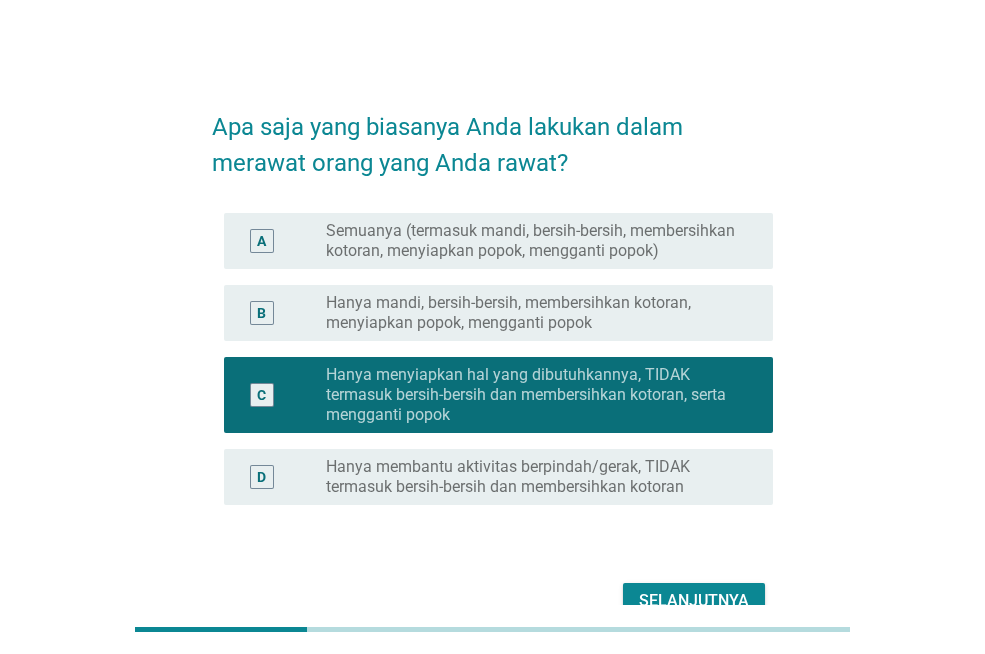 click on "Selanjutnya" at bounding box center (694, 601) 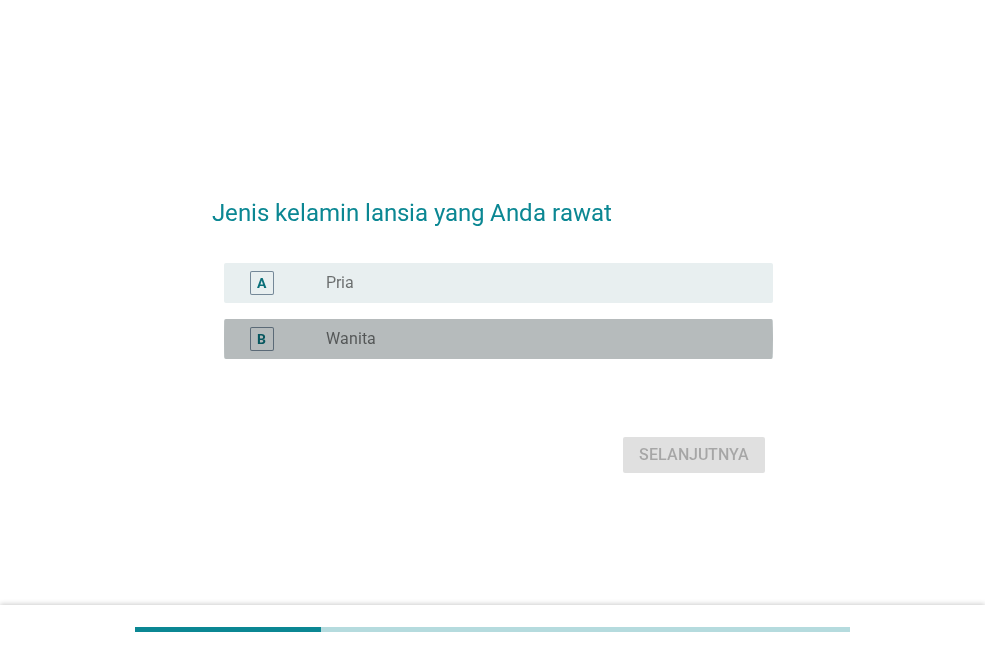 click on "Wanita" at bounding box center (351, 339) 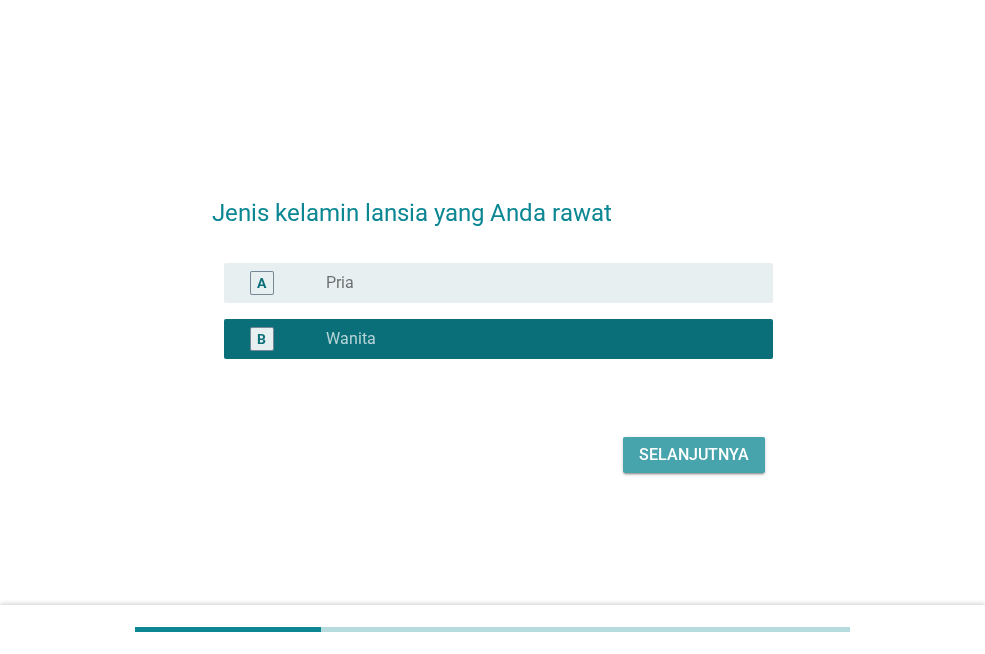 click on "Selanjutnya" at bounding box center (694, 455) 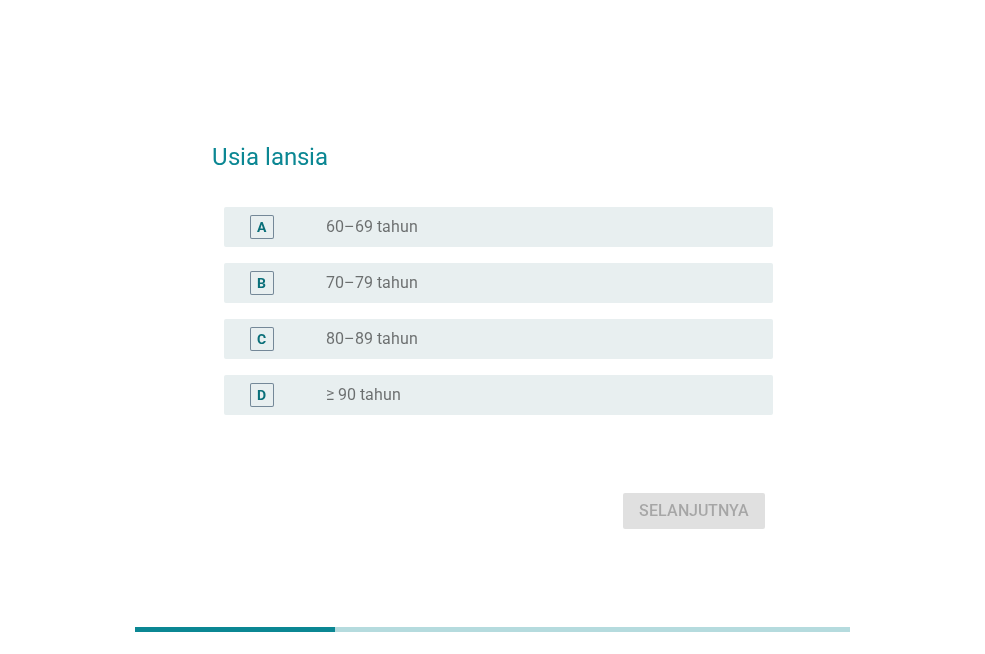 click on "70–79 tahun" at bounding box center (372, 283) 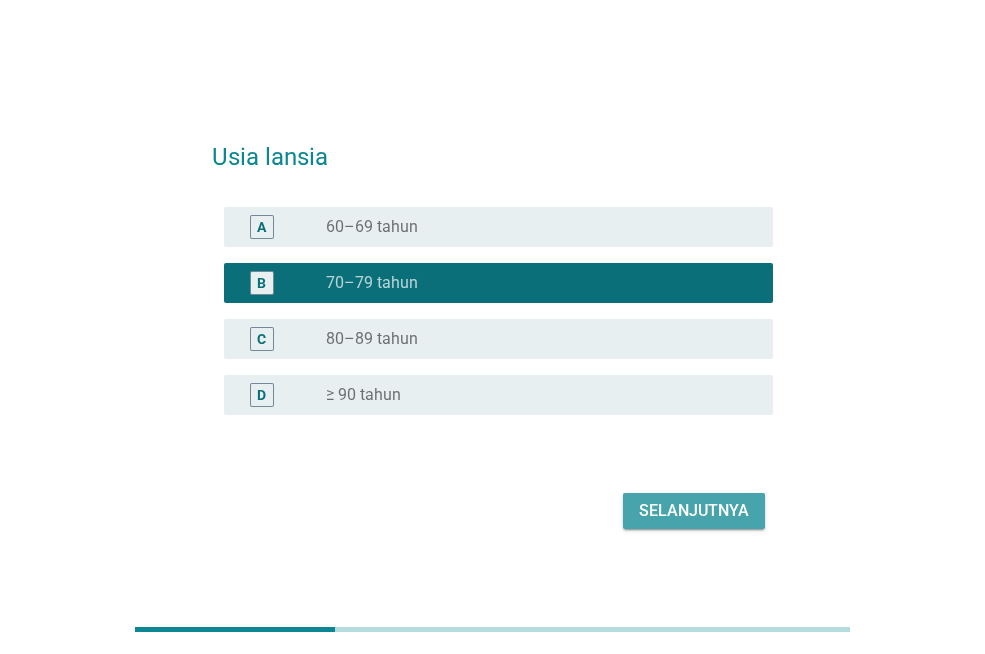 click on "Selanjutnya" at bounding box center [694, 511] 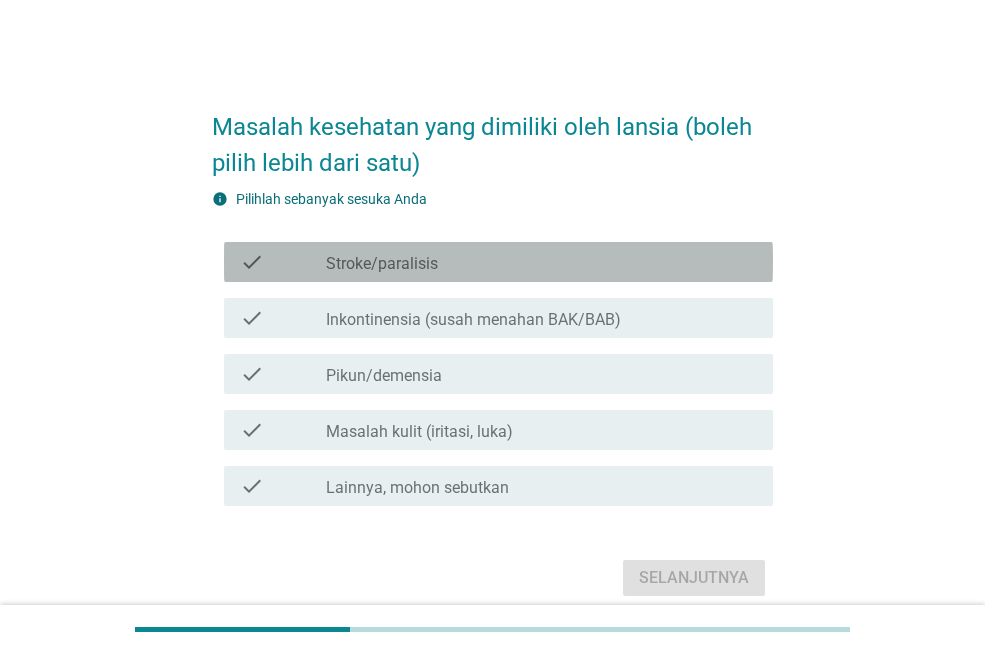 click on "Stroke/paralisis" at bounding box center [382, 264] 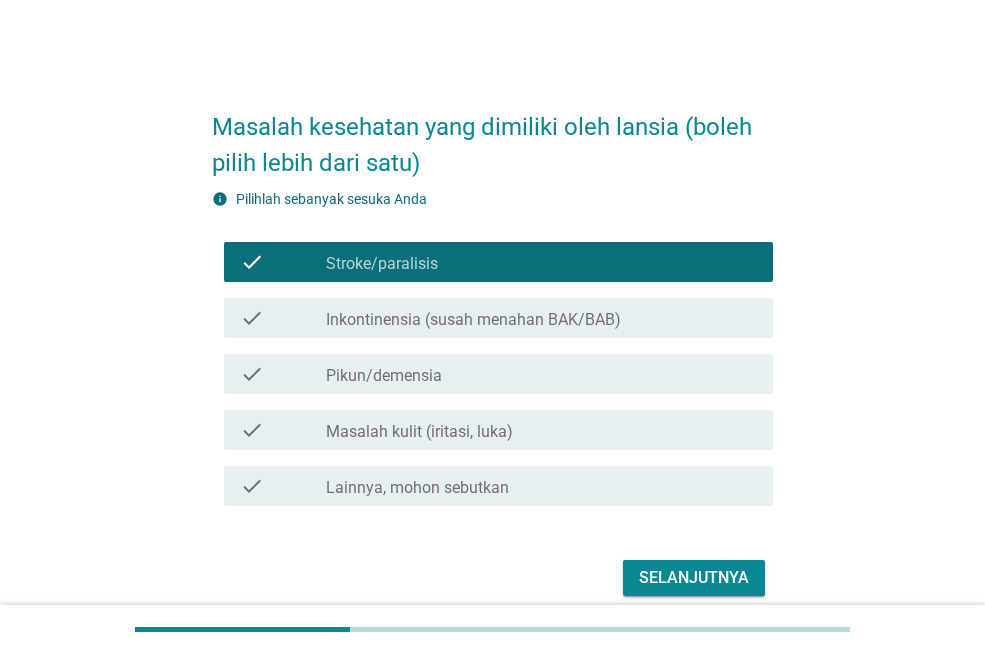 click on "Selanjutnya" at bounding box center [694, 578] 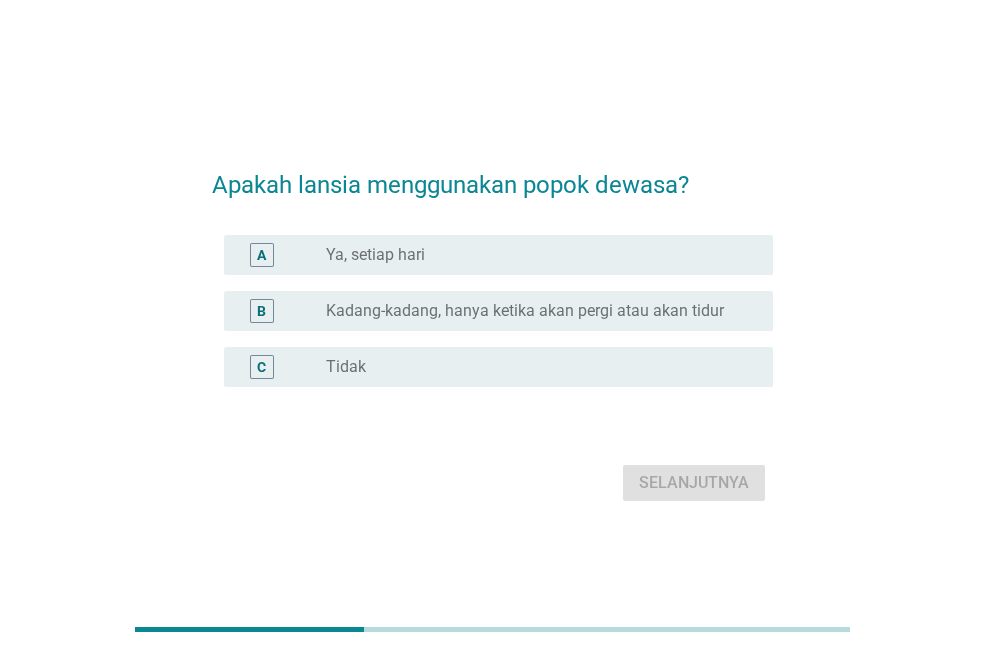 click on "Kadang-kadang, hanya ketika akan pergi atau akan tidur" at bounding box center [525, 311] 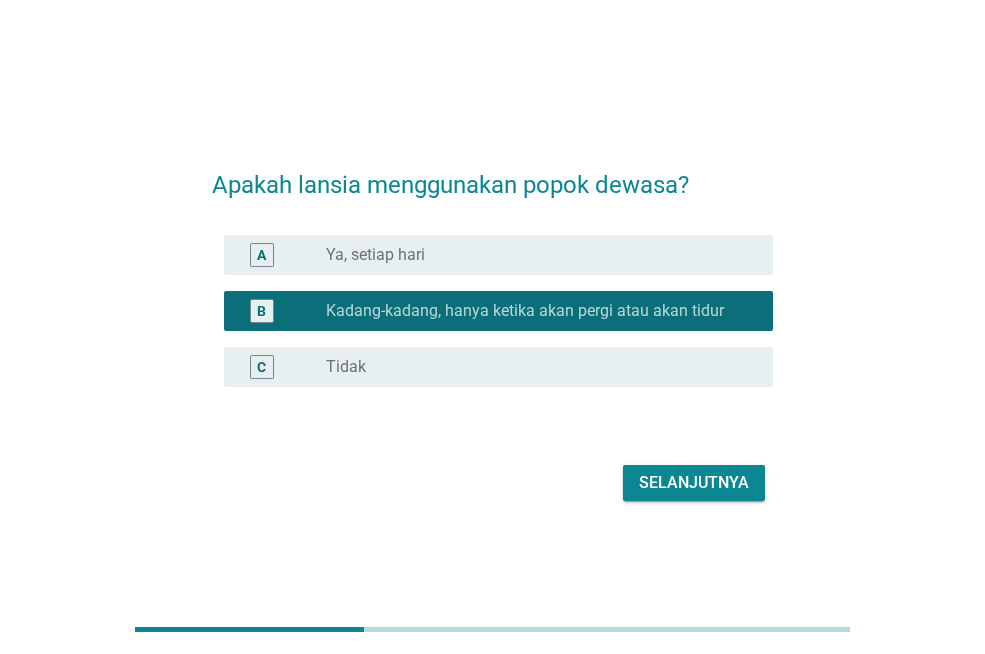click on "Selanjutnya" at bounding box center (694, 483) 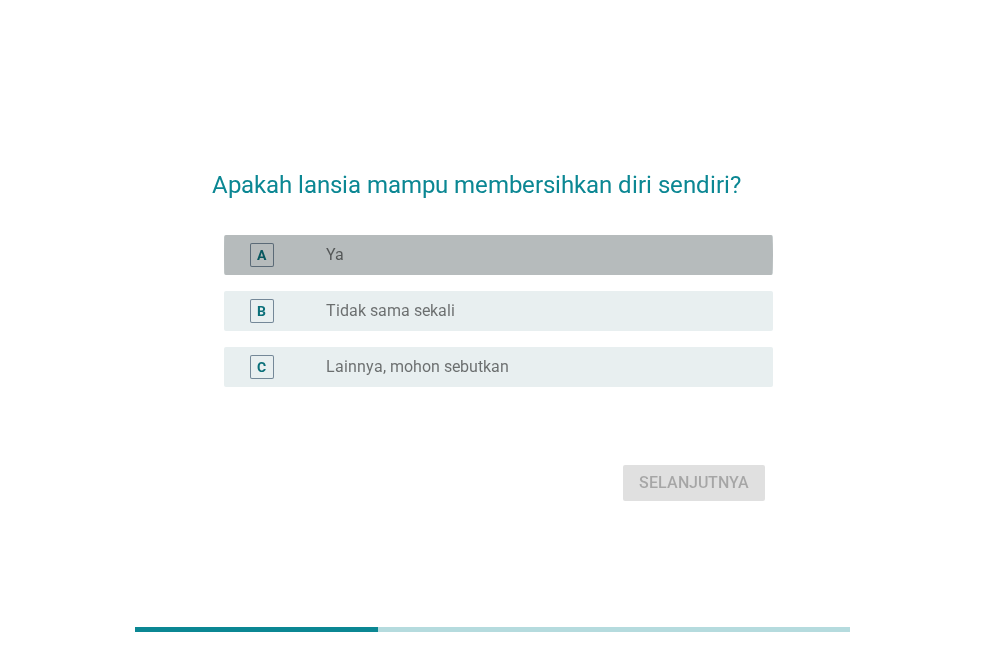 click on "Ya" at bounding box center (335, 255) 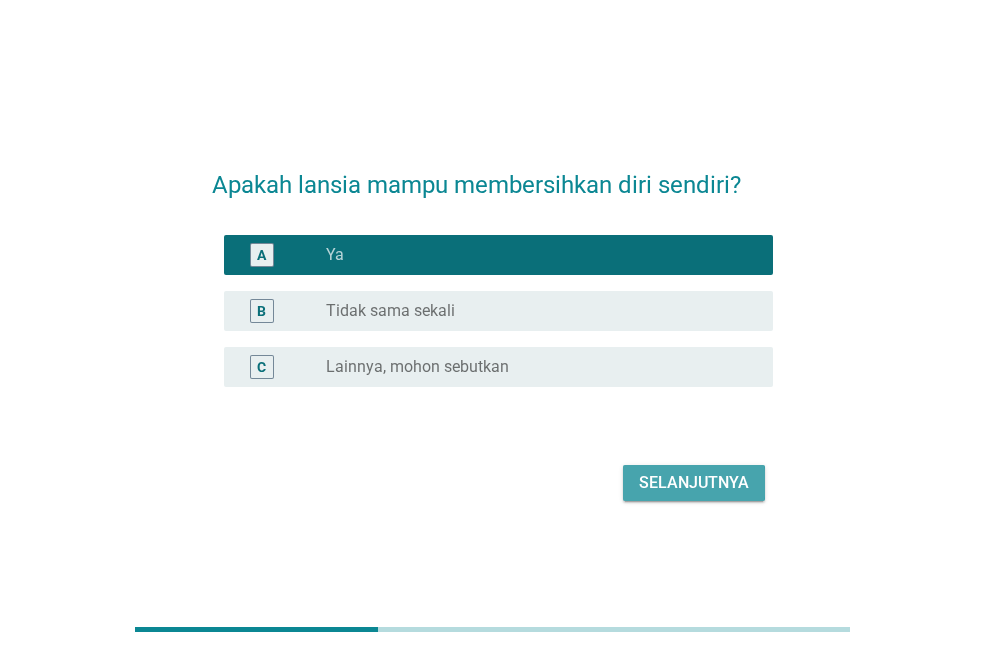 click on "Selanjutnya" at bounding box center (694, 483) 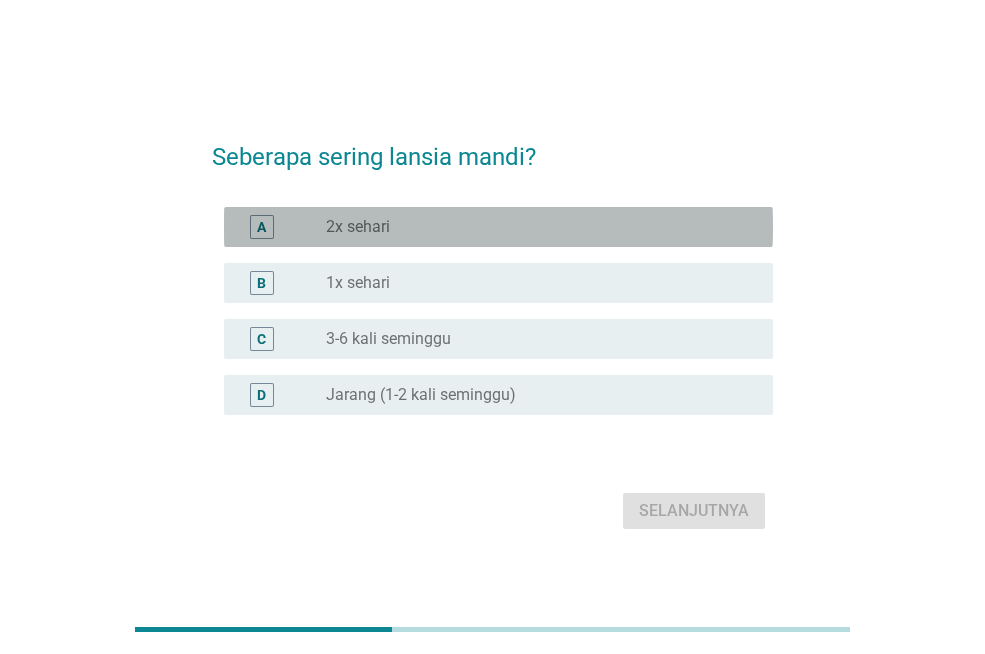 click on "2x sehari" at bounding box center (358, 227) 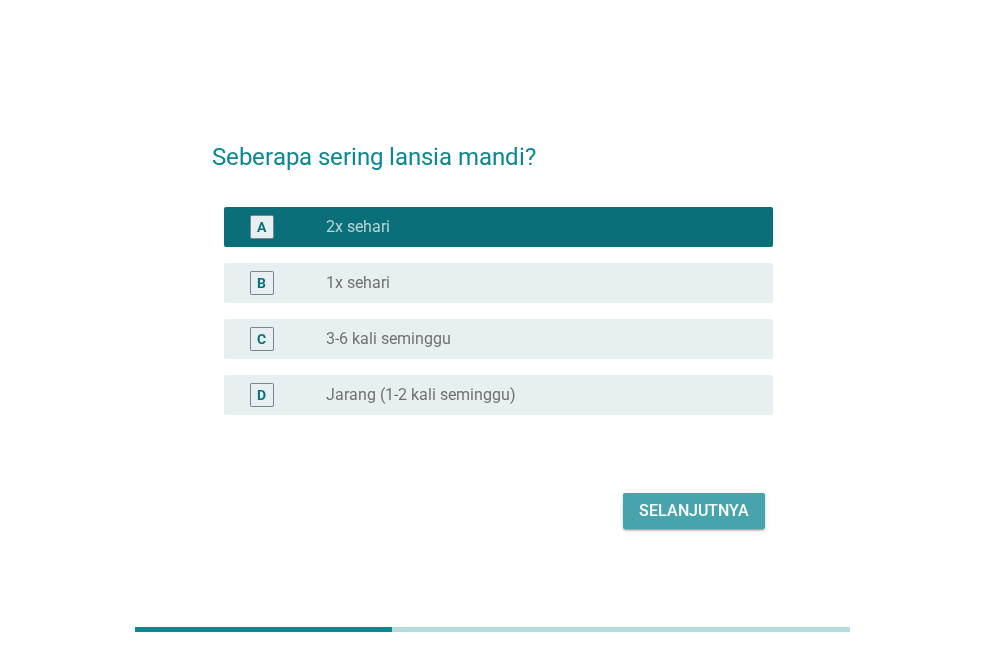 click on "Selanjutnya" at bounding box center (694, 511) 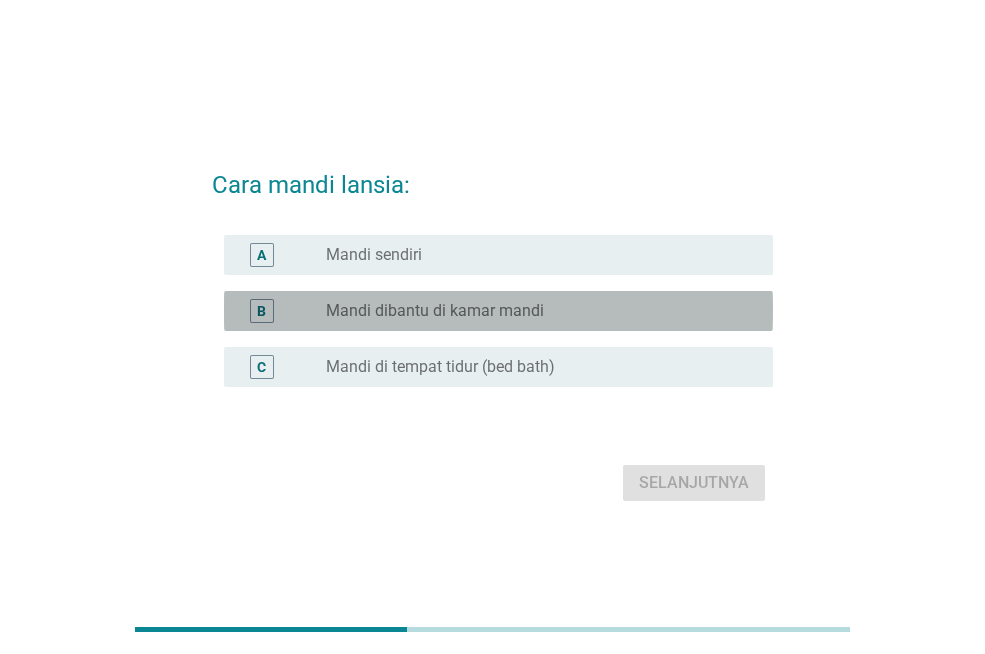 click on "Mandi dibantu di kamar mandi" at bounding box center (435, 311) 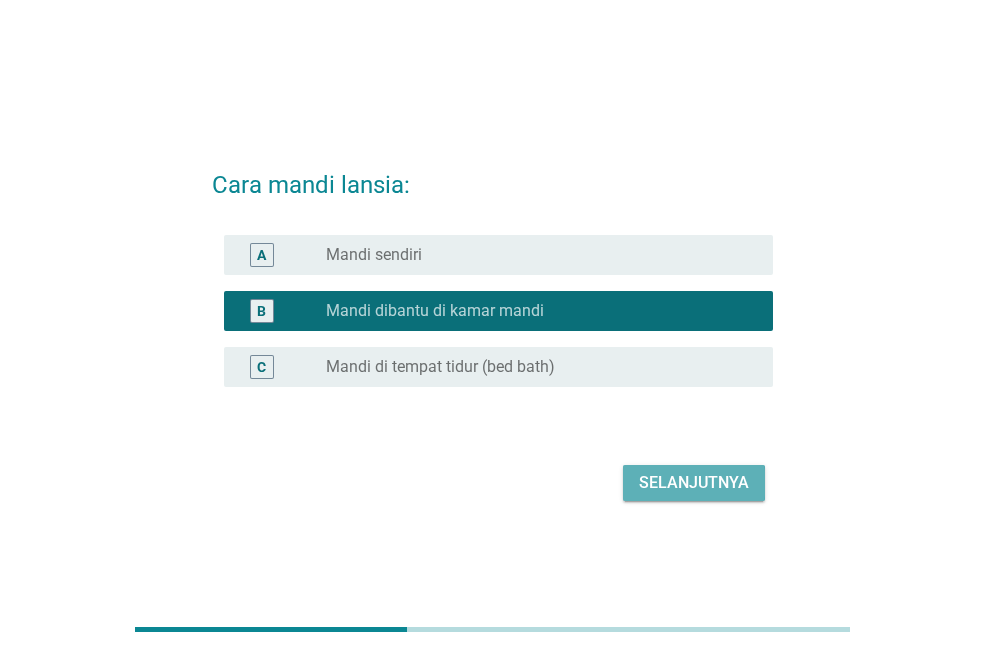 drag, startPoint x: 734, startPoint y: 483, endPoint x: 650, endPoint y: 478, distance: 84.14868 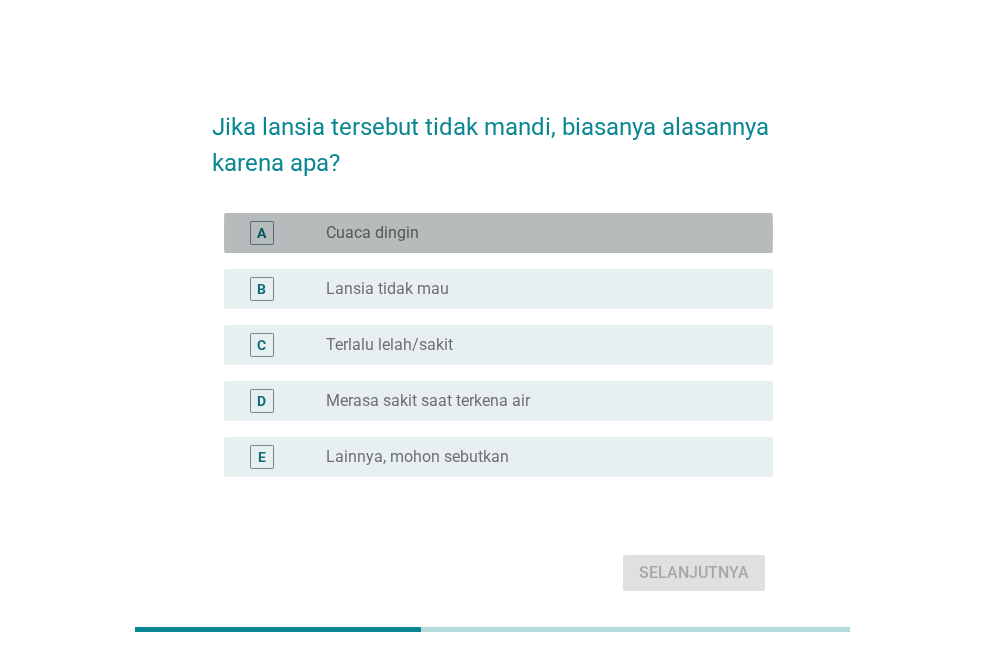 click on "Cuaca dingin" at bounding box center [372, 233] 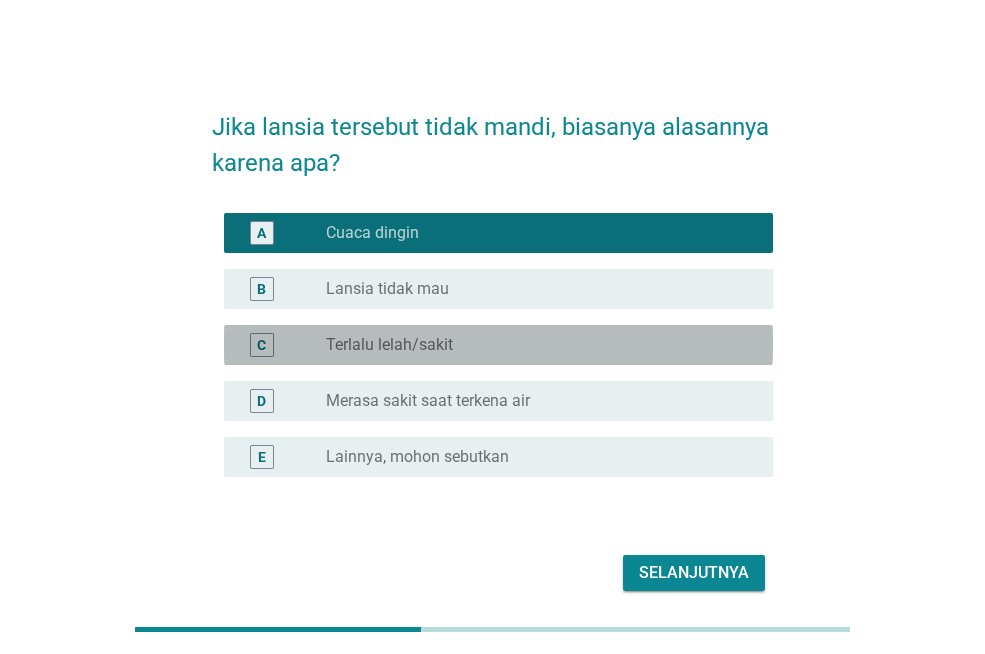 click on "Terlalu lelah/sakit" at bounding box center (389, 345) 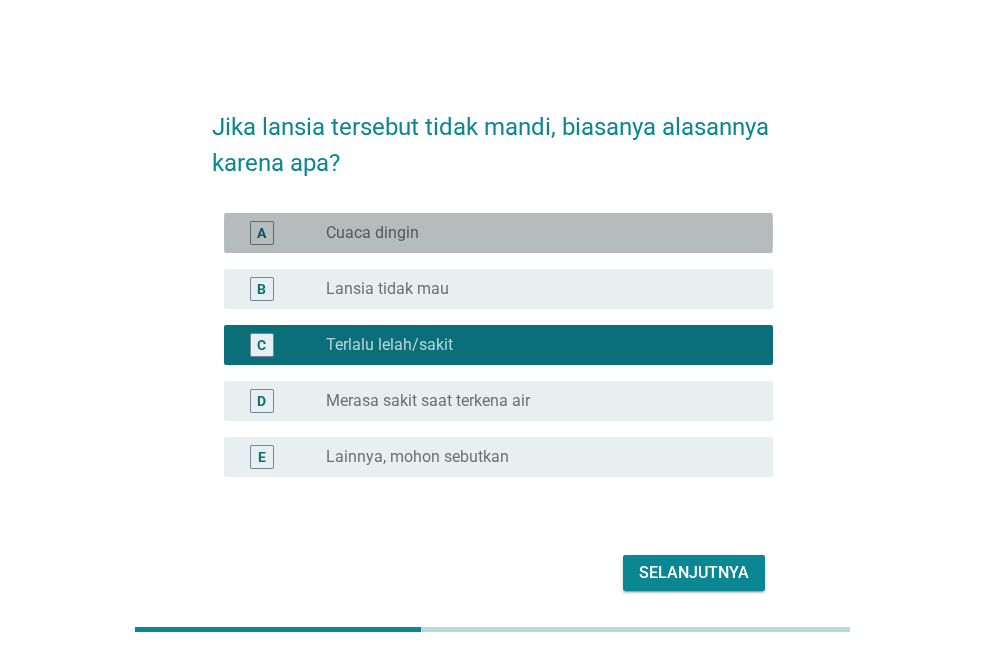 click on "Cuaca dingin" at bounding box center [372, 233] 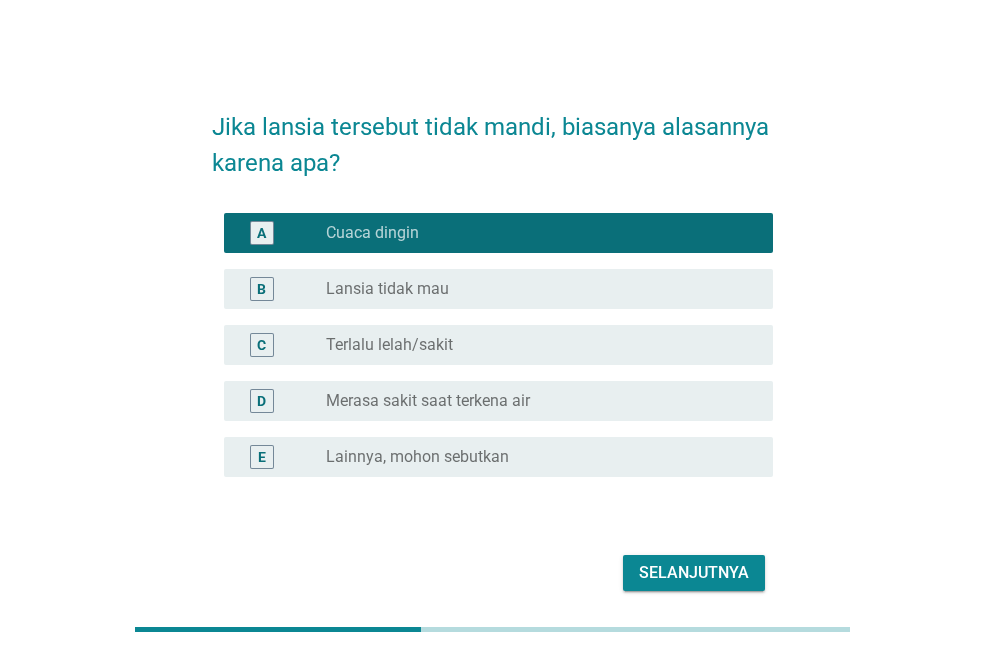 click on "Selanjutnya" at bounding box center (694, 573) 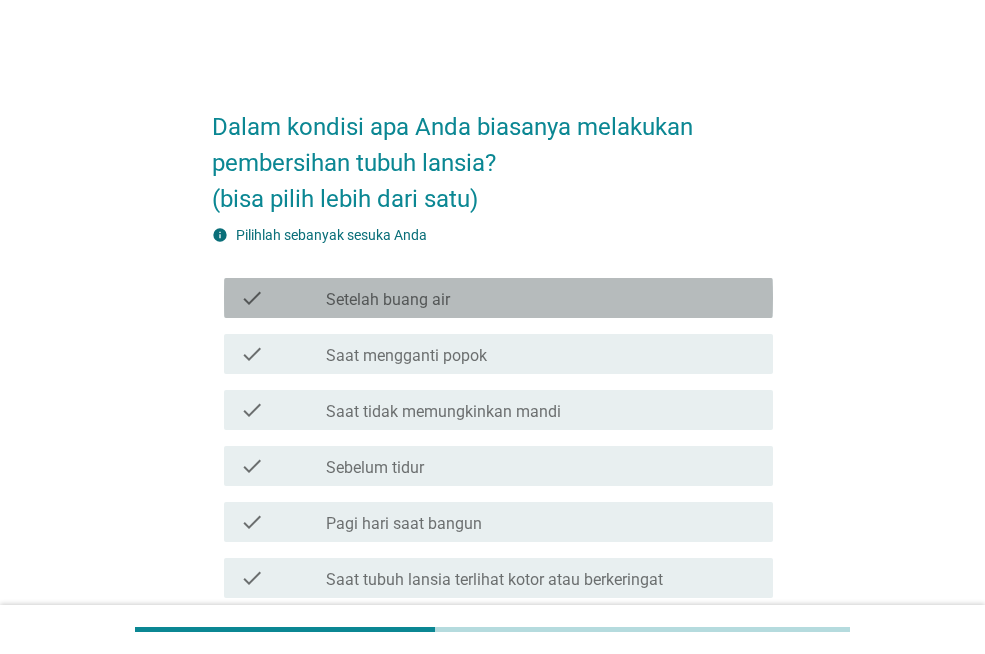 click on "Setelah buang air" at bounding box center [388, 300] 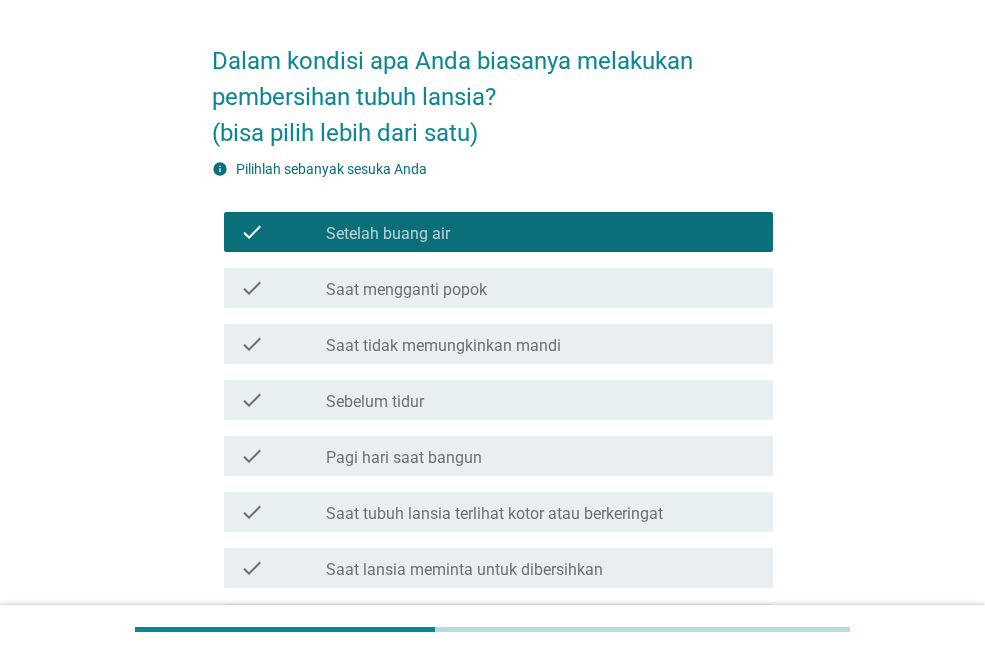 scroll, scrollTop: 100, scrollLeft: 0, axis: vertical 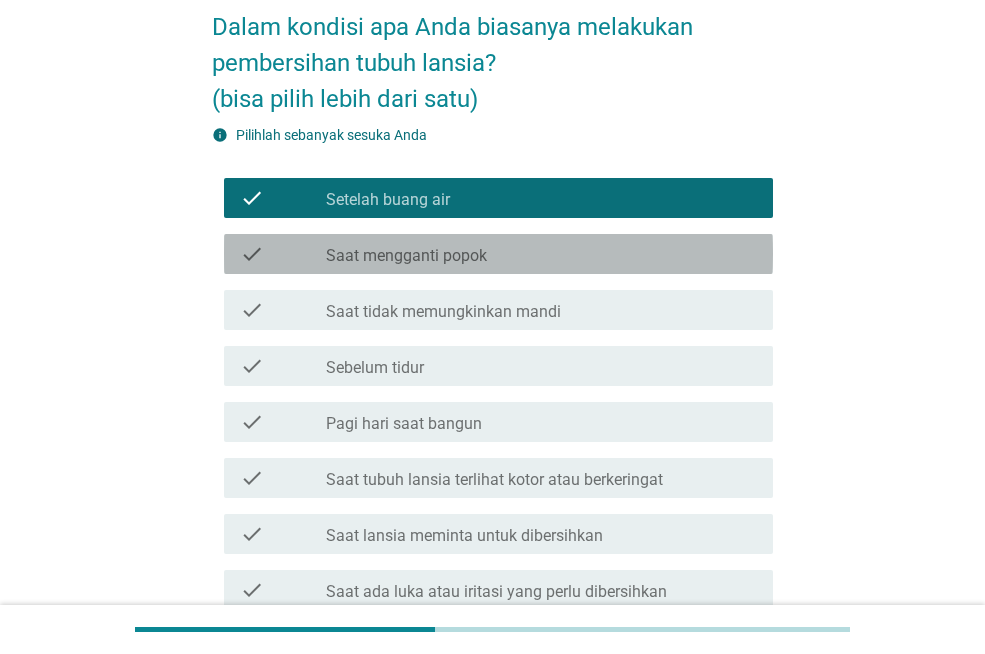 click on "Saat mengganti popok" at bounding box center [406, 256] 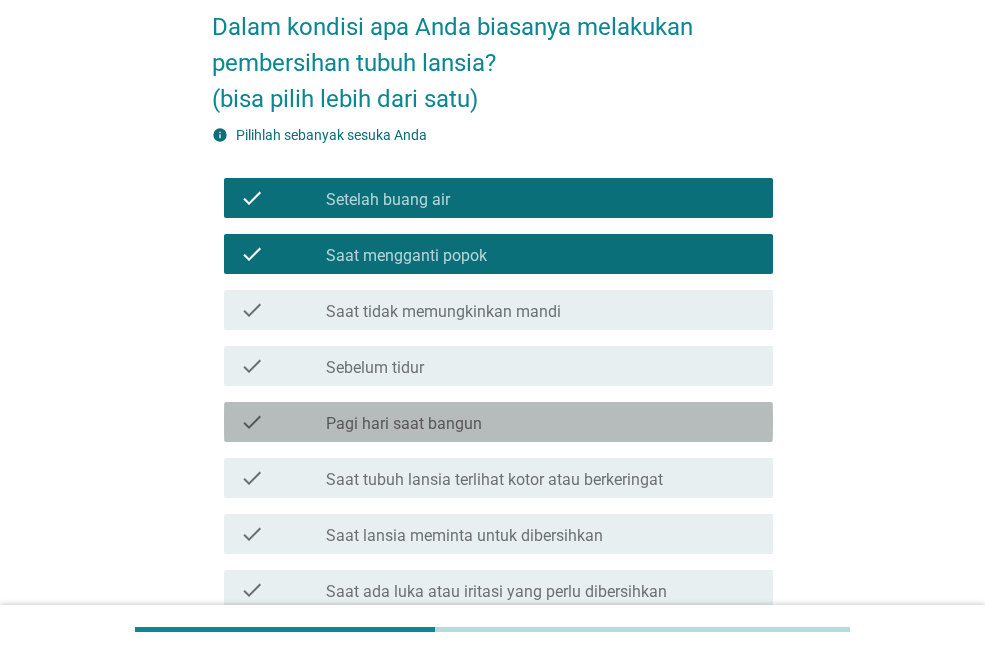 click on "Pagi hari saat bangun" at bounding box center (404, 424) 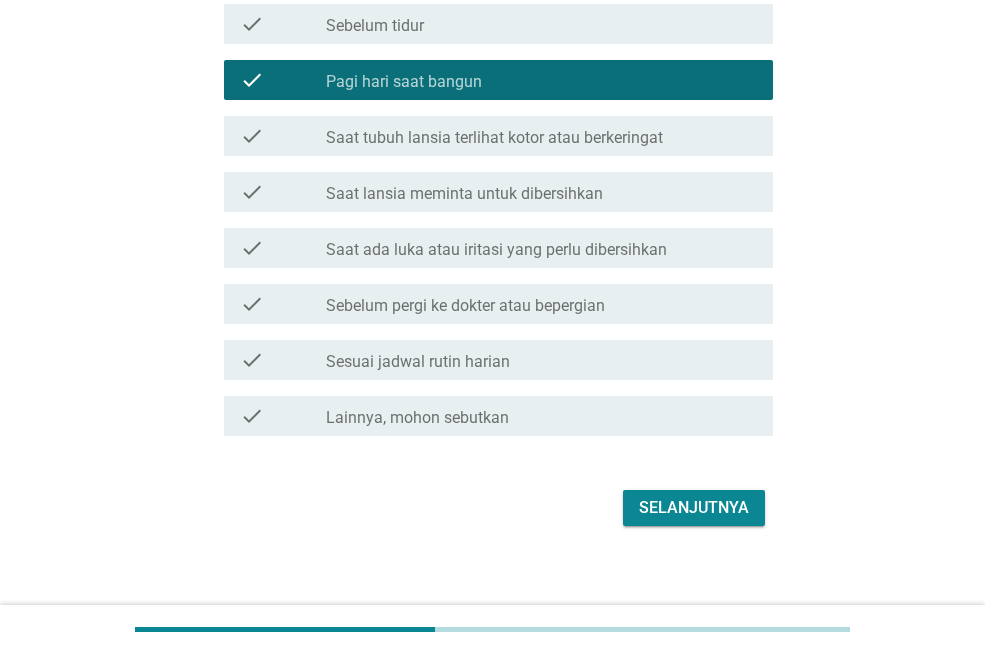 scroll, scrollTop: 457, scrollLeft: 0, axis: vertical 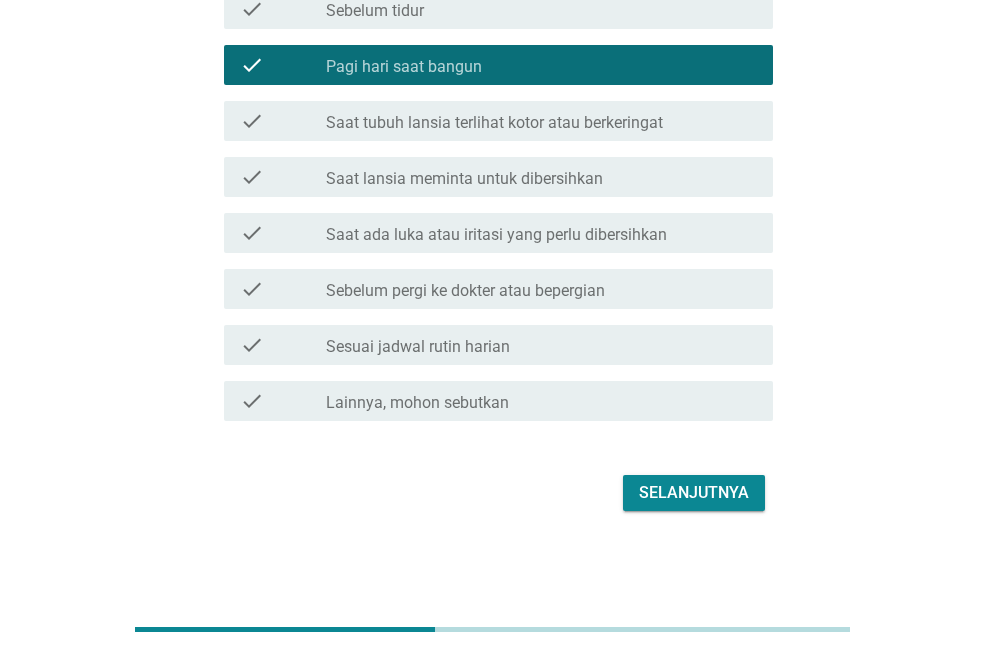 click on "Selanjutnya" at bounding box center [492, 493] 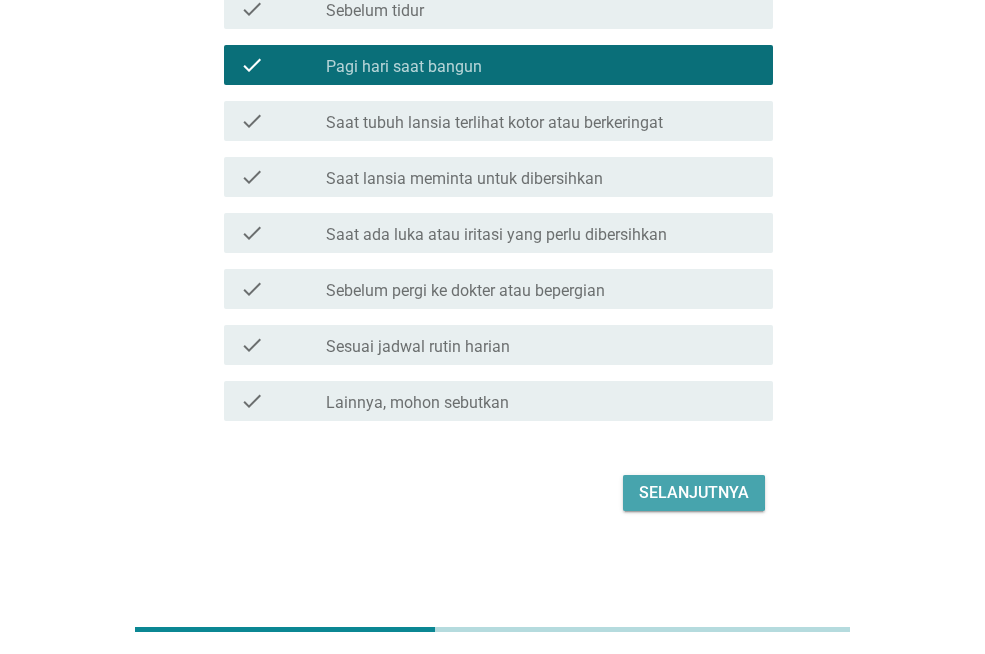 click on "Selanjutnya" at bounding box center [694, 493] 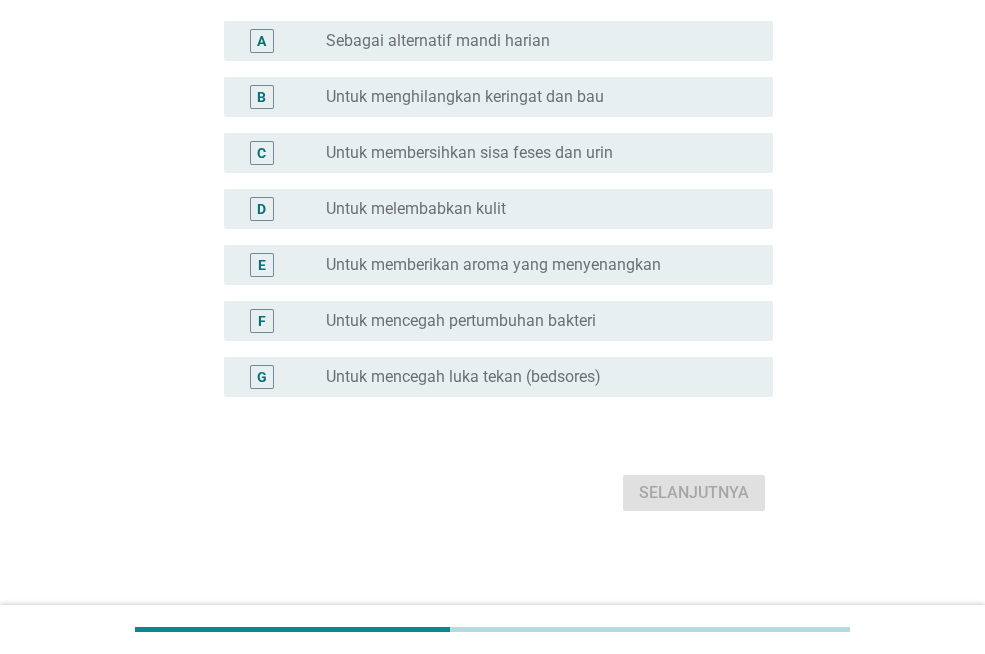 scroll, scrollTop: 0, scrollLeft: 0, axis: both 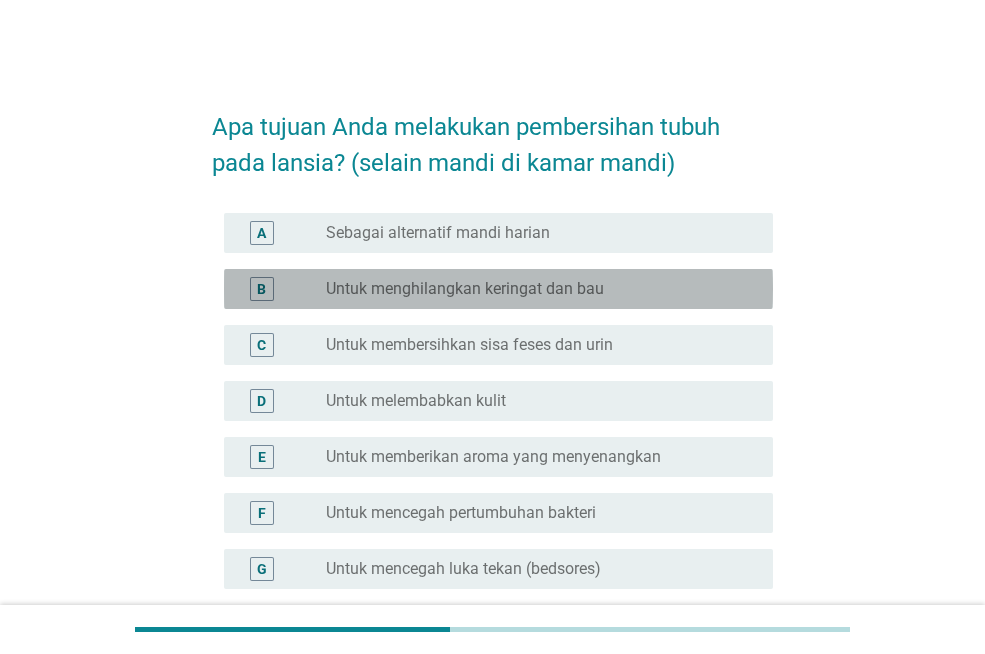 click on "Untuk menghilangkan keringat dan bau" at bounding box center [465, 289] 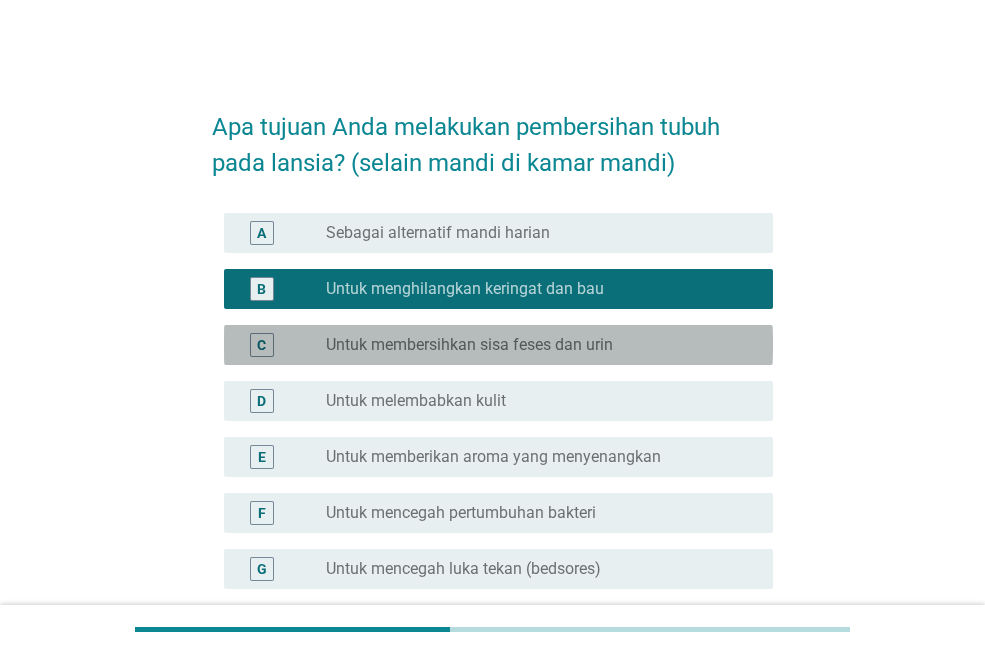 click on "Untuk membersihkan sisa feses dan urin" at bounding box center (469, 345) 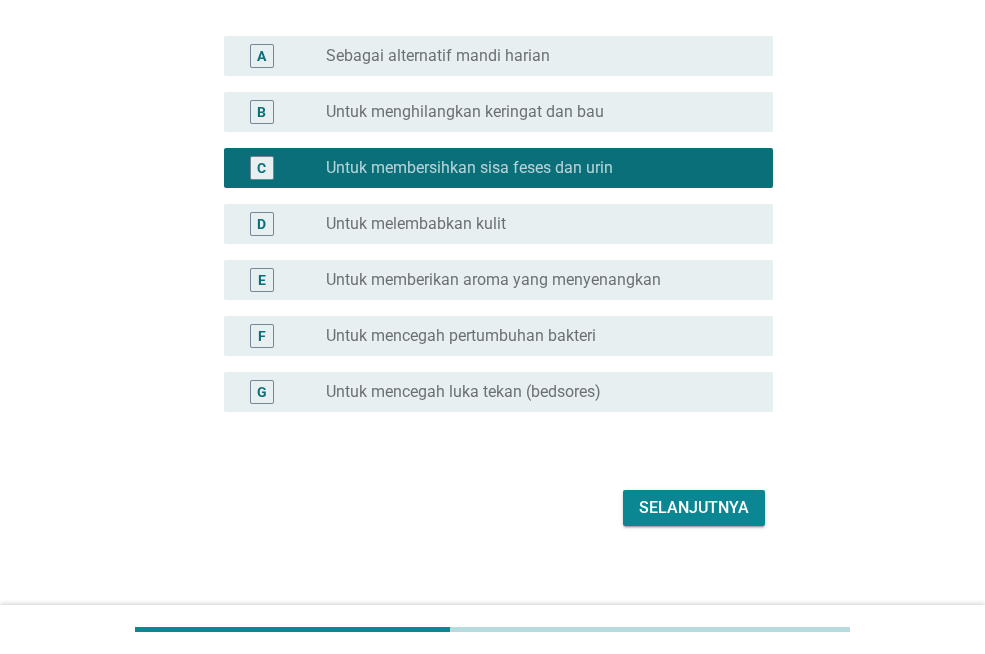 scroll, scrollTop: 192, scrollLeft: 0, axis: vertical 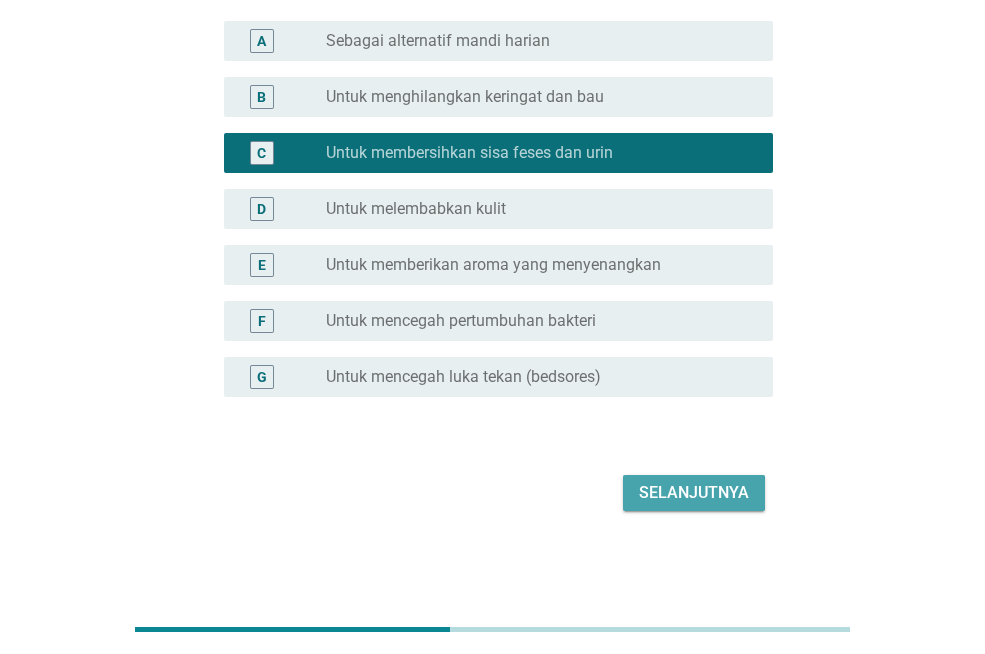 click on "Selanjutnya" at bounding box center [694, 493] 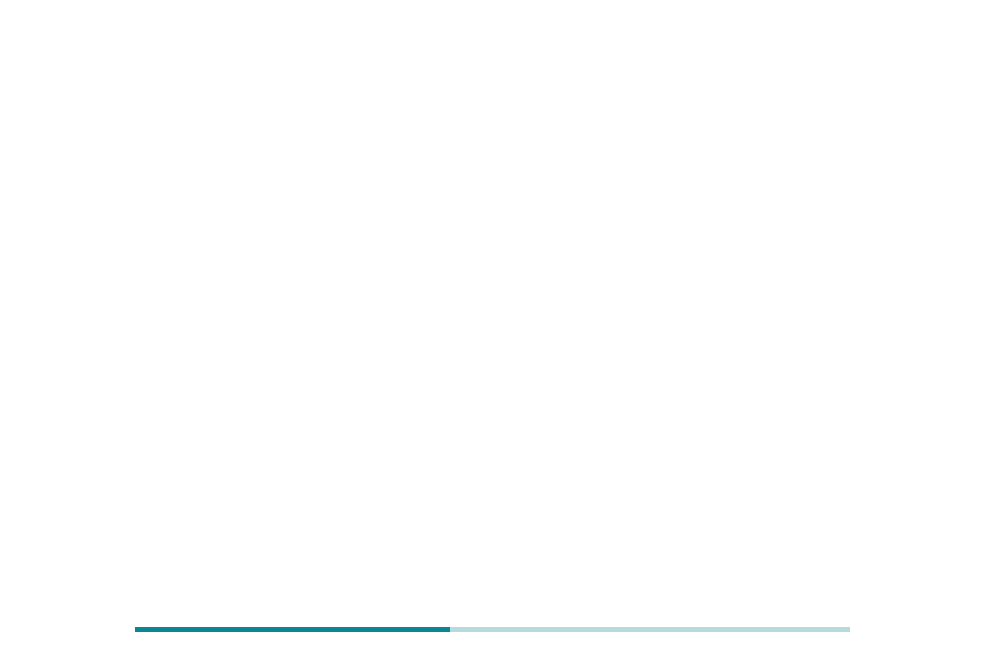 scroll, scrollTop: 0, scrollLeft: 0, axis: both 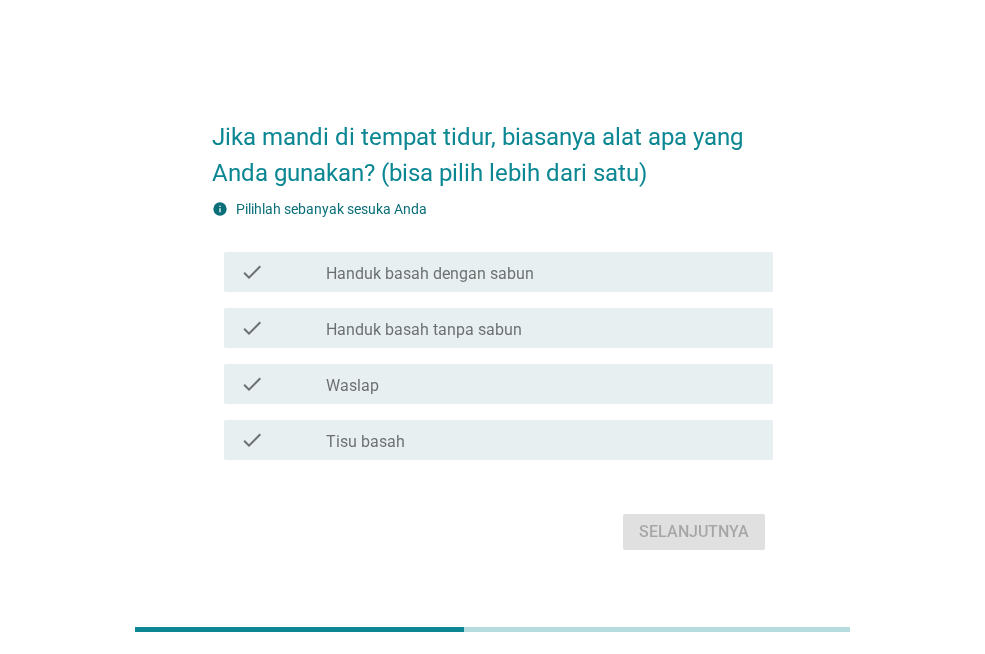 click on "check_box_outline_blank Waslap" at bounding box center (541, 384) 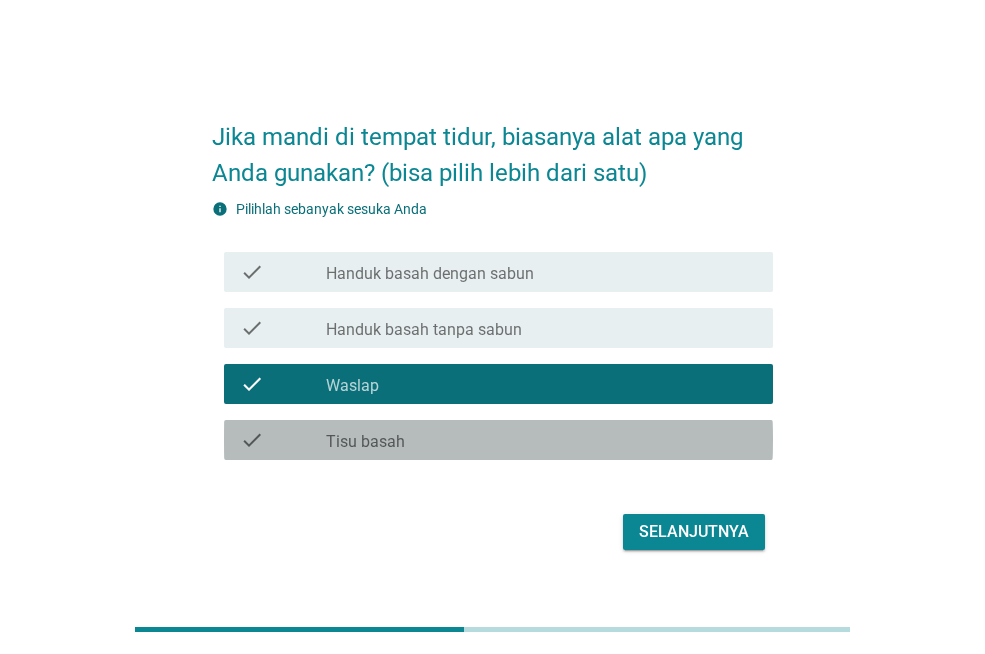 click on "Tisu basah" at bounding box center (365, 442) 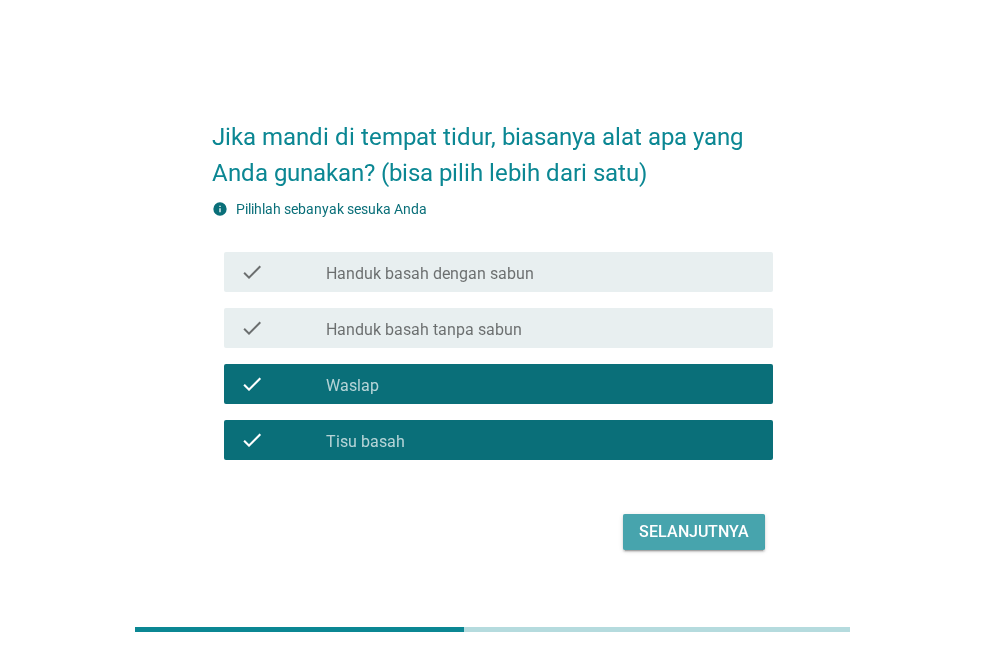 click on "Selanjutnya" at bounding box center [694, 532] 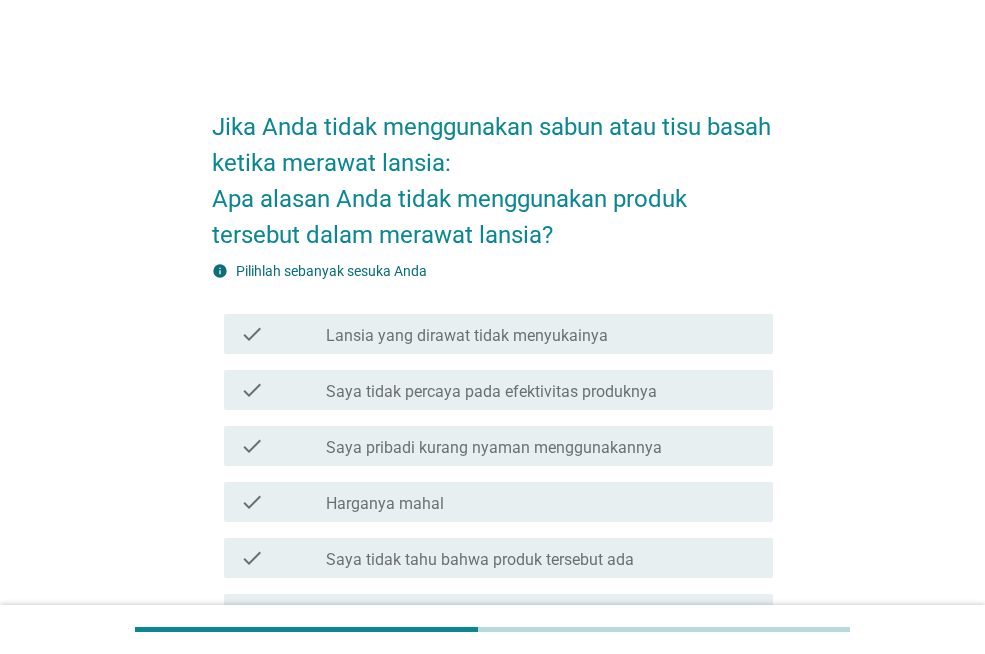 scroll, scrollTop: 100, scrollLeft: 0, axis: vertical 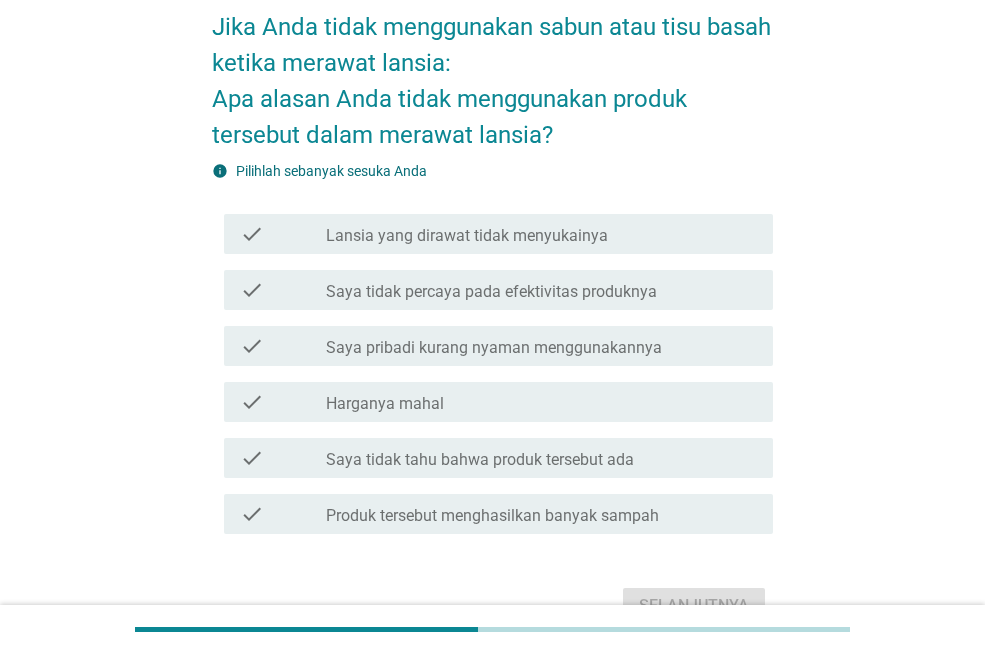 click on "Lansia yang dirawat tidak menyukainya" at bounding box center [467, 236] 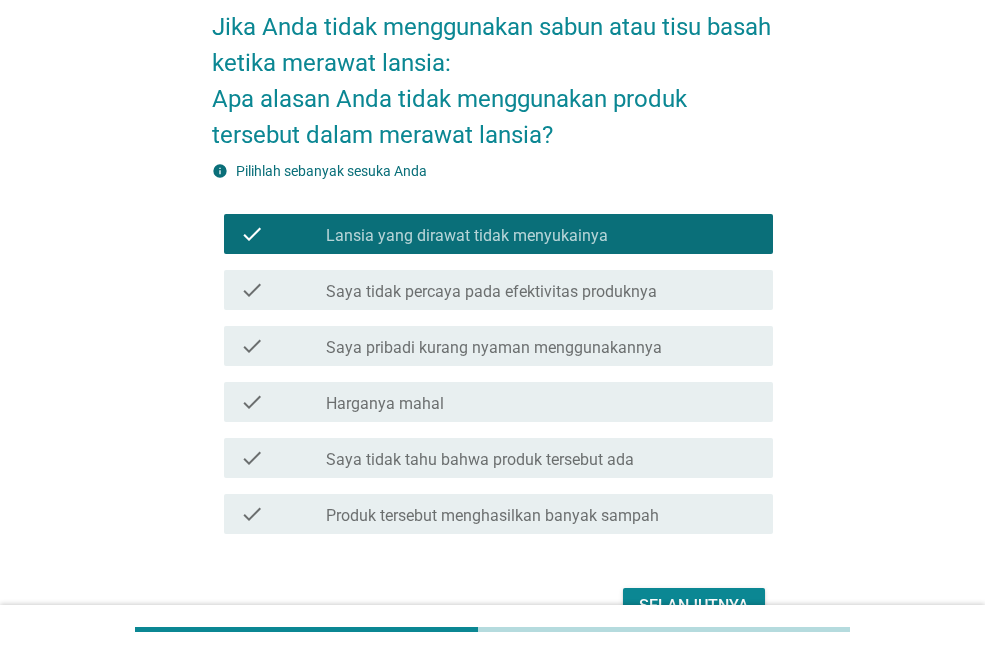 click on "Selanjutnya" at bounding box center (694, 606) 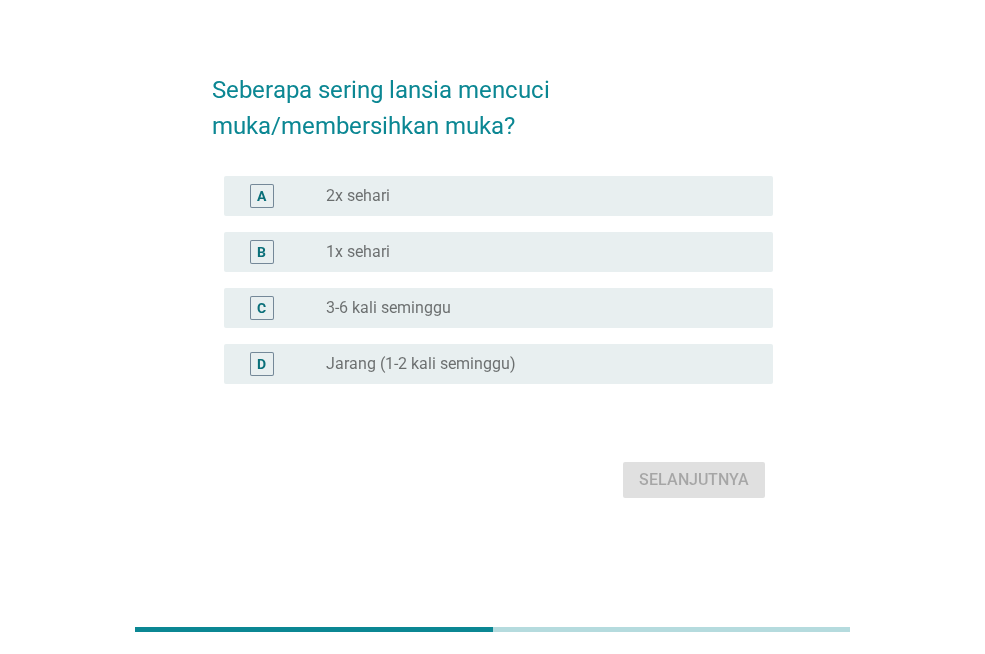 scroll, scrollTop: 0, scrollLeft: 0, axis: both 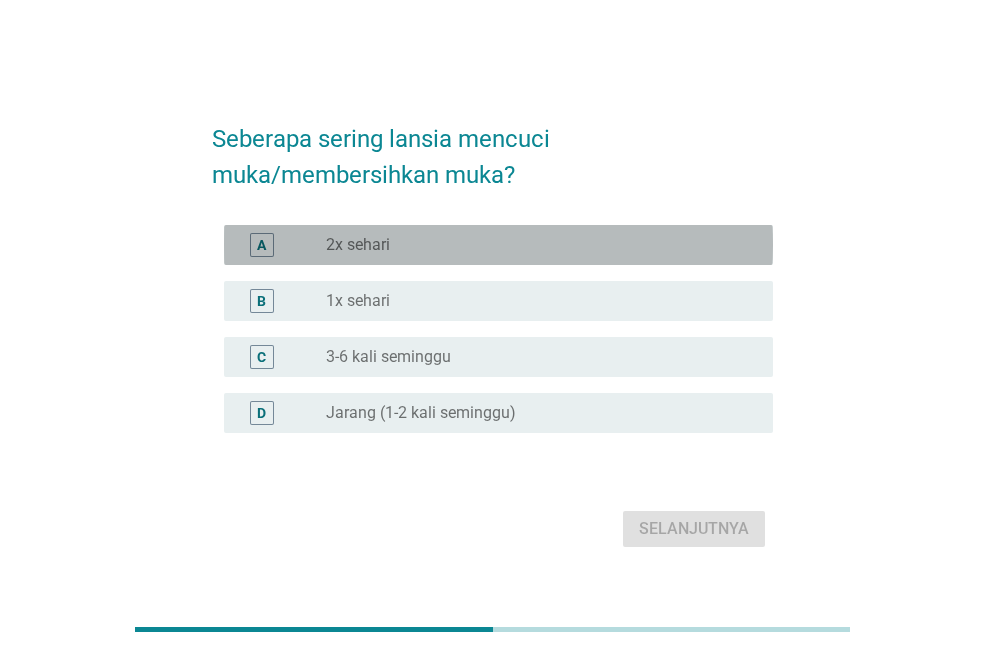 click on "2x sehari" at bounding box center [358, 245] 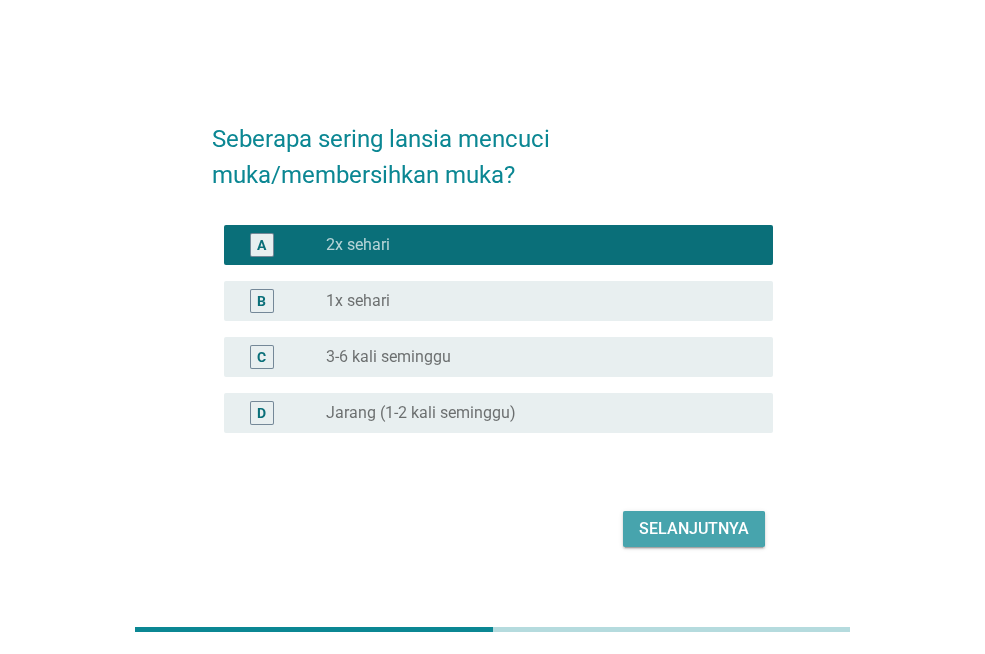 click on "Selanjutnya" at bounding box center [694, 529] 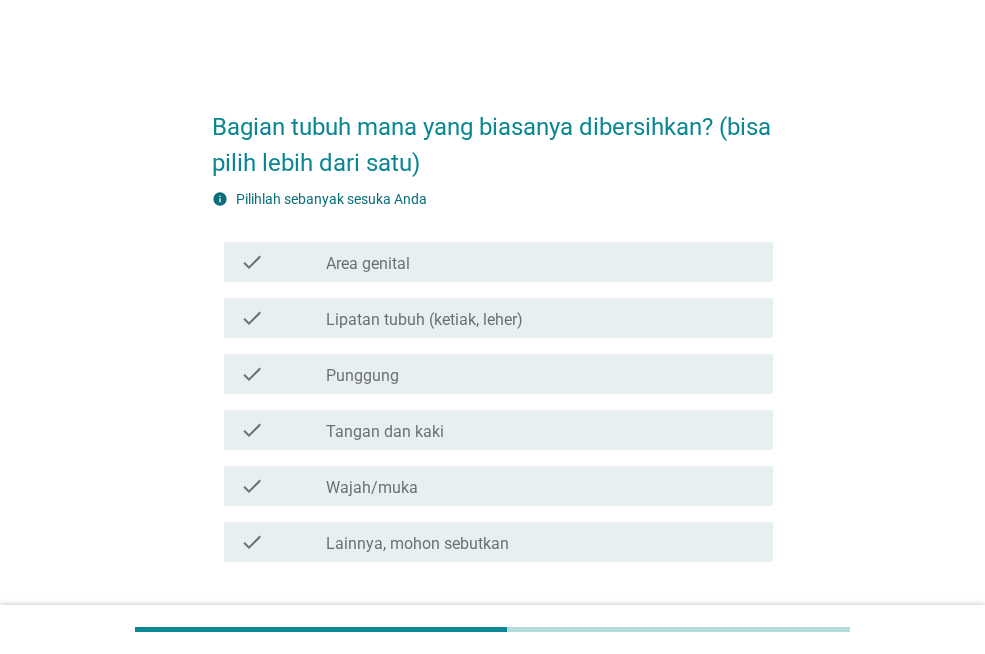 click on "check_box_outline_blank Area genital" at bounding box center (541, 262) 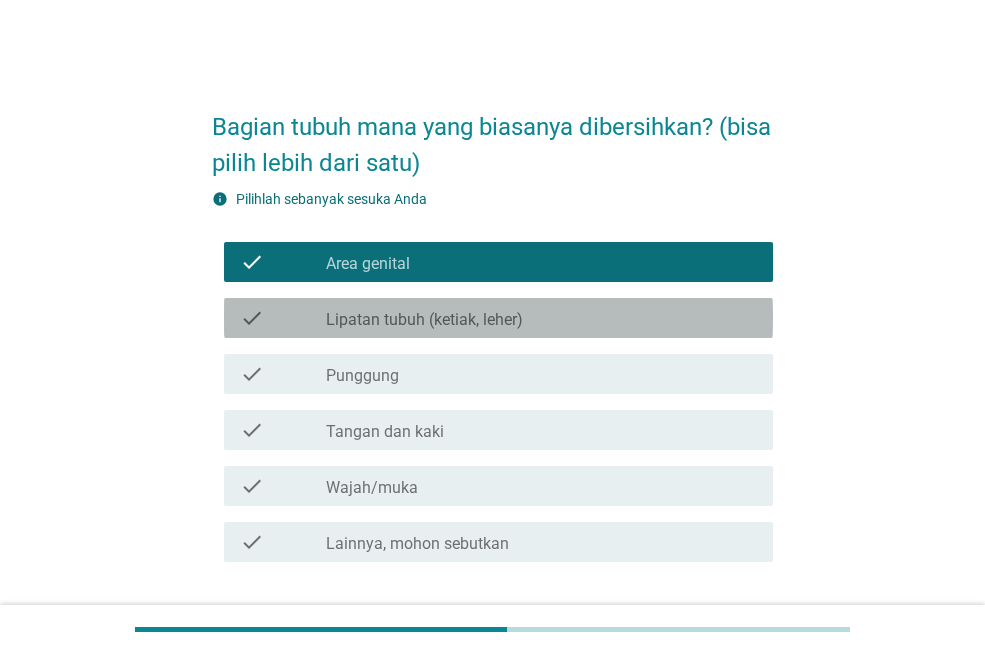 drag, startPoint x: 417, startPoint y: 307, endPoint x: 423, endPoint y: 330, distance: 23.769728 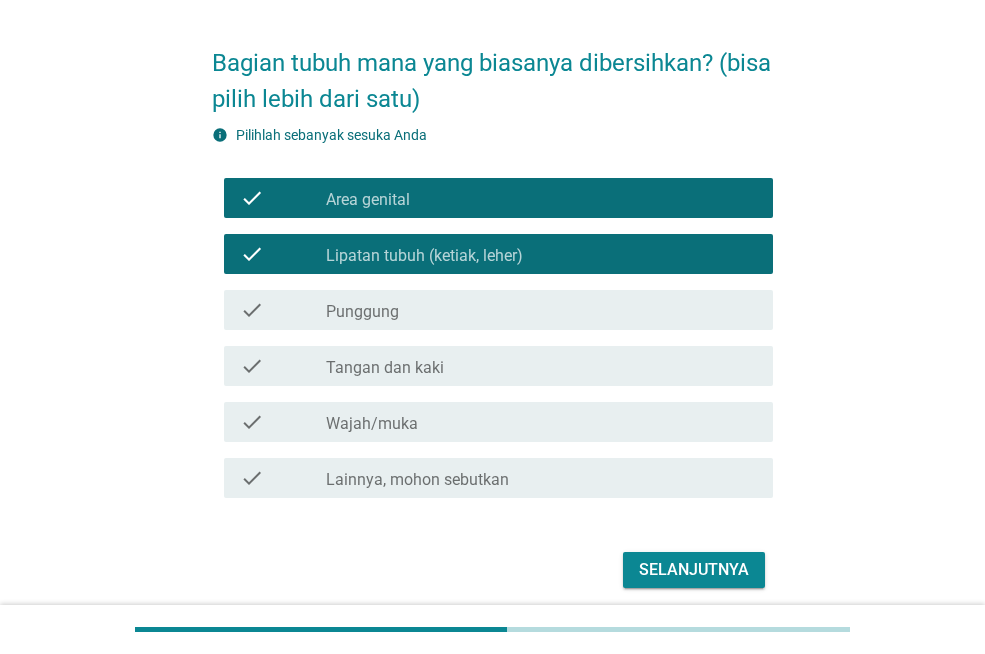 scroll, scrollTop: 100, scrollLeft: 0, axis: vertical 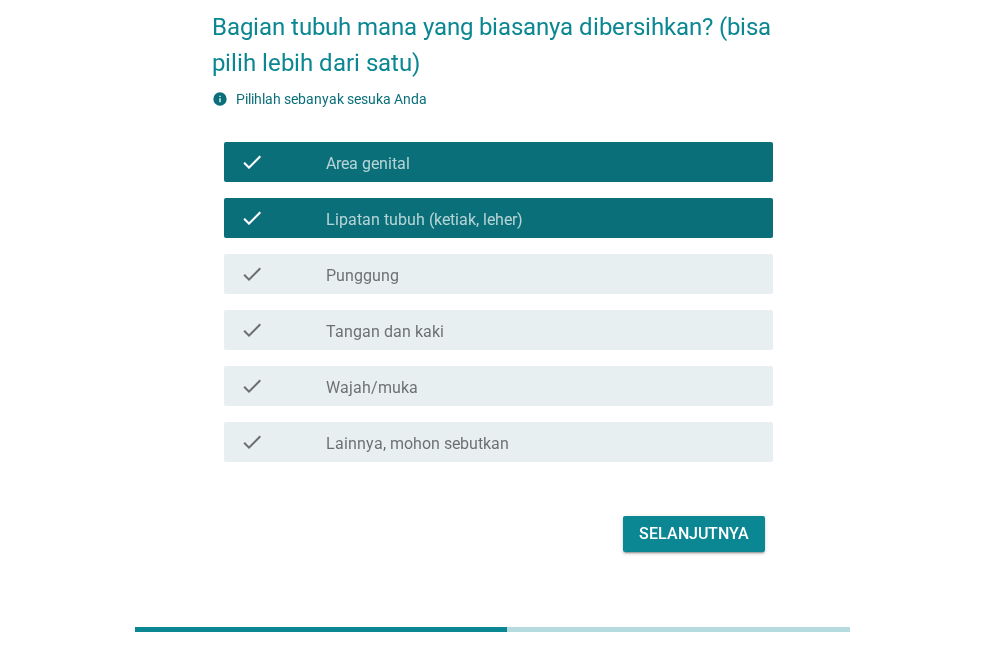 click on "Punggung" at bounding box center [362, 276] 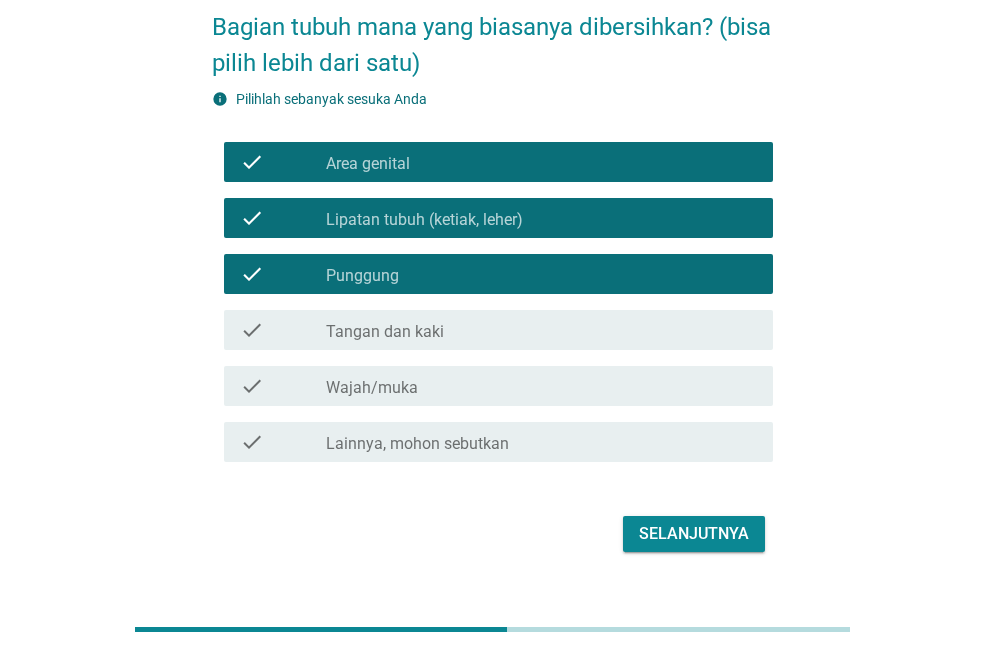click on "check_box_outline_blank Tangan dan kaki" at bounding box center (541, 330) 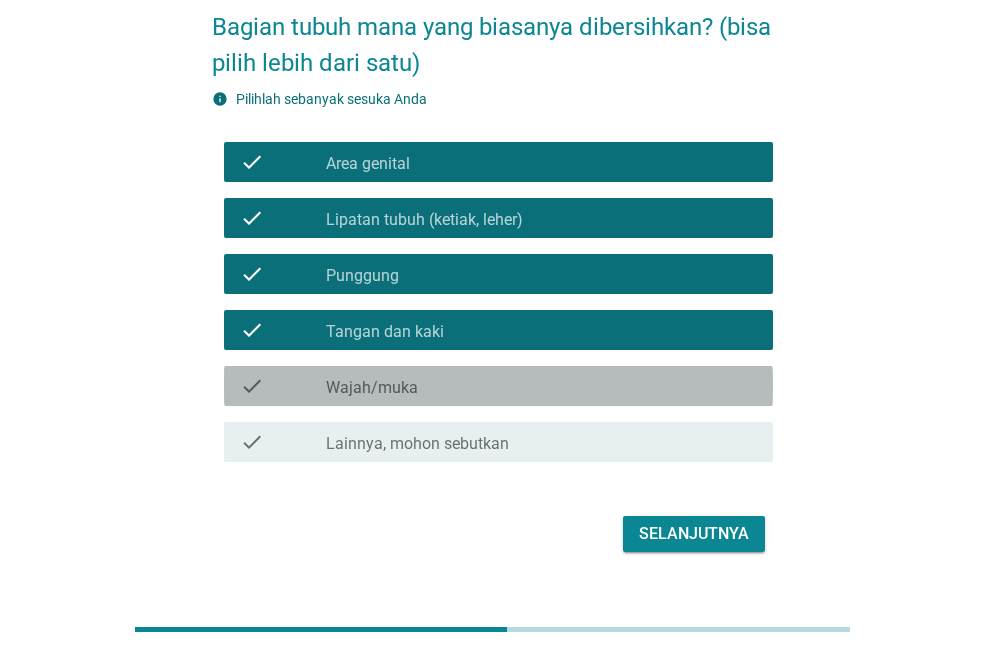 click on "Wajah/muka" at bounding box center (372, 388) 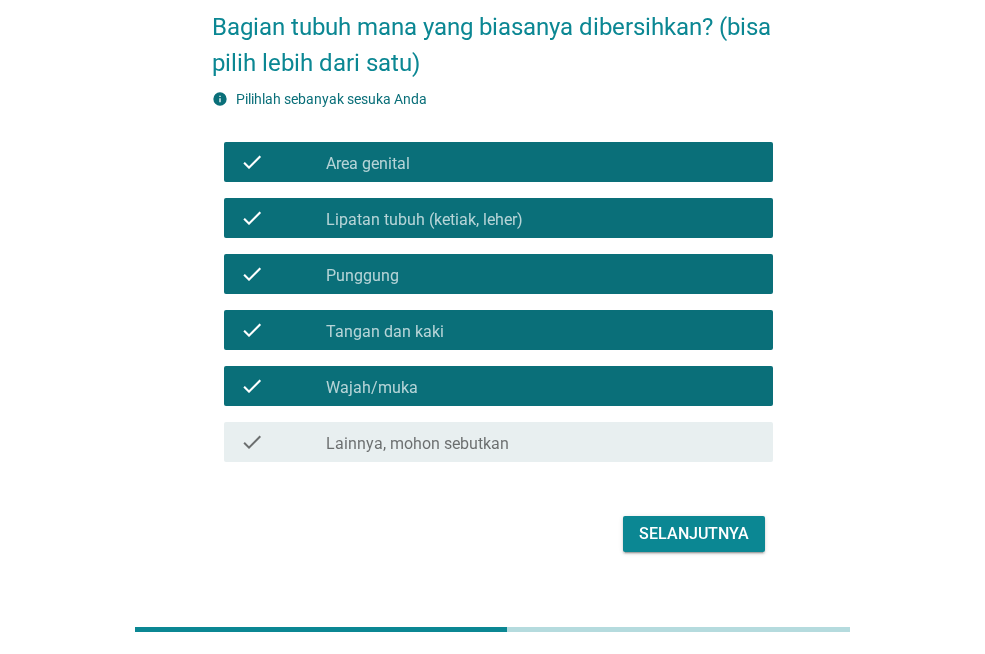 click on "Selanjutnya" at bounding box center [694, 534] 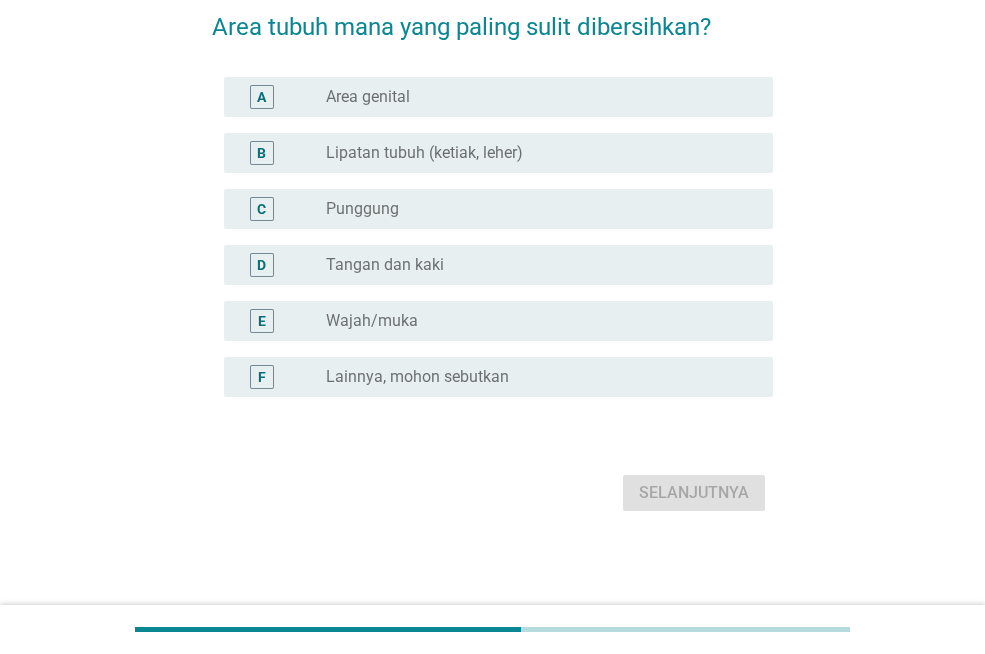 scroll, scrollTop: 0, scrollLeft: 0, axis: both 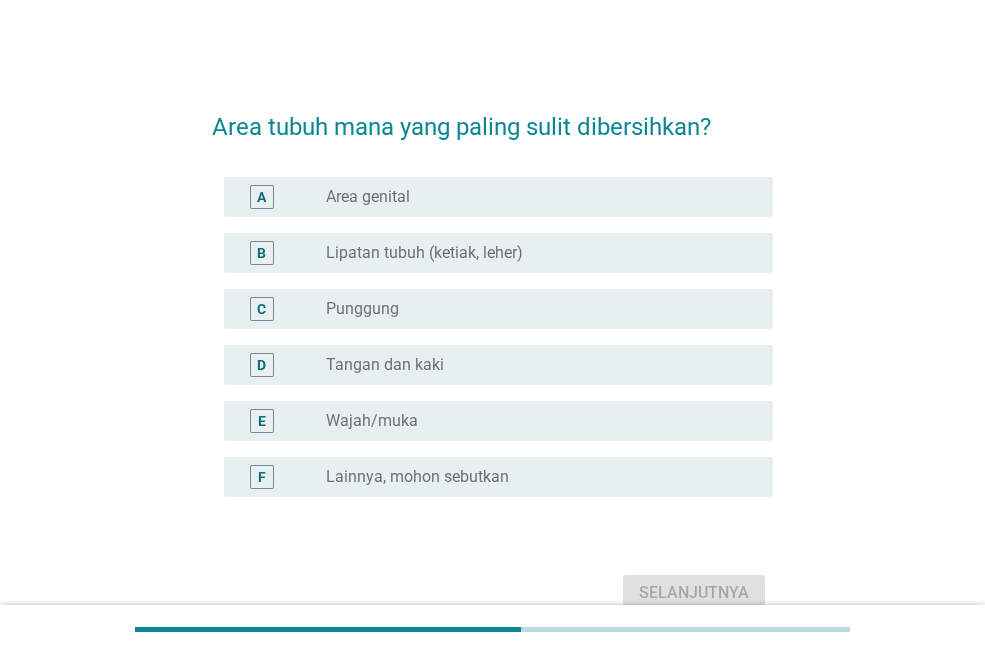click on "Area genital" at bounding box center (368, 197) 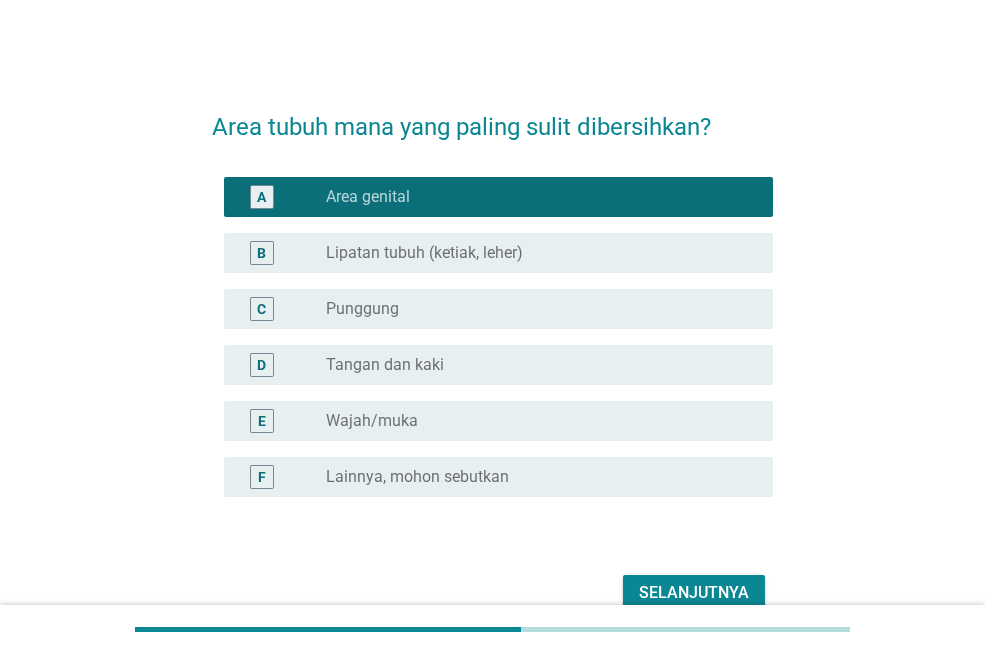 click on "Selanjutnya" at bounding box center (694, 593) 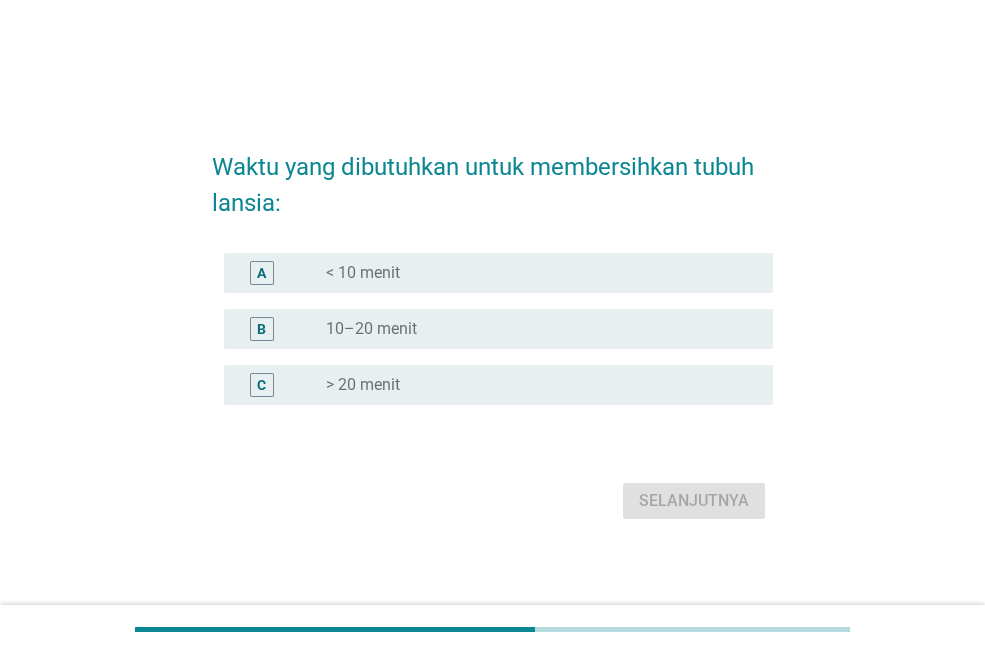 click on "10–20 menit" at bounding box center [371, 329] 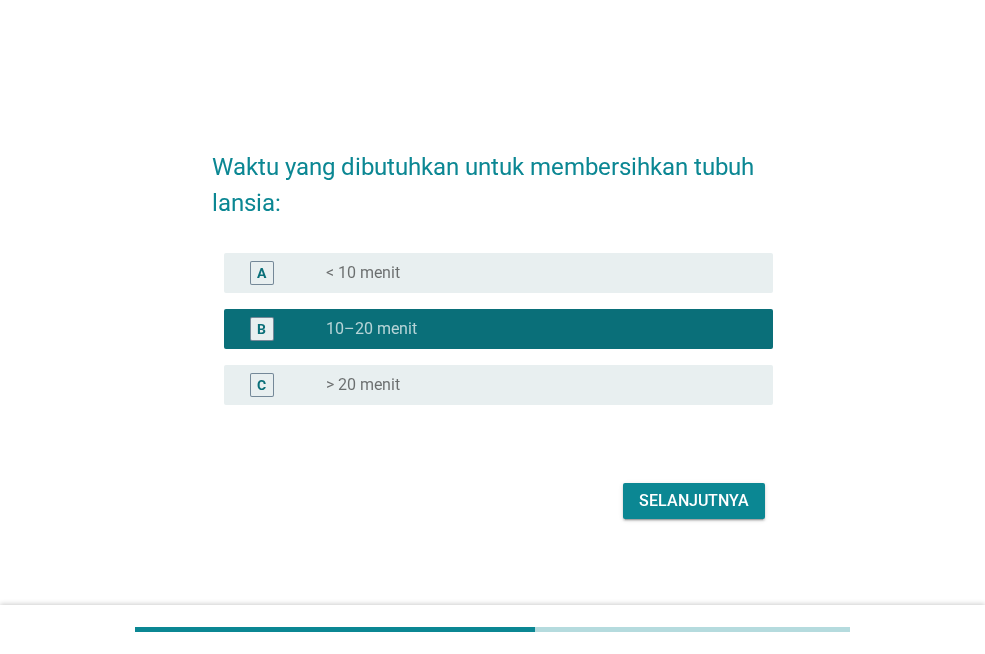 click on "Selanjutnya" at bounding box center (694, 501) 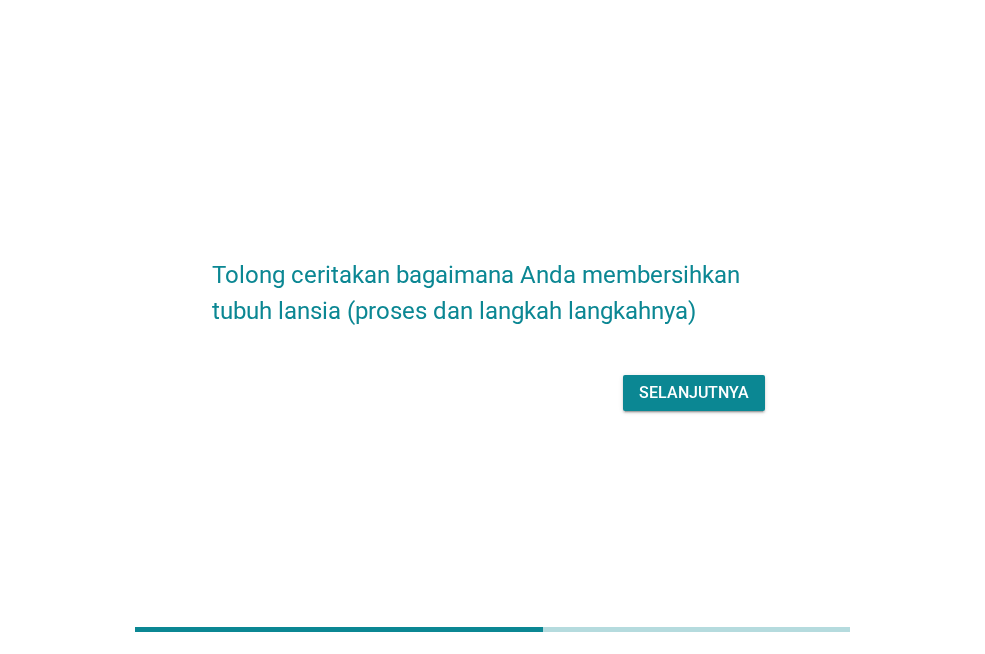 click on "Selanjutnya" at bounding box center (694, 393) 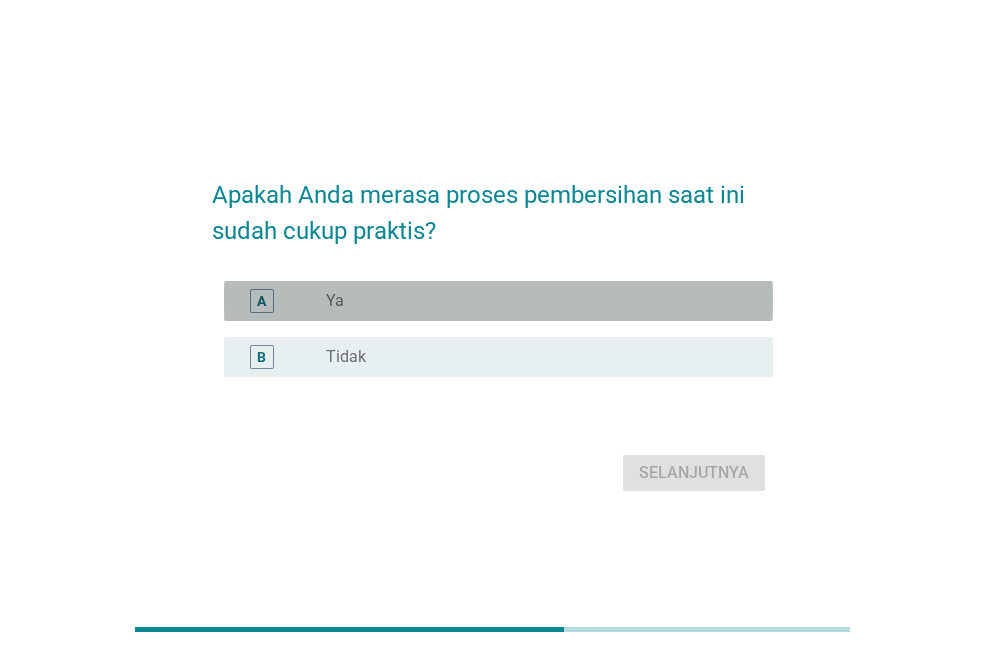 click on "Ya" at bounding box center [335, 301] 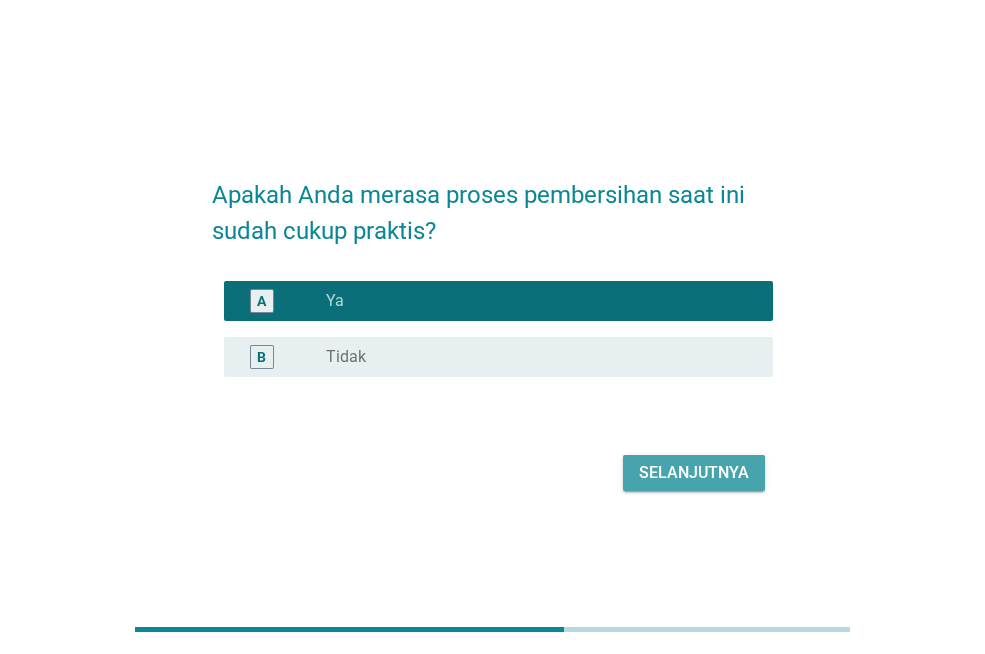 click on "Selanjutnya" at bounding box center (694, 473) 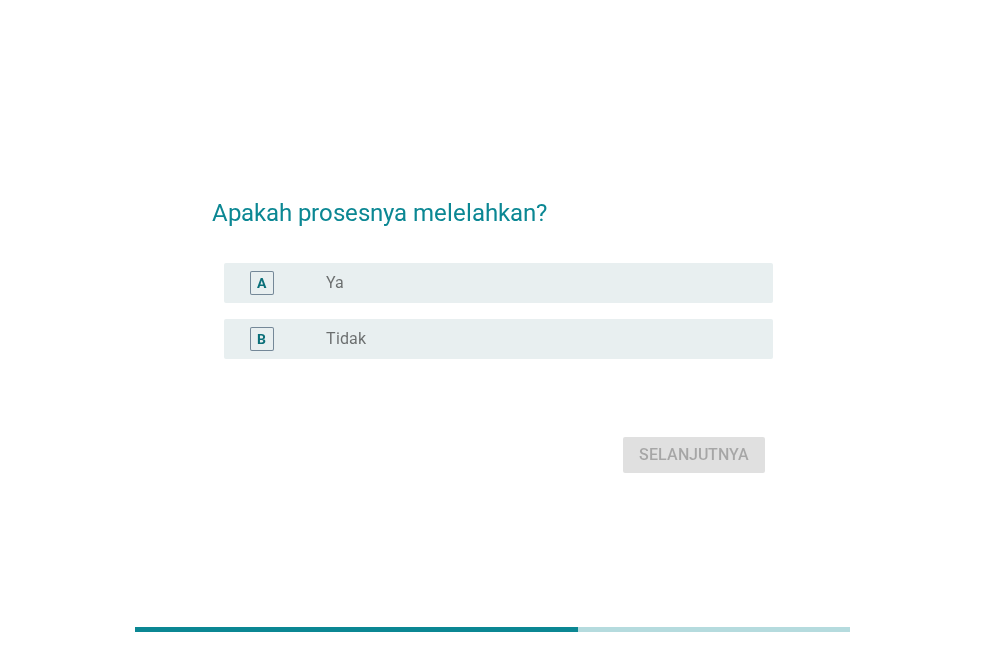 click on "Tidak" at bounding box center [346, 339] 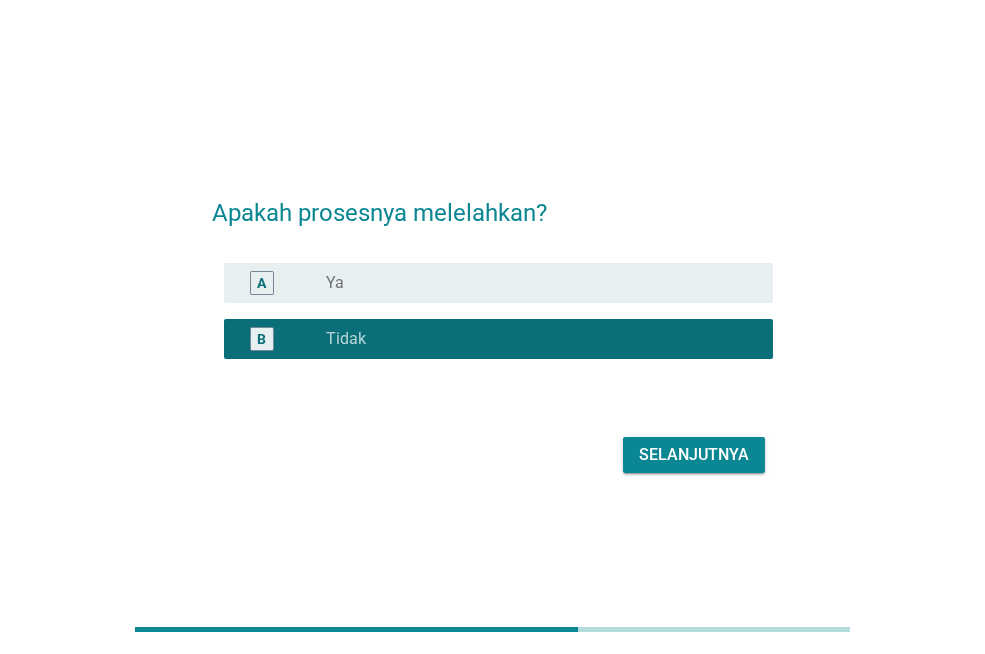 drag, startPoint x: 765, startPoint y: 471, endPoint x: 746, endPoint y: 462, distance: 21.023796 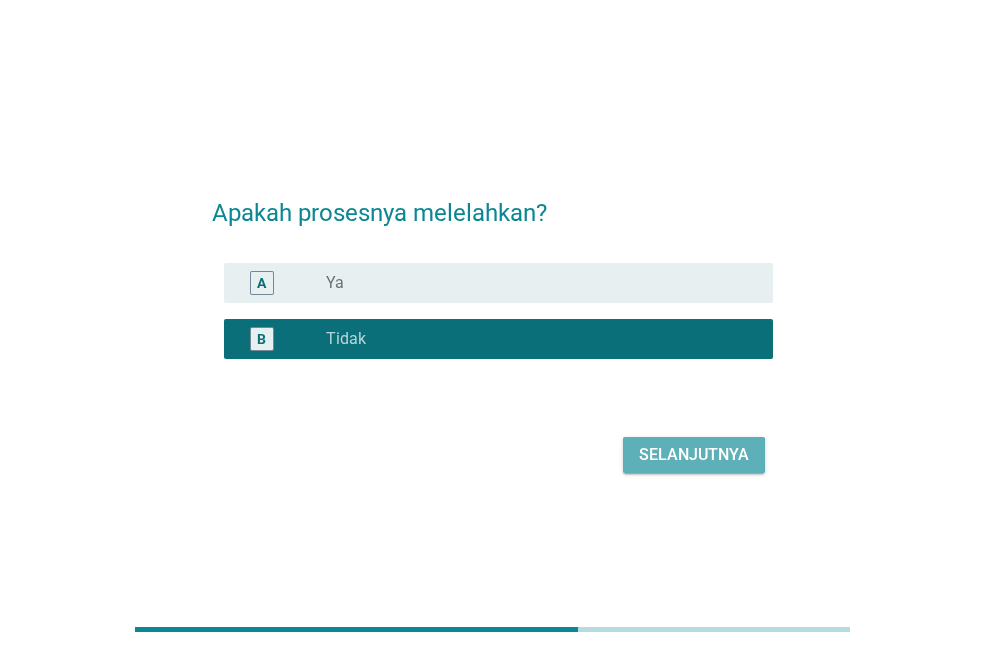 drag, startPoint x: 744, startPoint y: 461, endPoint x: 710, endPoint y: 460, distance: 34.0147 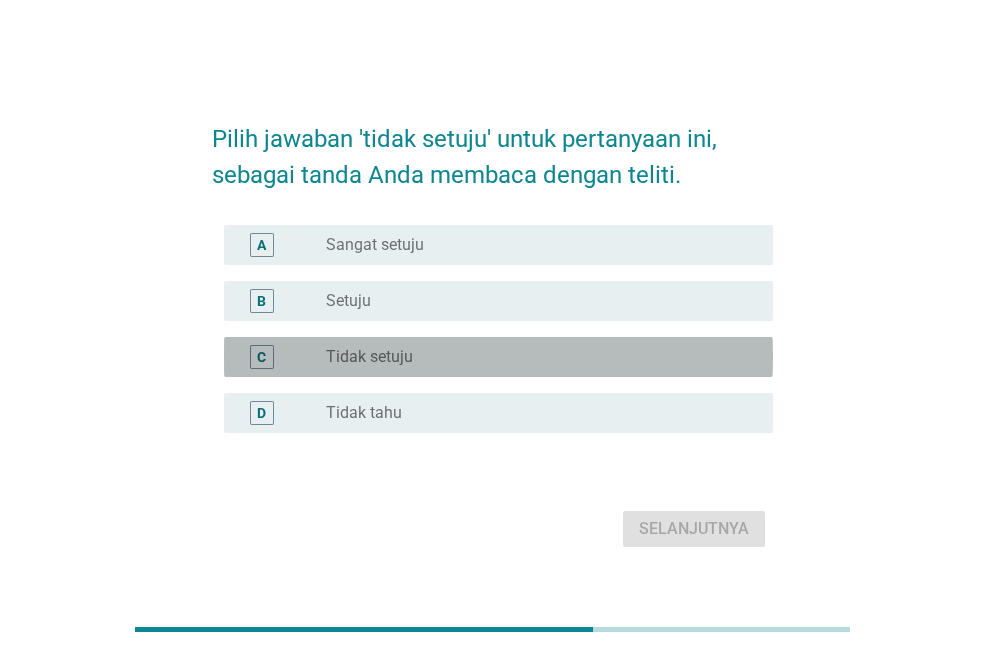 click on "Tidak setuju" at bounding box center (369, 357) 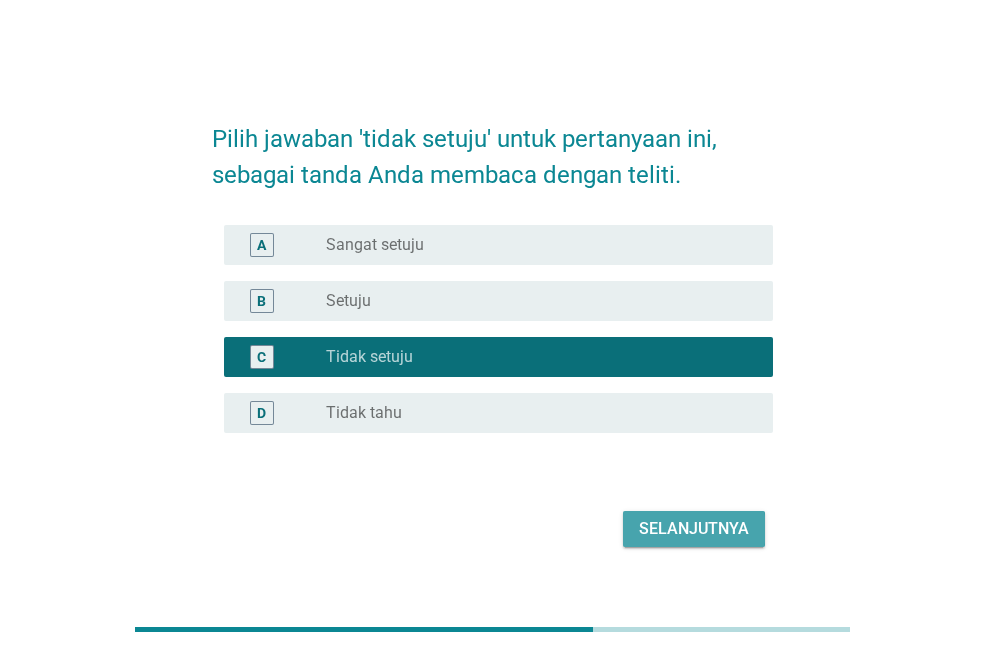 click on "Selanjutnya" at bounding box center [694, 529] 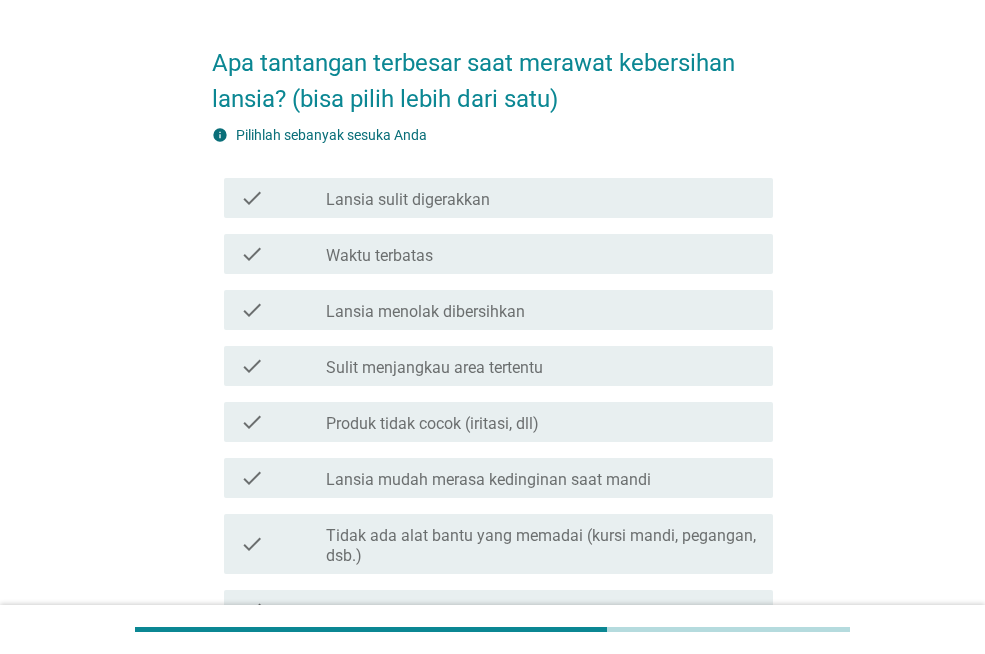 scroll, scrollTop: 100, scrollLeft: 0, axis: vertical 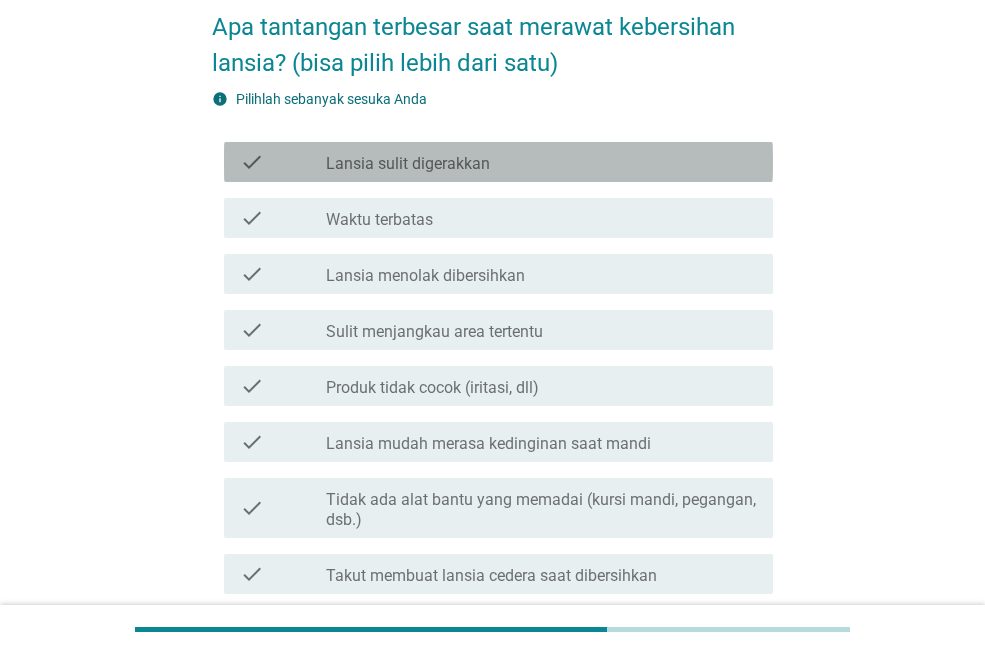 click on "Lansia sulit digerakkan" at bounding box center [408, 164] 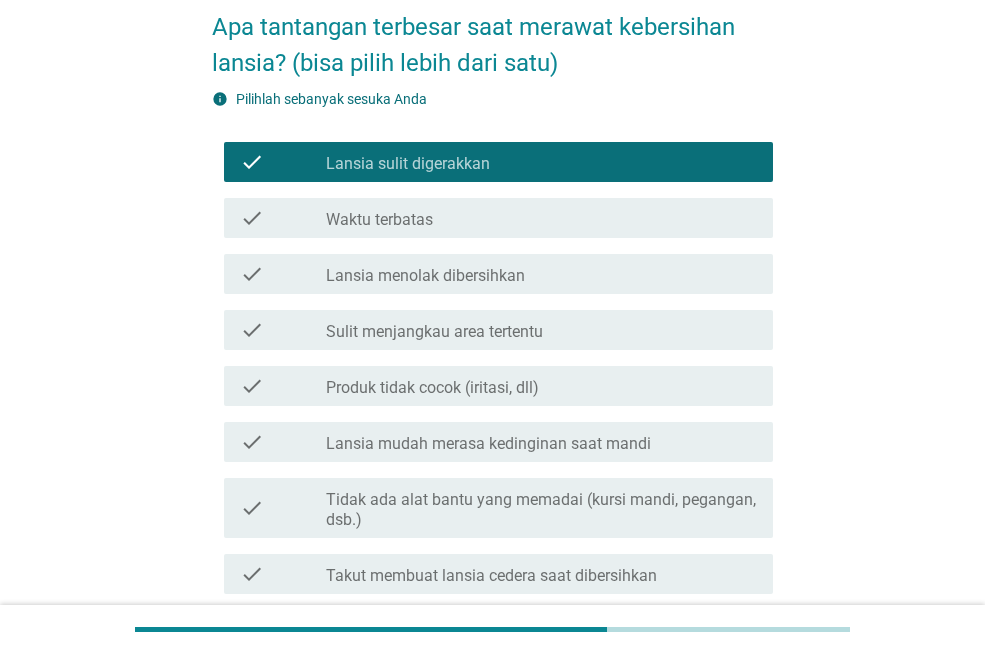 click on "Lansia menolak dibersihkan" at bounding box center (425, 276) 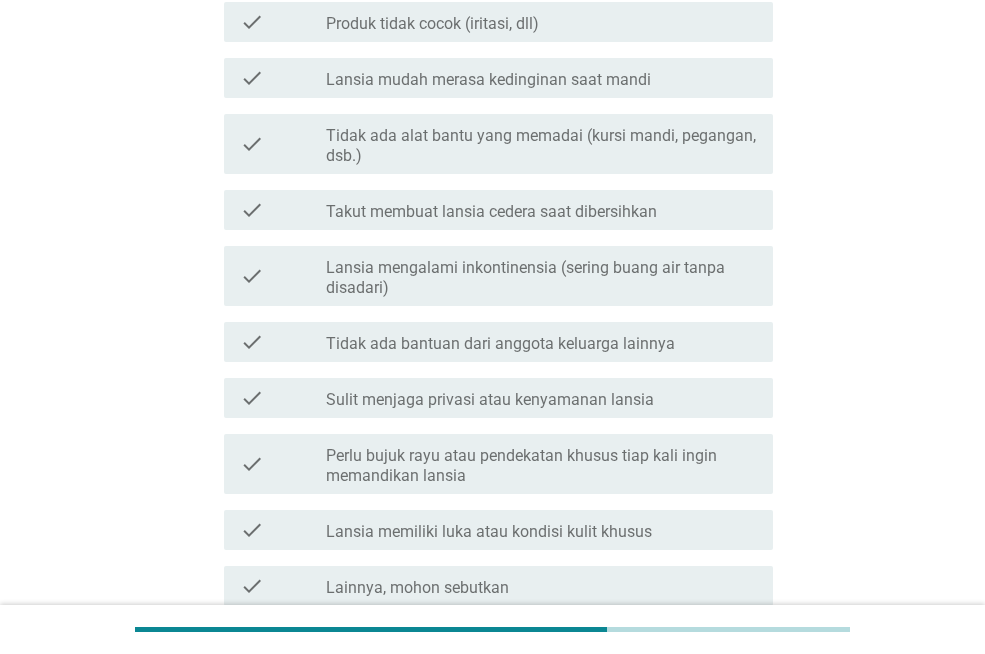 scroll, scrollTop: 500, scrollLeft: 0, axis: vertical 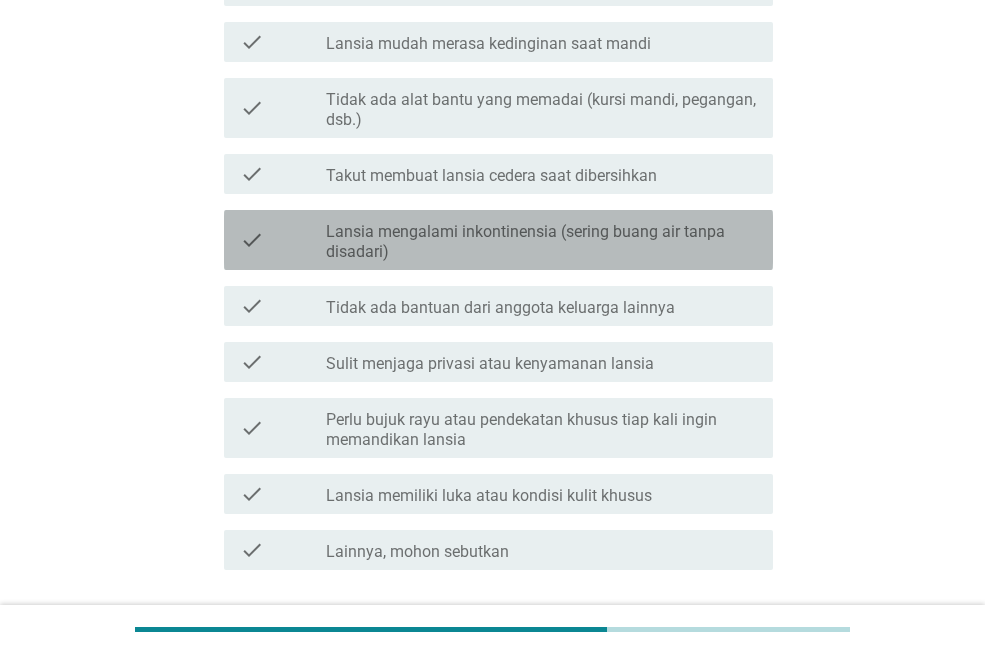 click on "Lansia mengalami inkontinensia (sering buang air tanpa disadari)" at bounding box center (541, 242) 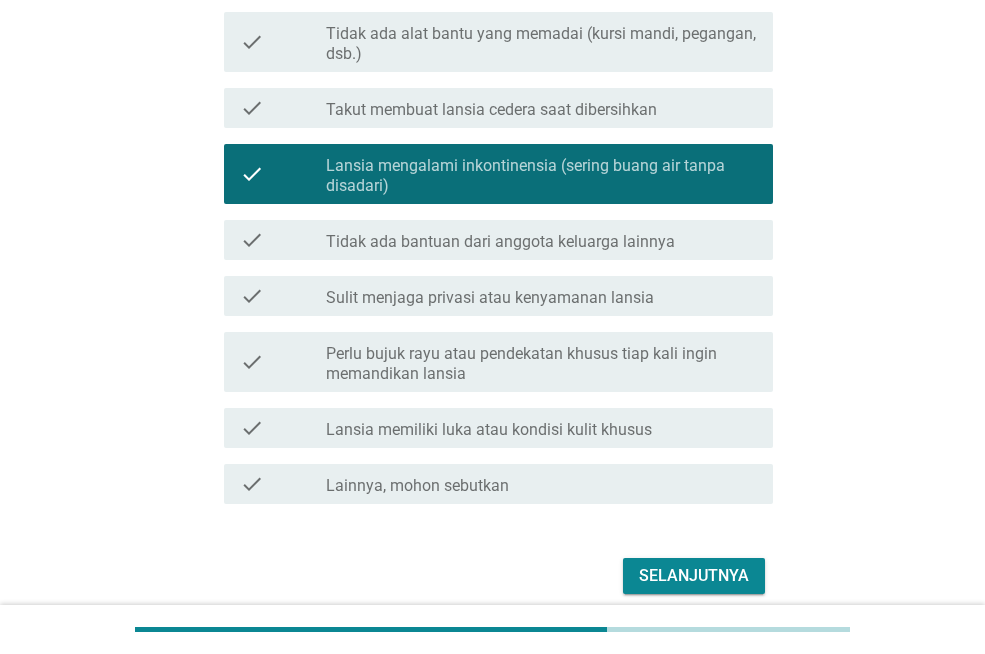 scroll, scrollTop: 649, scrollLeft: 0, axis: vertical 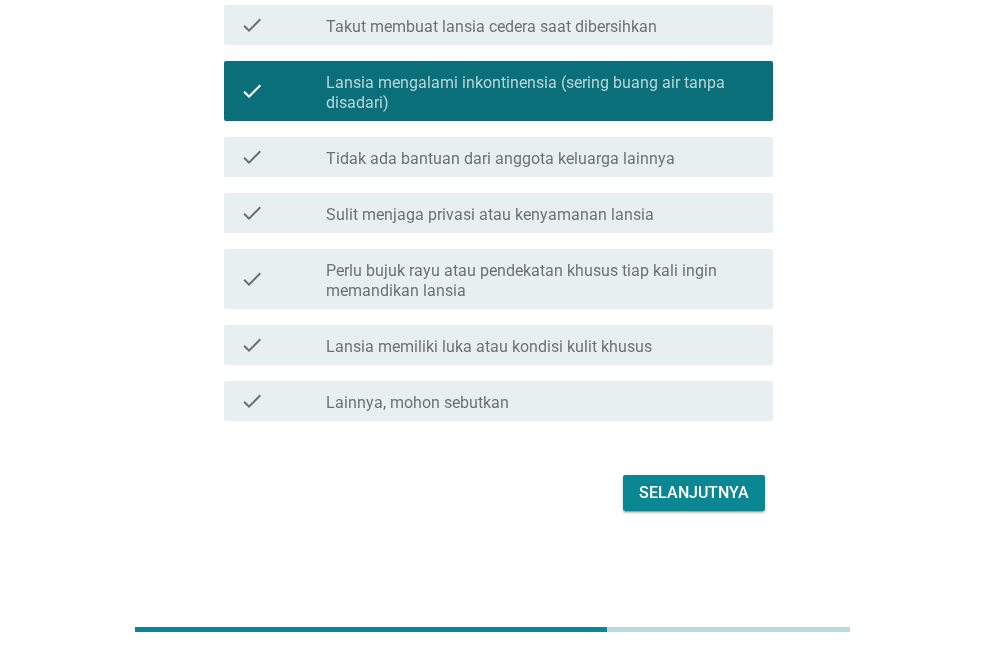 click on "Selanjutnya" at bounding box center (492, 493) 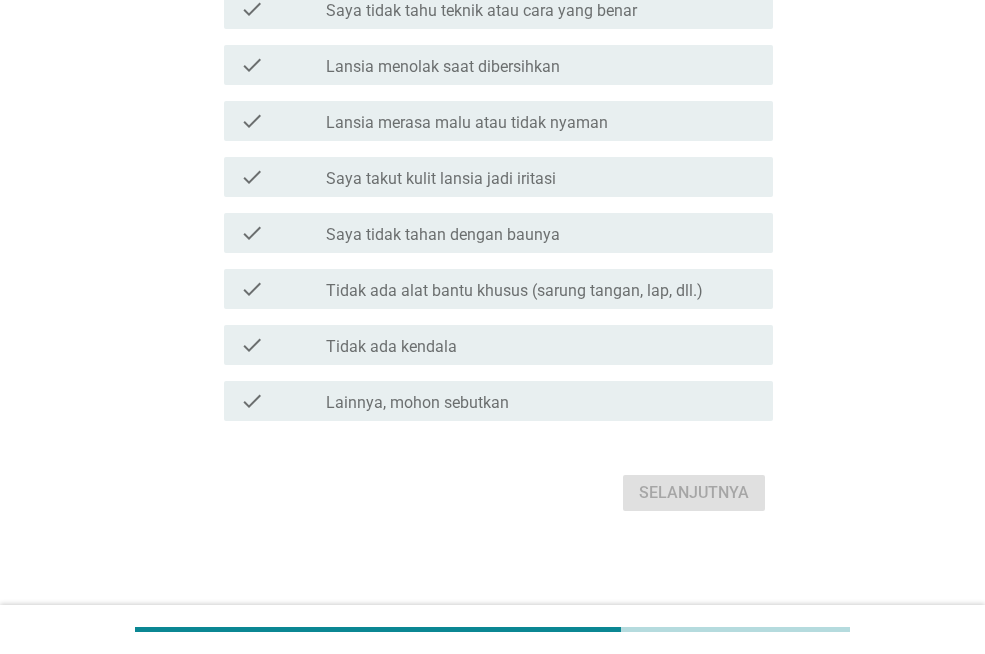 scroll, scrollTop: 0, scrollLeft: 0, axis: both 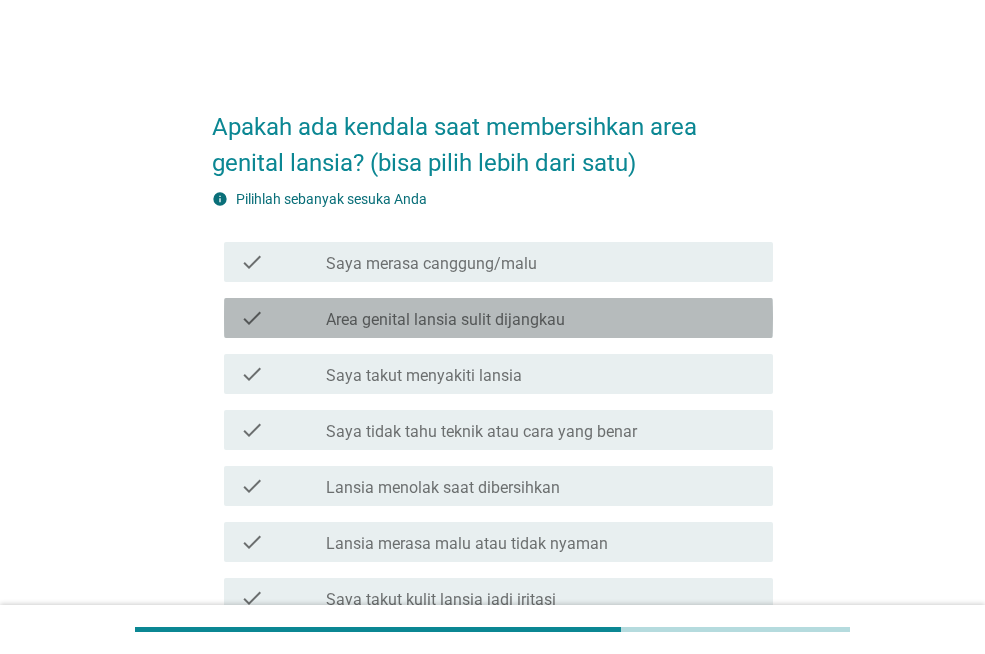 click on "Area genital lansia sulit dijangkau" at bounding box center [445, 320] 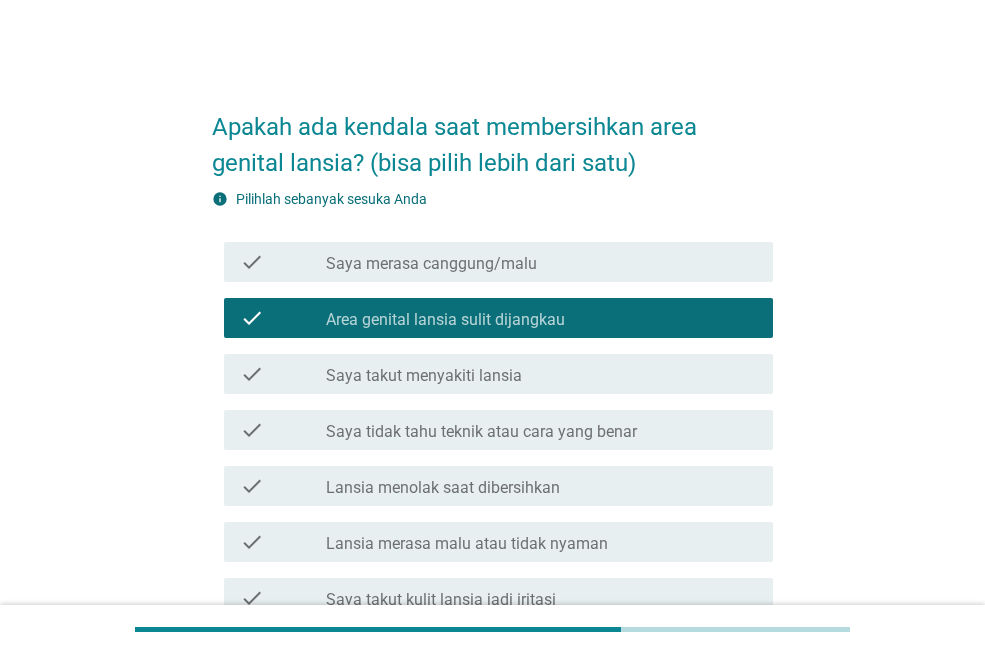 click on "Saya takut menyakiti lansia" at bounding box center (424, 376) 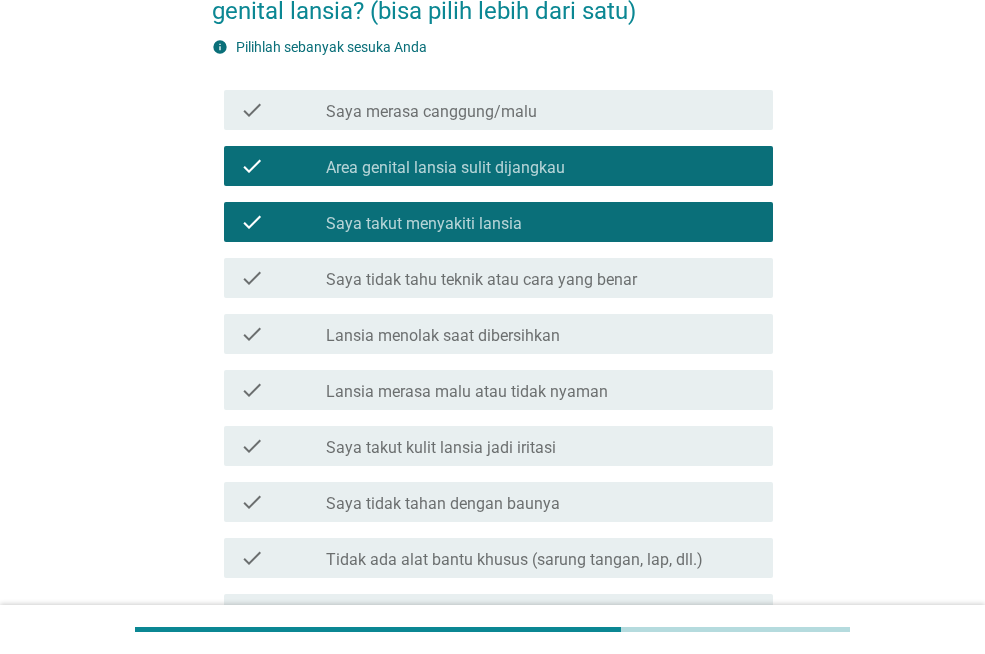 scroll, scrollTop: 200, scrollLeft: 0, axis: vertical 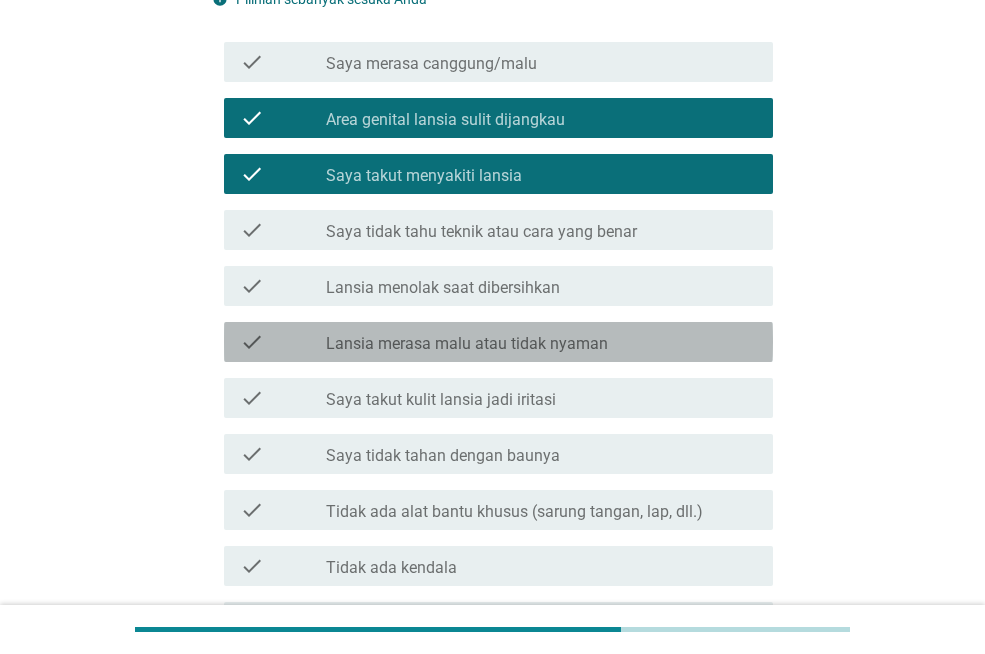 click on "Lansia merasa malu atau tidak nyaman" at bounding box center [467, 344] 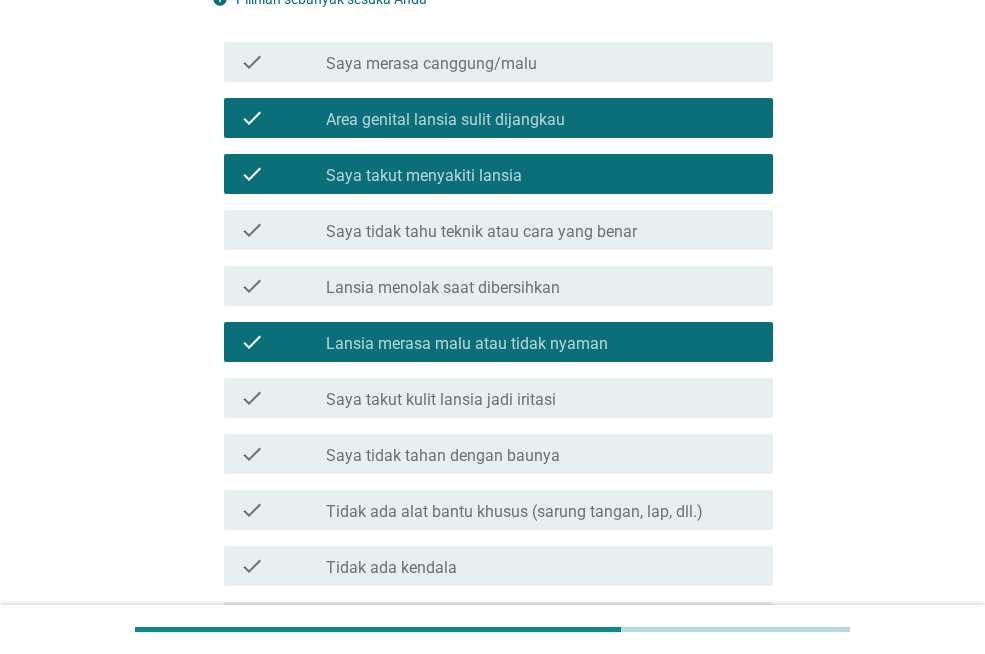 scroll, scrollTop: 300, scrollLeft: 0, axis: vertical 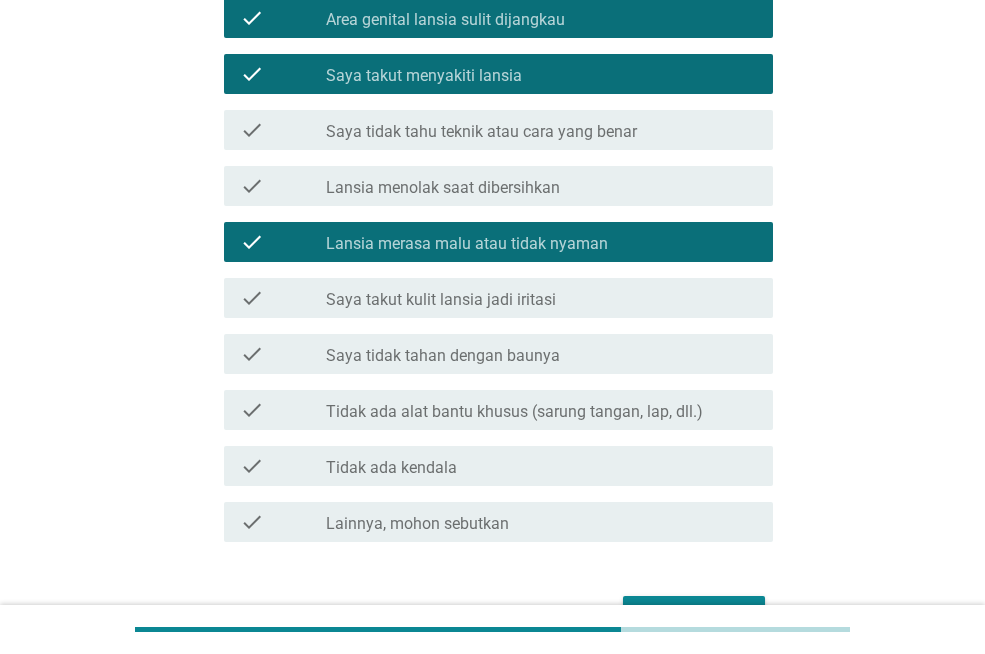 click on "Saya tidak tahan dengan baunya" at bounding box center [443, 356] 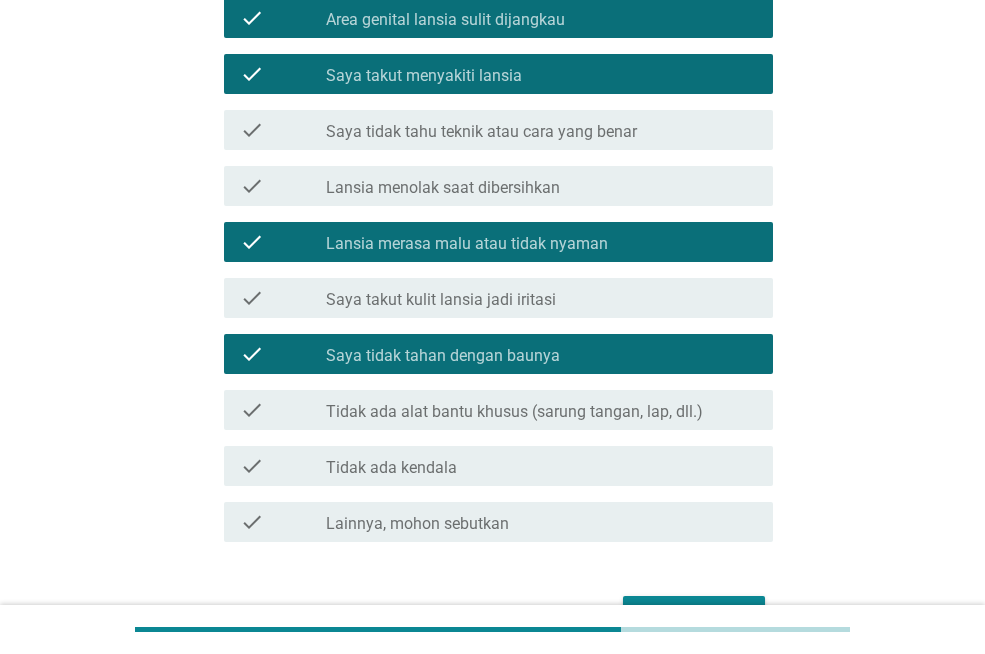 click on "Saya takut kulit lansia jadi iritasi" at bounding box center [441, 300] 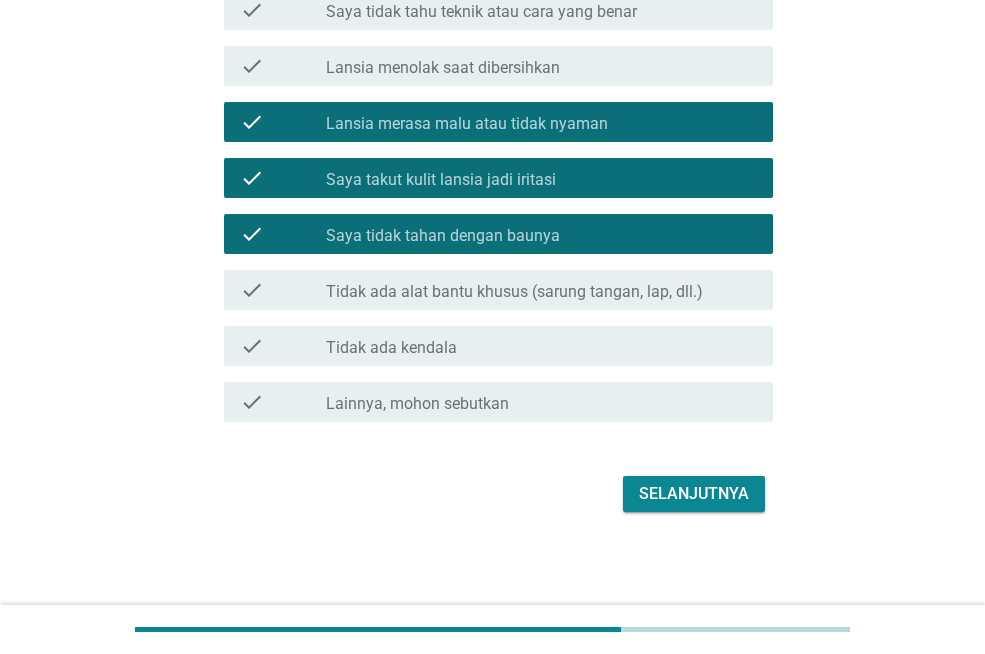 scroll, scrollTop: 421, scrollLeft: 0, axis: vertical 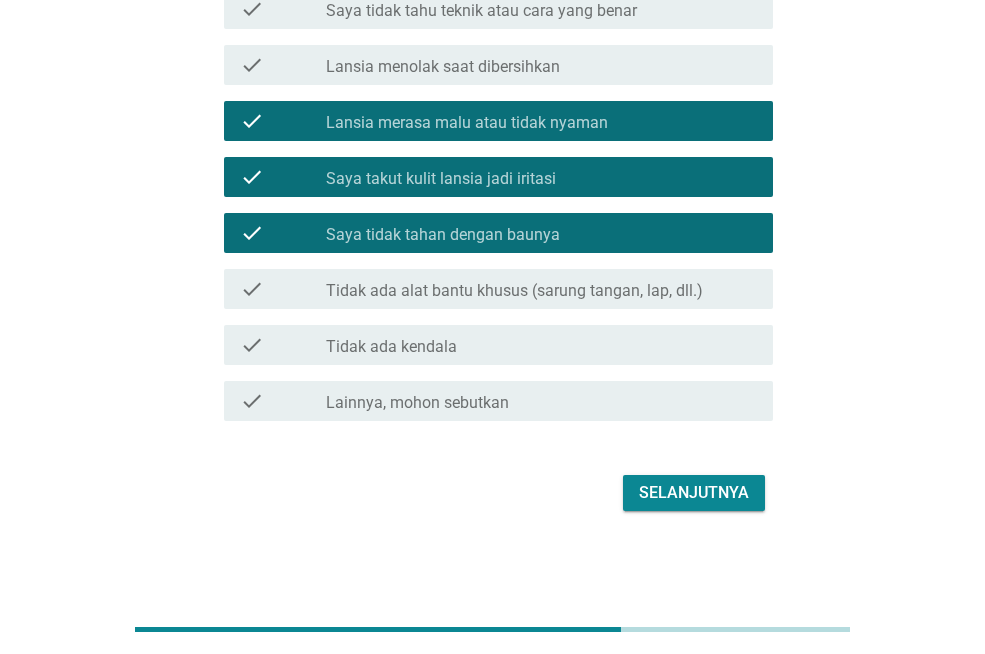 click on "Selanjutnya" at bounding box center (694, 493) 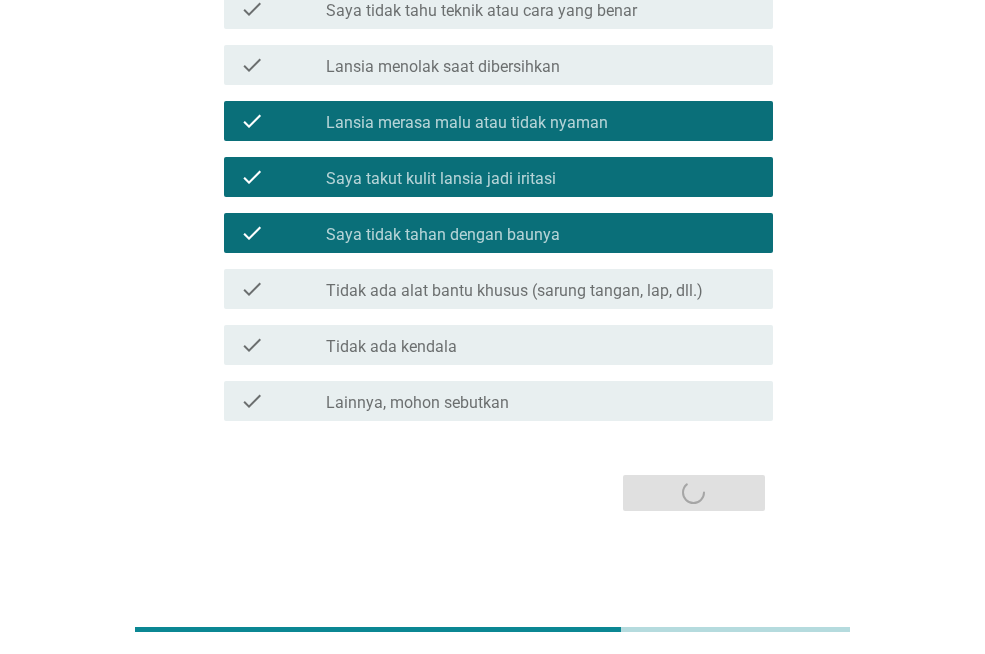 scroll, scrollTop: 0, scrollLeft: 0, axis: both 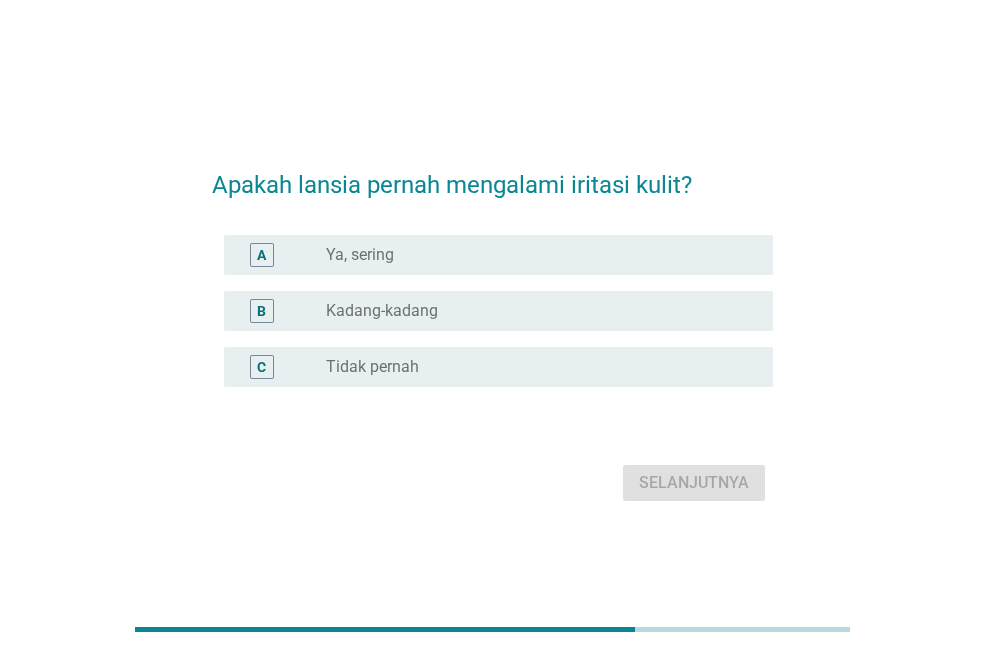 click on "Kadang-kadang" at bounding box center [382, 311] 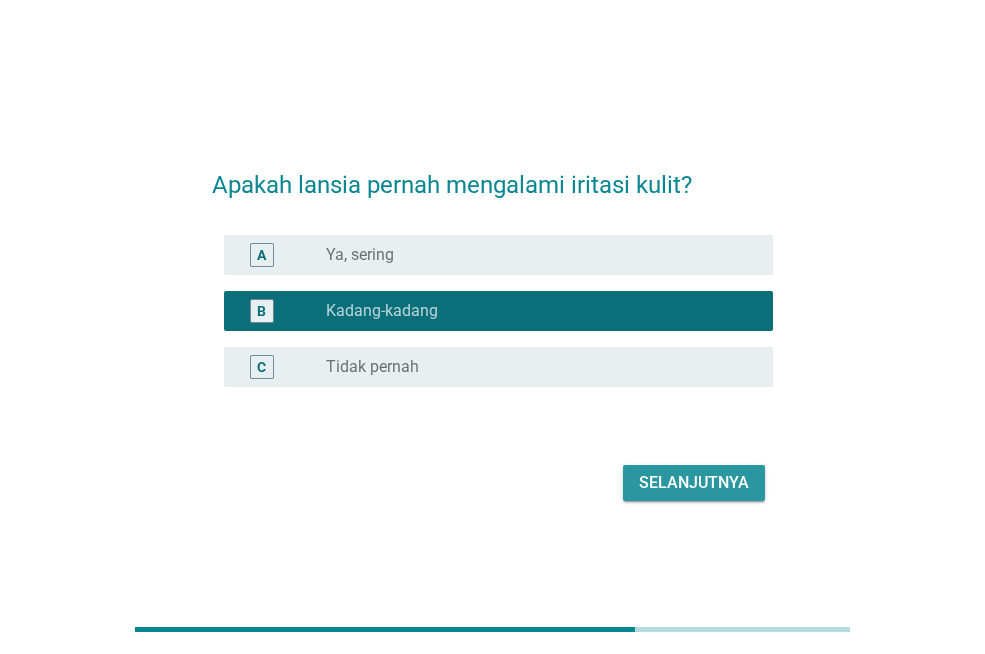drag, startPoint x: 748, startPoint y: 490, endPoint x: 677, endPoint y: 480, distance: 71.70077 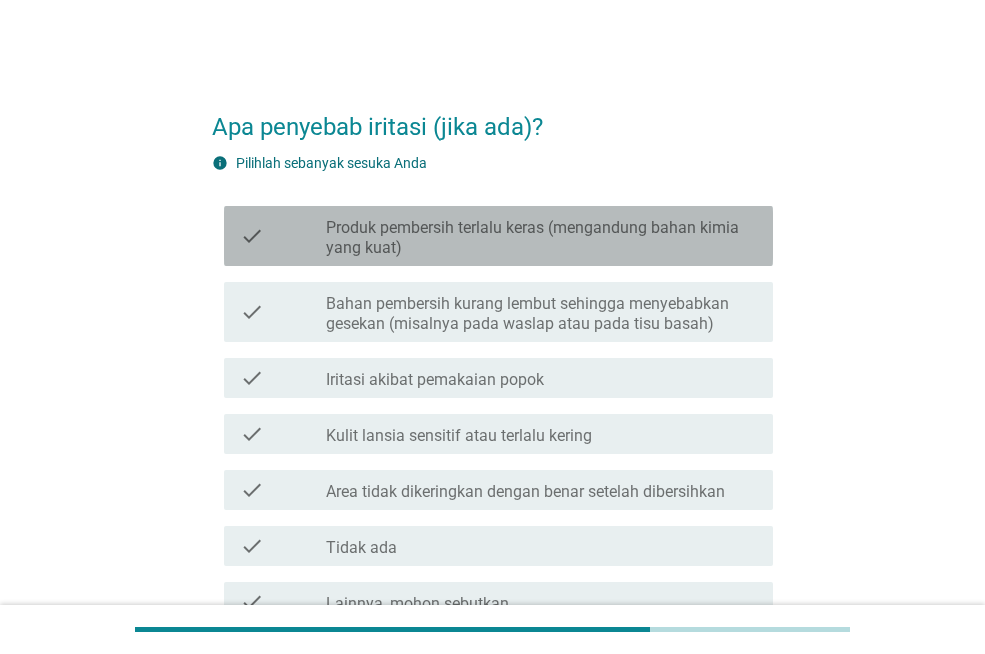 click on "Produk pembersih terlalu keras (mengandung bahan kimia yang kuat)" at bounding box center [541, 238] 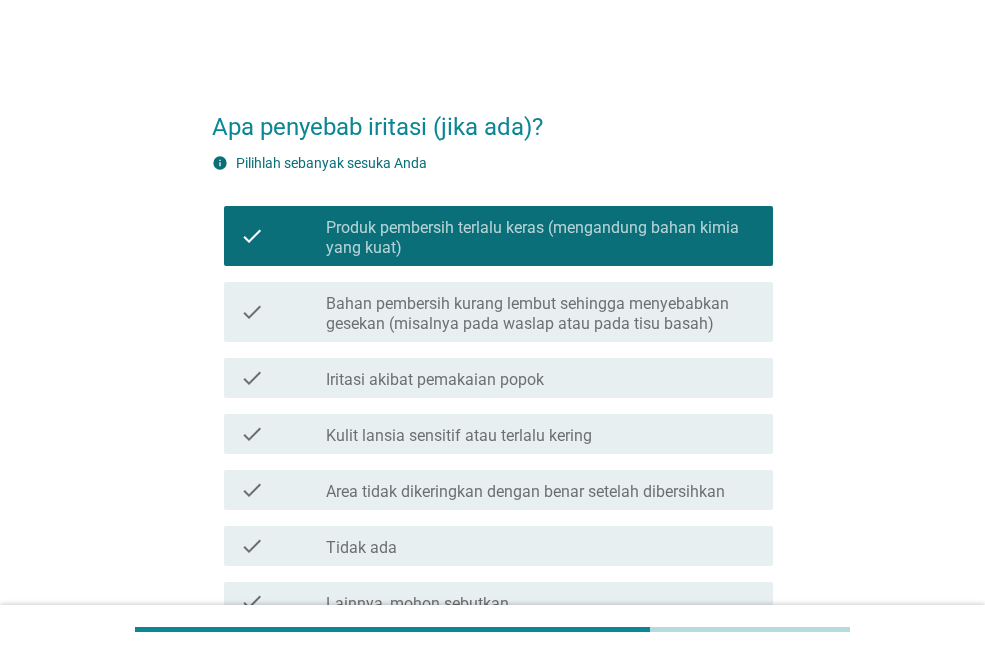 scroll, scrollTop: 100, scrollLeft: 0, axis: vertical 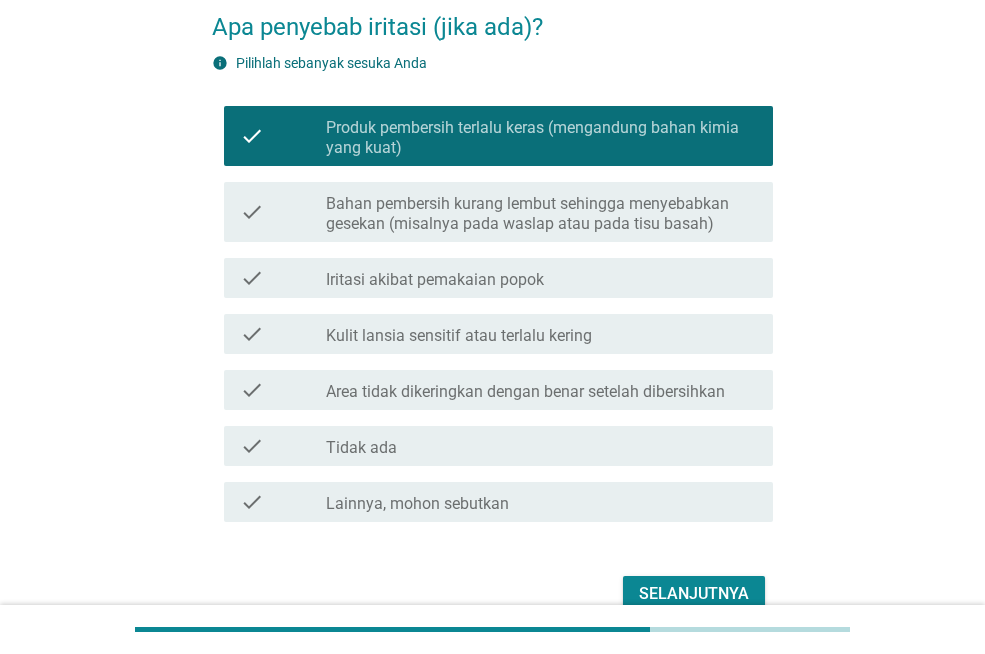 click on "Bahan pembersih kurang lembut sehingga menyebabkan gesekan (misalnya pada waslap atau pada tisu basah)" at bounding box center (541, 214) 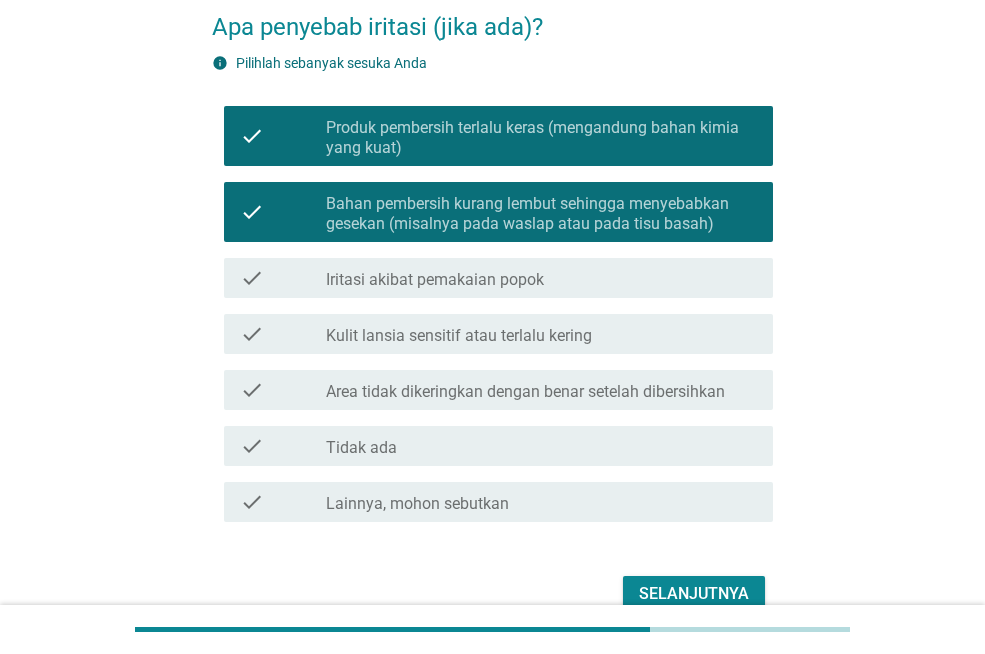 click on "Selanjutnya" at bounding box center [694, 594] 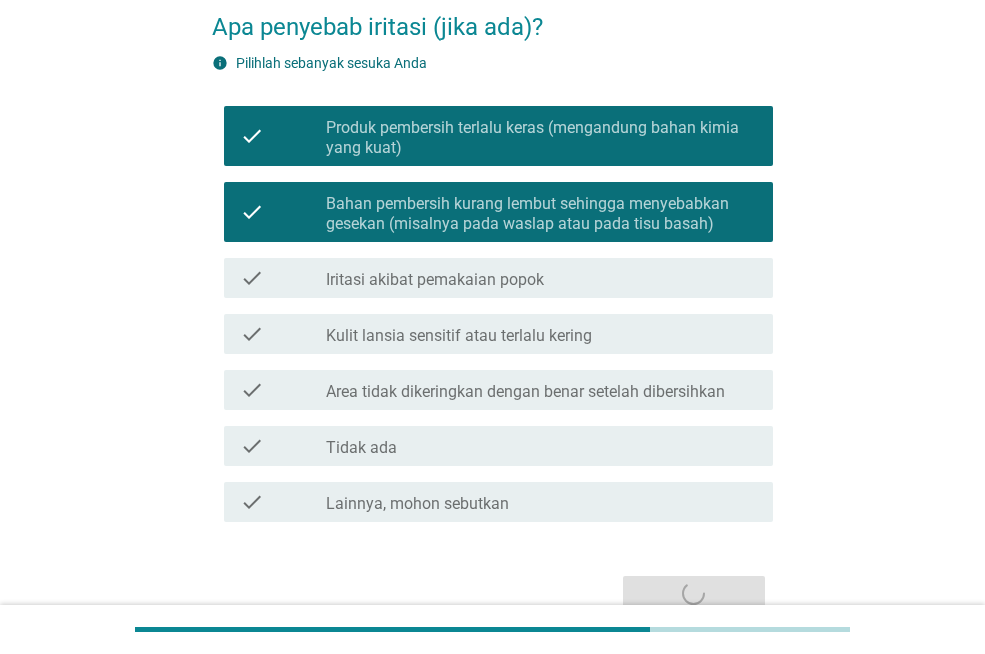 scroll, scrollTop: 0, scrollLeft: 0, axis: both 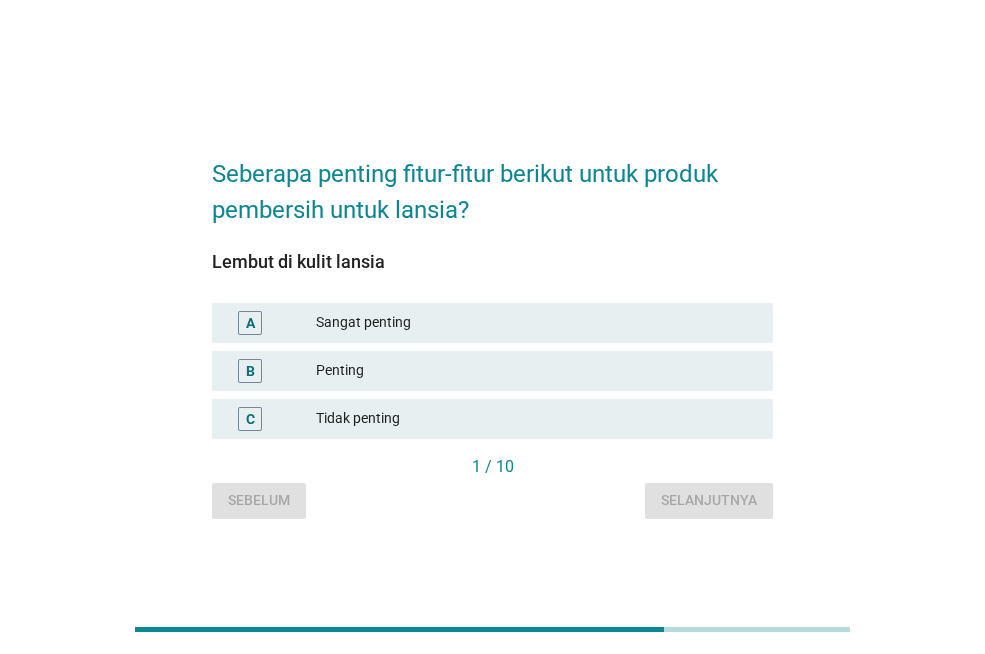 click on "Sangat penting" at bounding box center (536, 323) 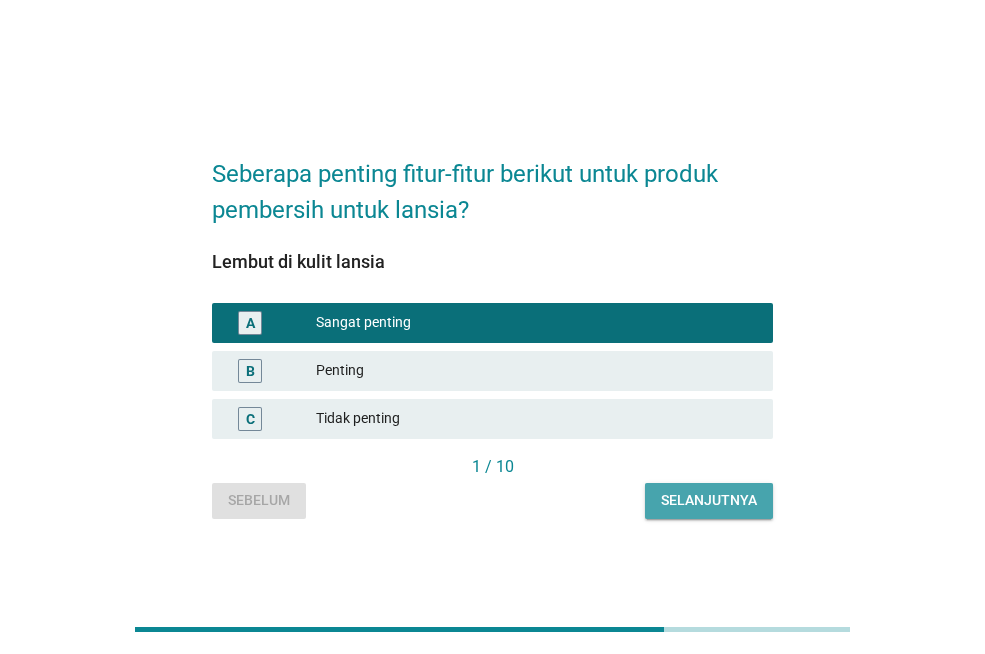 click on "Selanjutnya" at bounding box center [709, 500] 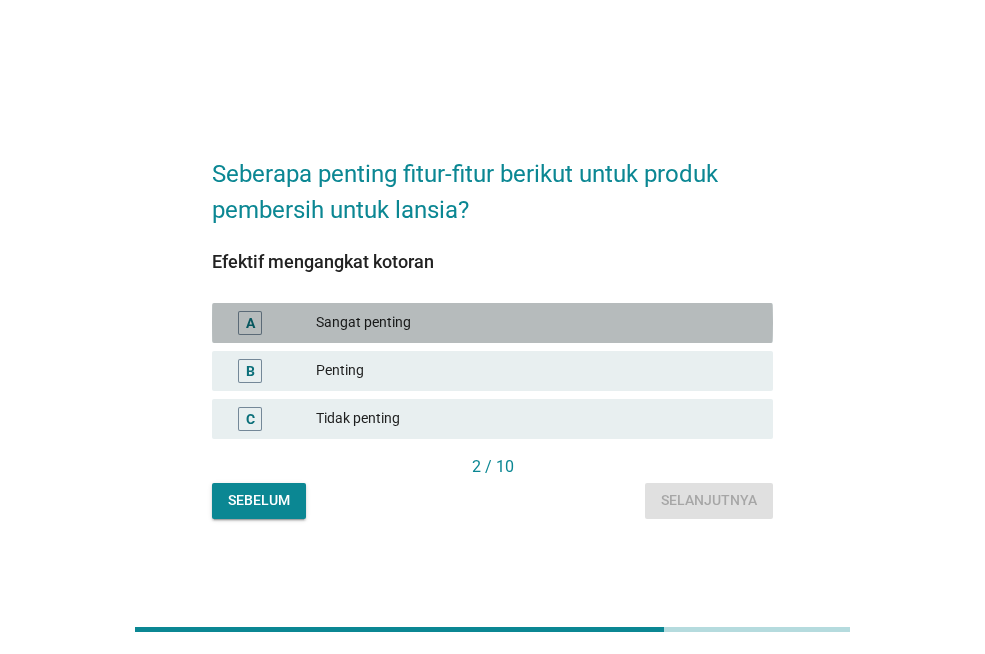 click on "Sangat penting" at bounding box center [536, 323] 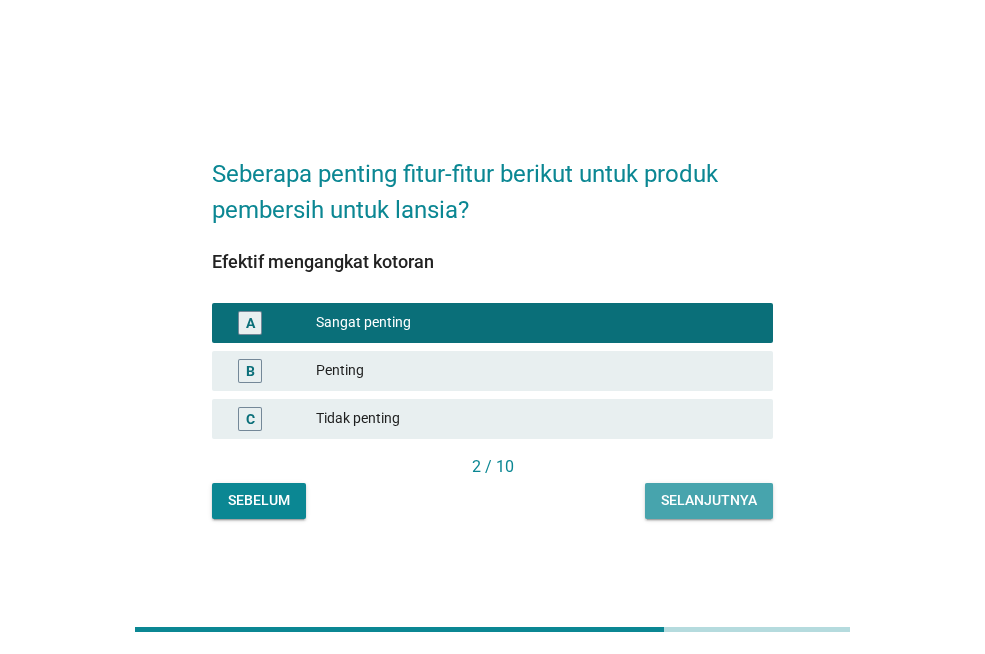 click on "Selanjutnya" at bounding box center [709, 500] 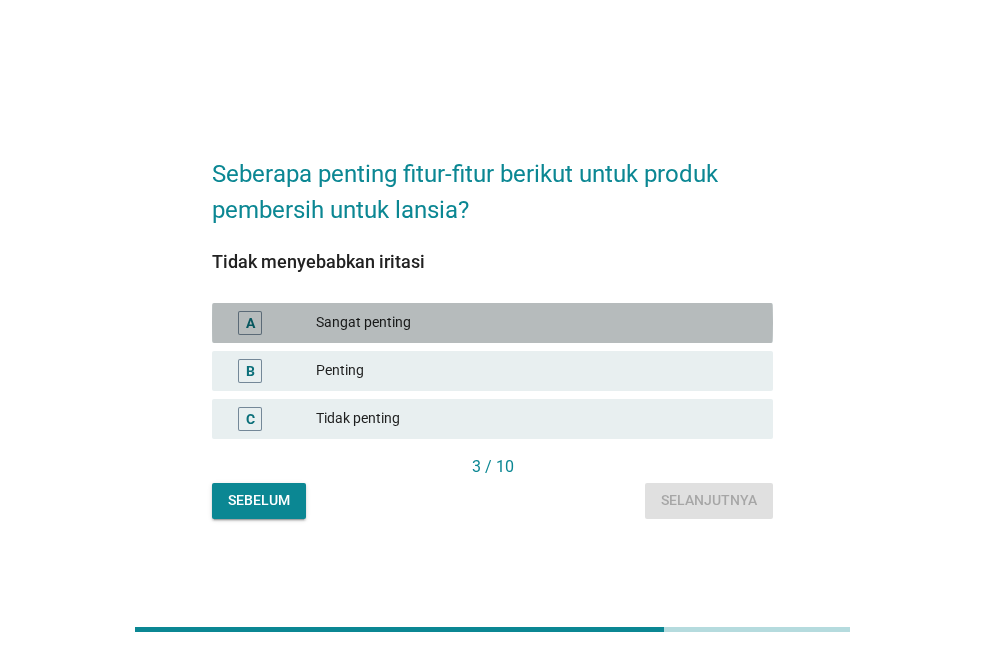click on "A   Sangat penting" at bounding box center [492, 323] 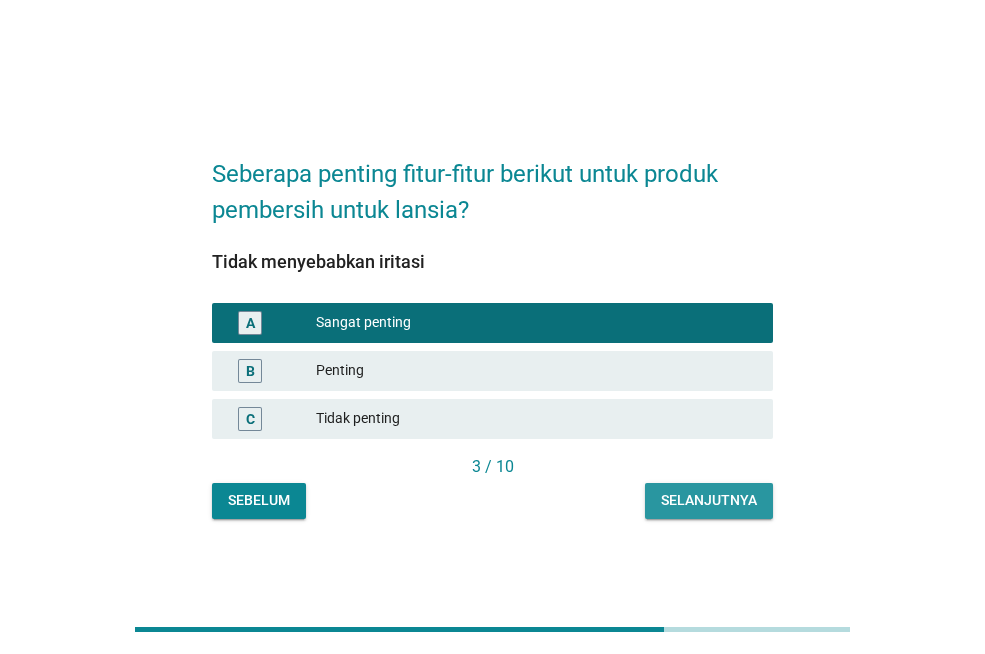 drag, startPoint x: 737, startPoint y: 502, endPoint x: 603, endPoint y: 455, distance: 142.00352 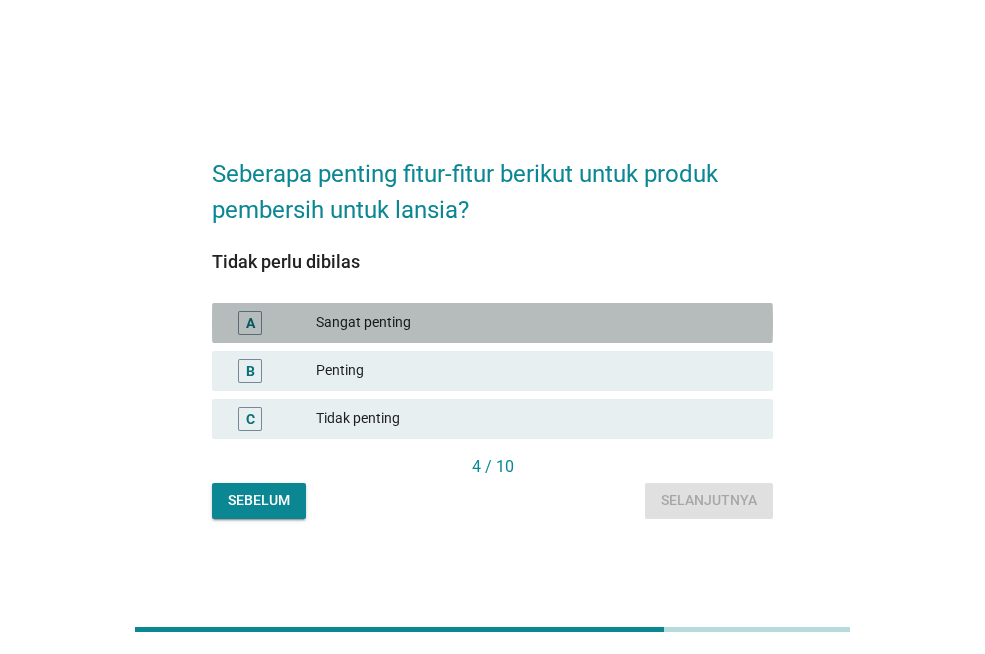 click on "Sangat penting" at bounding box center (536, 323) 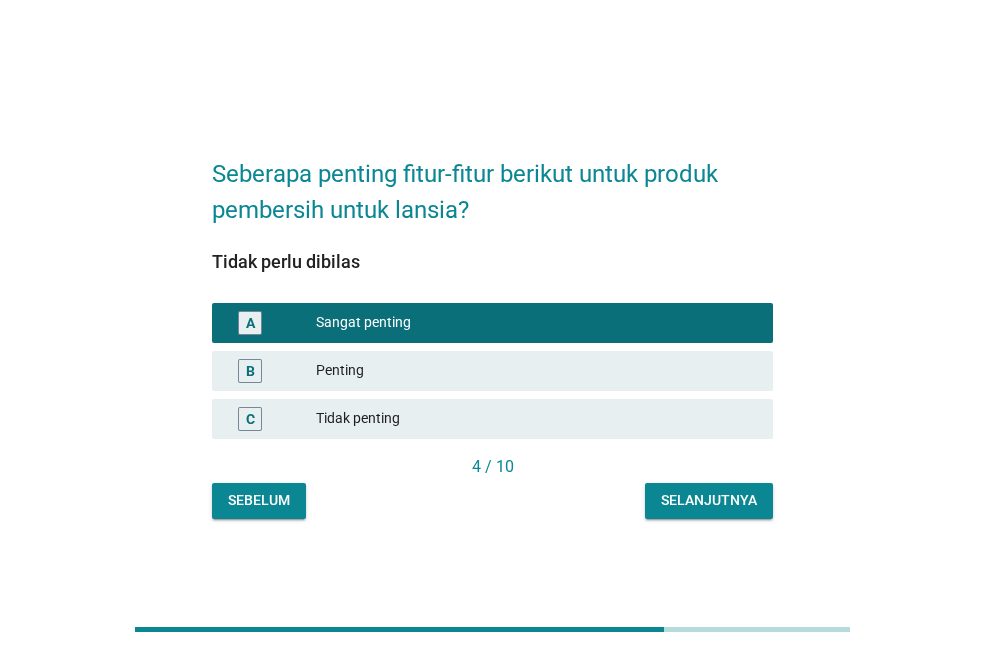 click on "Selanjutnya" at bounding box center [709, 501] 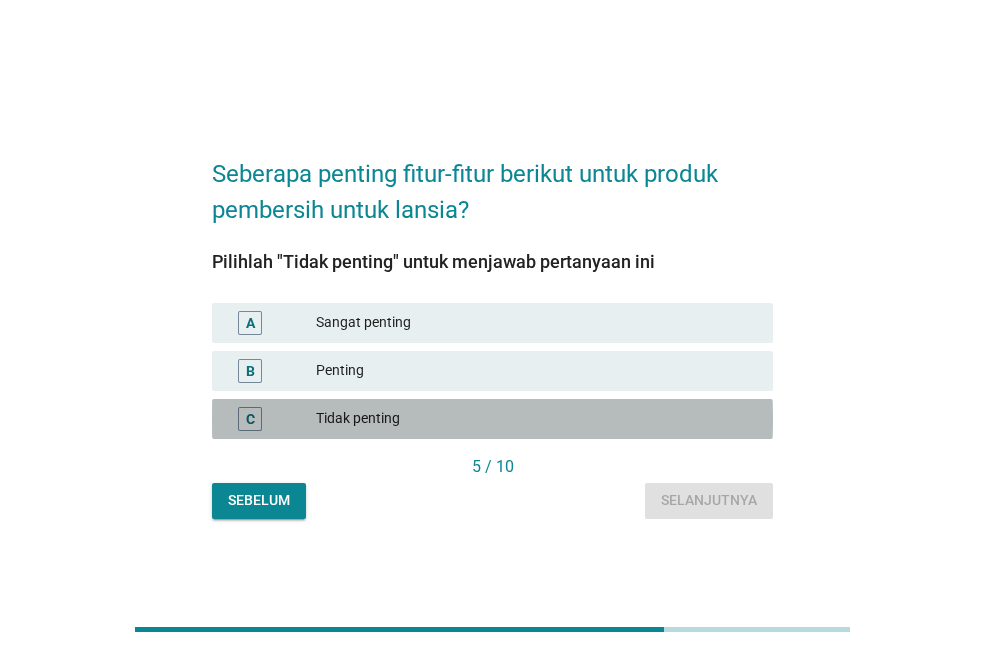 click on "Tidak penting" at bounding box center (536, 419) 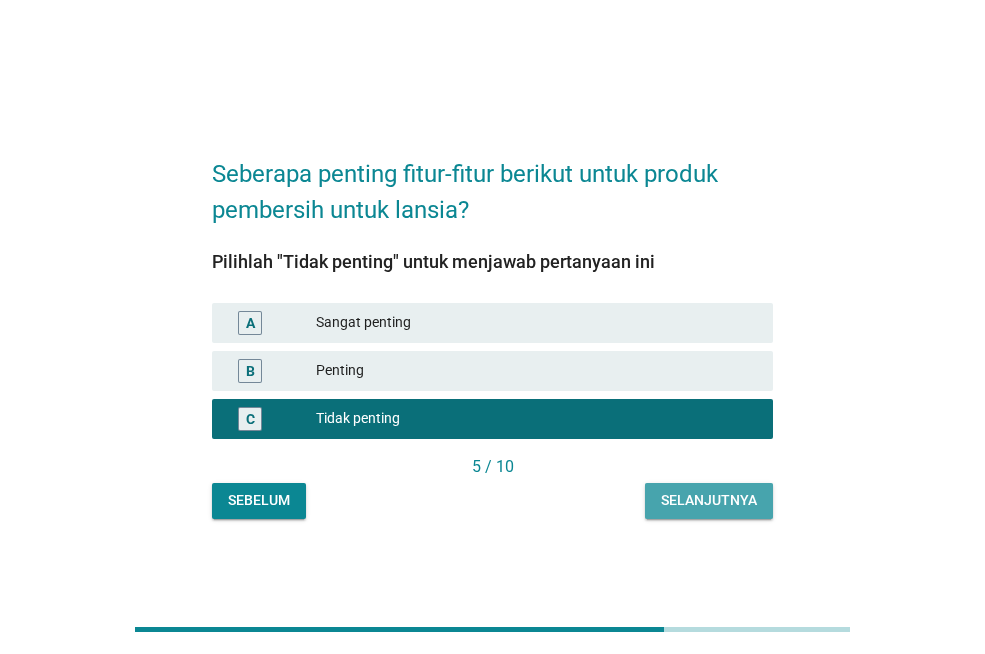 click on "Selanjutnya" at bounding box center [709, 501] 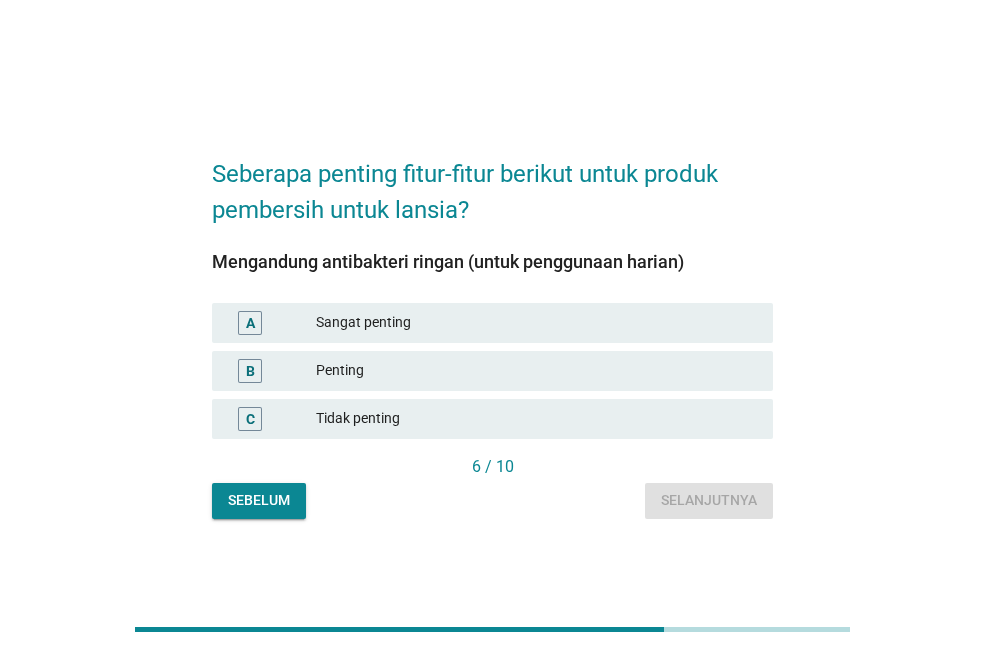 click on "Penting" at bounding box center (536, 371) 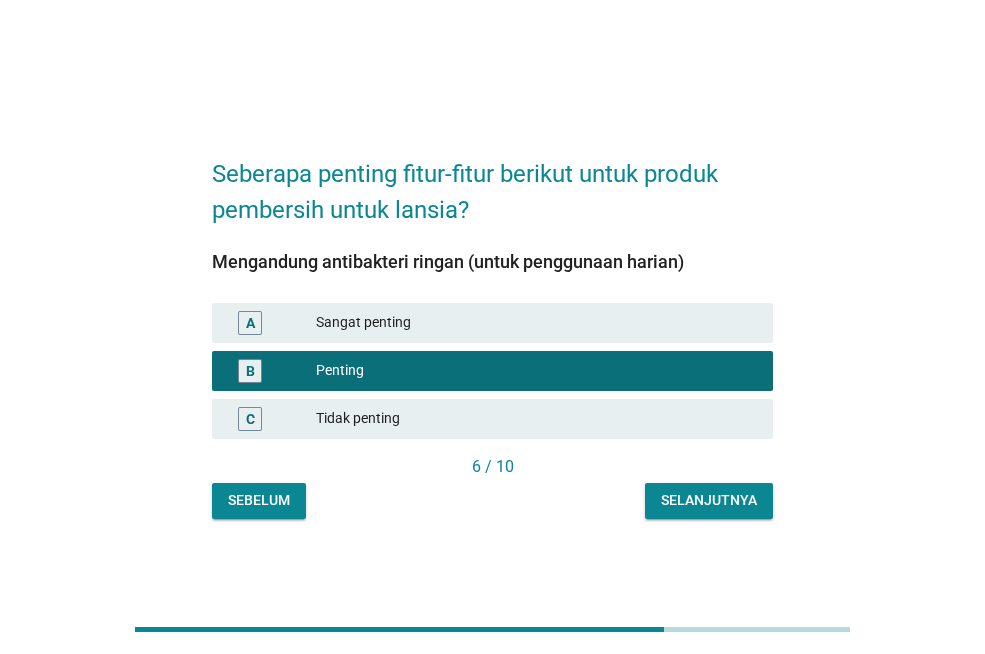 click on "Selanjutnya" at bounding box center [709, 501] 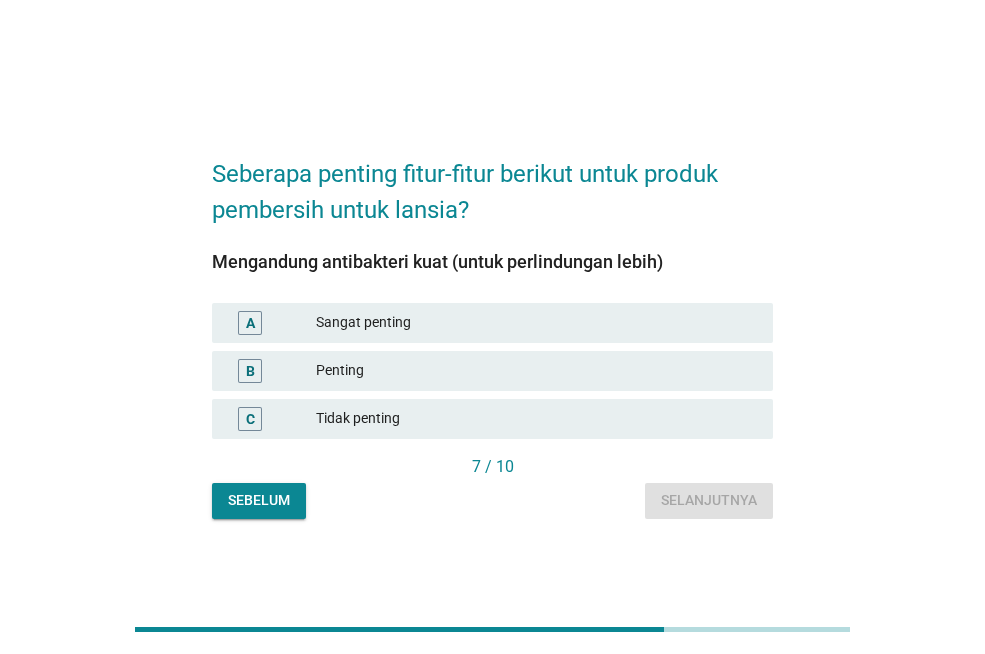 click on "Sangat penting" at bounding box center [536, 323] 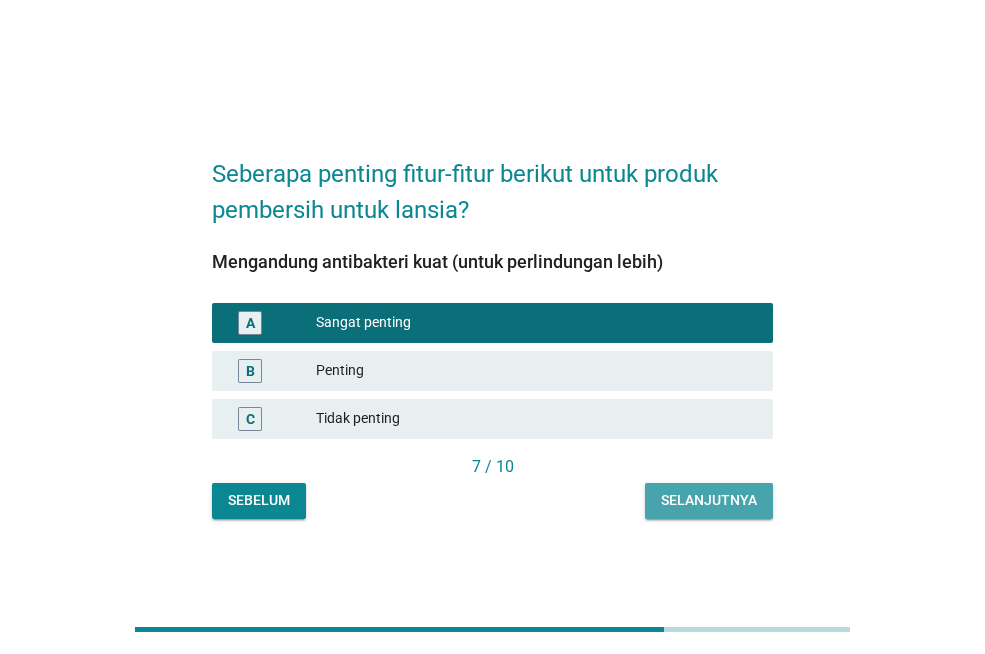 click on "Selanjutnya" at bounding box center [709, 501] 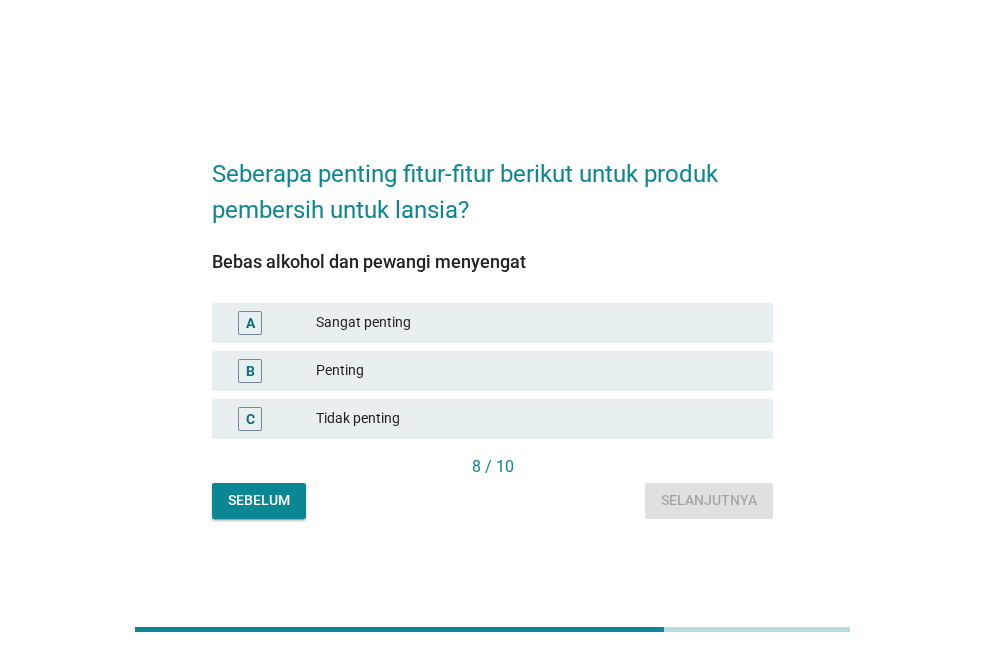 click on "Sangat penting" at bounding box center (536, 323) 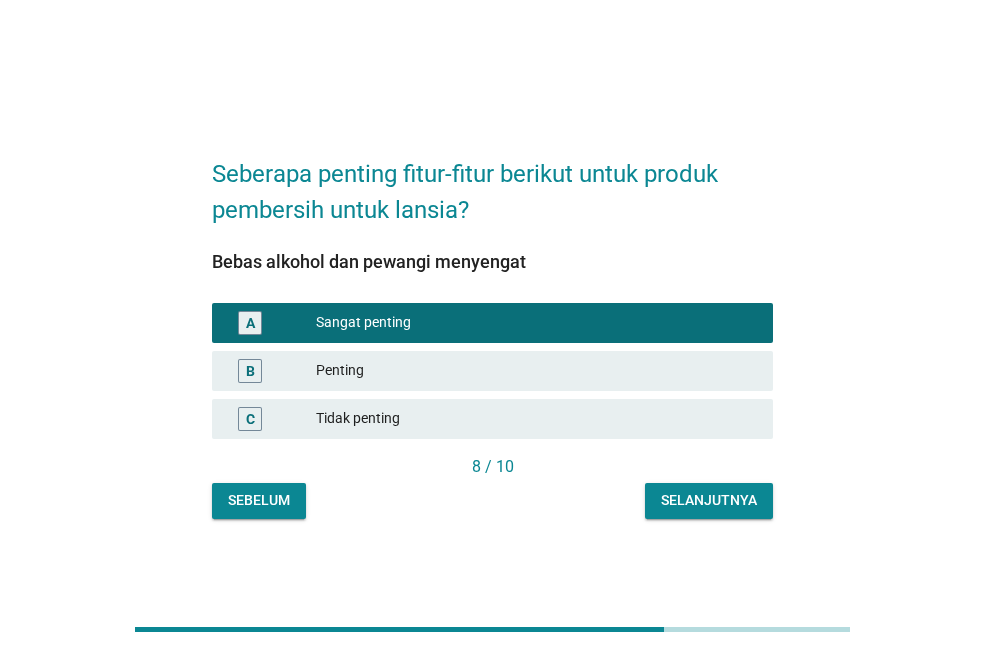 click on "Selanjutnya" at bounding box center (709, 500) 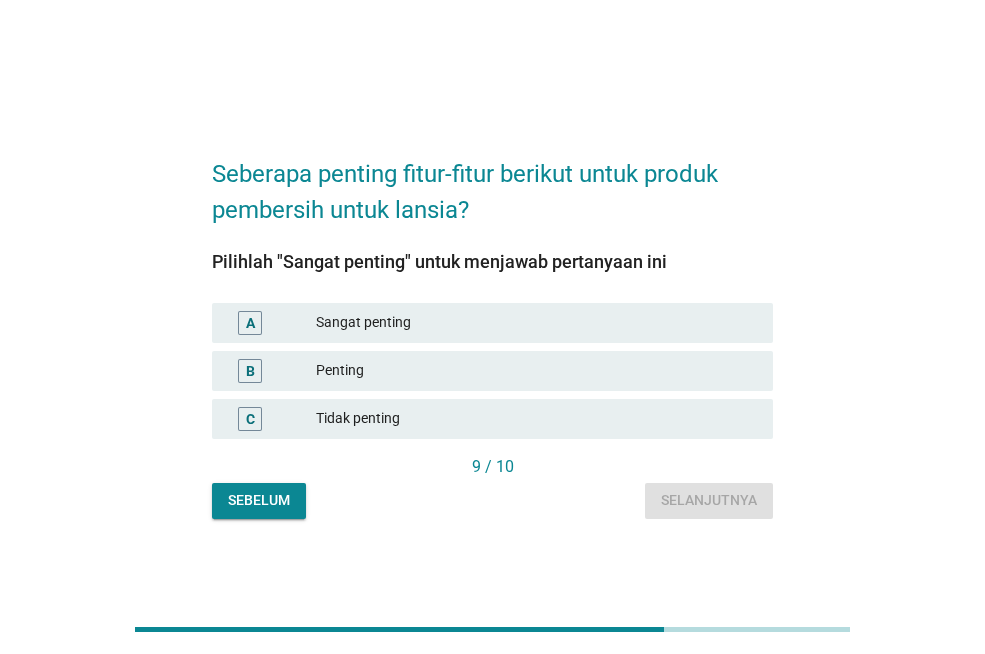 click on "Sangat penting" at bounding box center [536, 323] 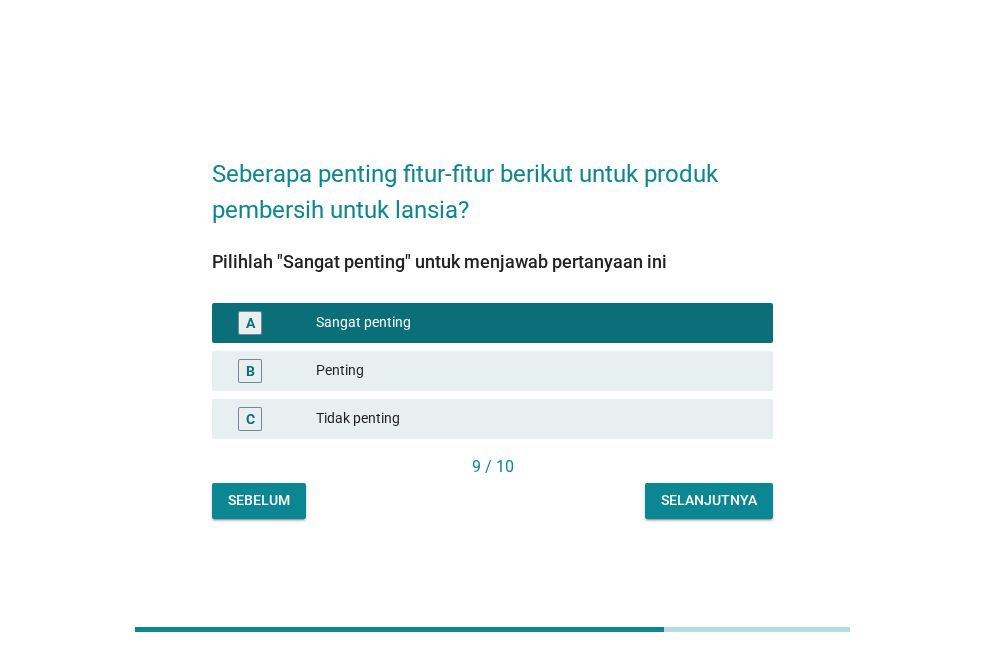 click on "Selanjutnya" at bounding box center (709, 501) 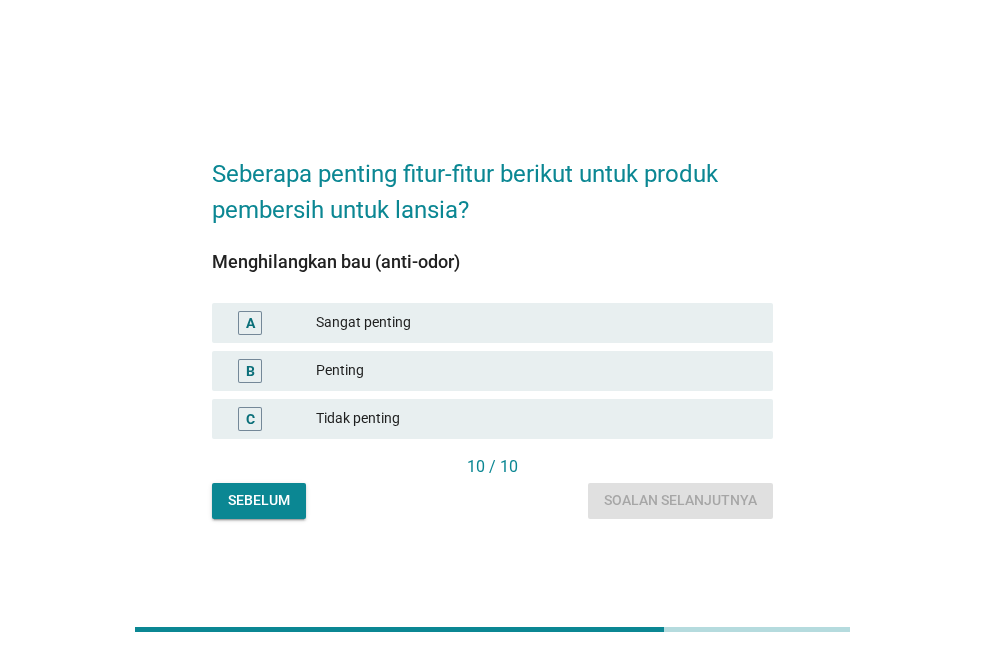 click on "Sangat penting" at bounding box center [536, 323] 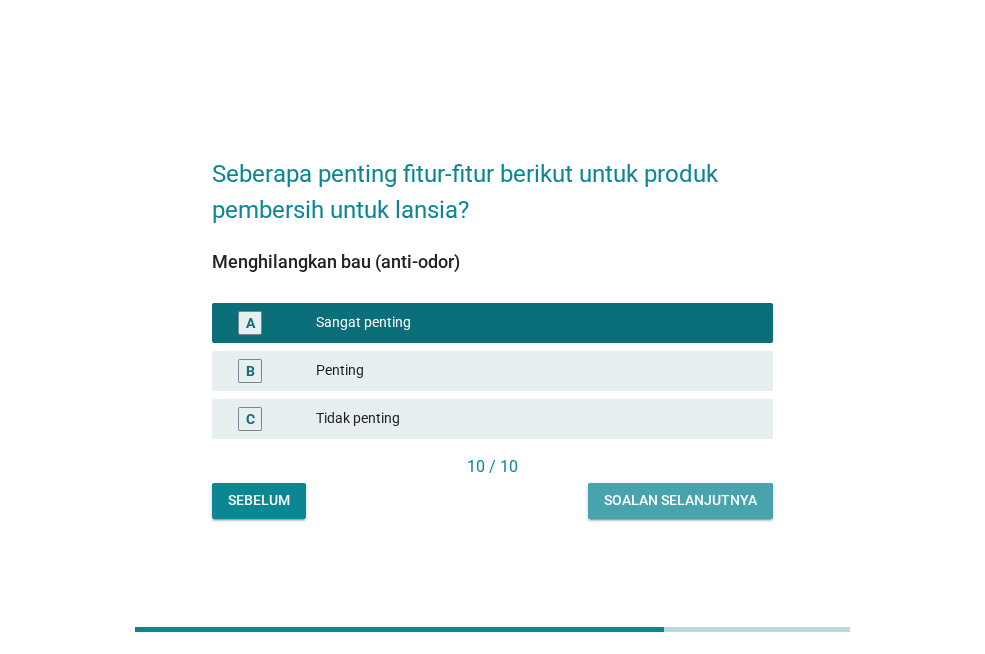 drag, startPoint x: 676, startPoint y: 502, endPoint x: 535, endPoint y: 500, distance: 141.01419 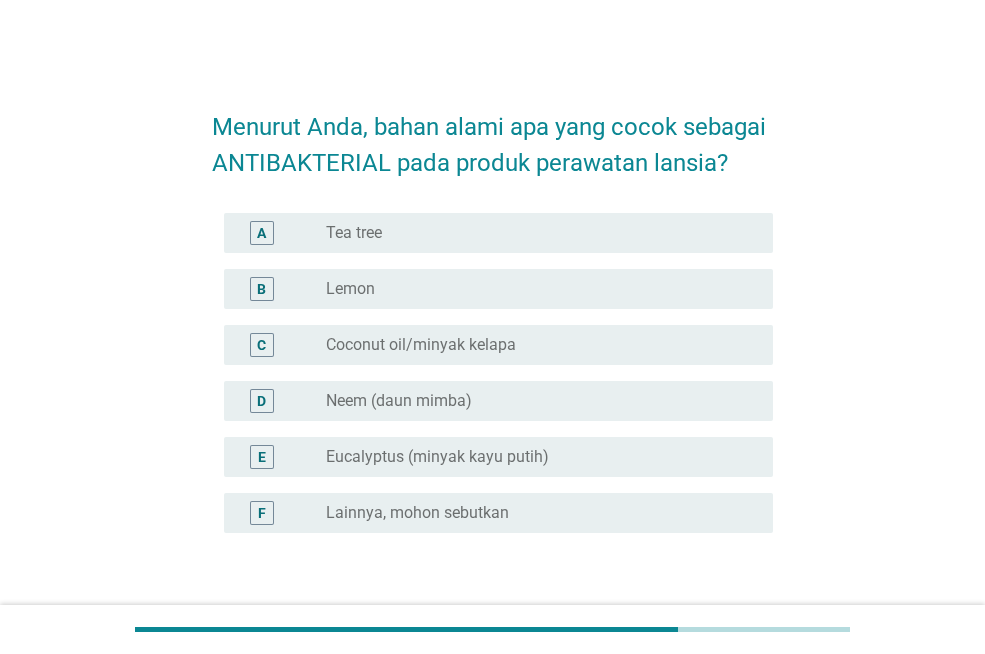 click on "Eucalyptus (minyak kayu putih)" at bounding box center (437, 457) 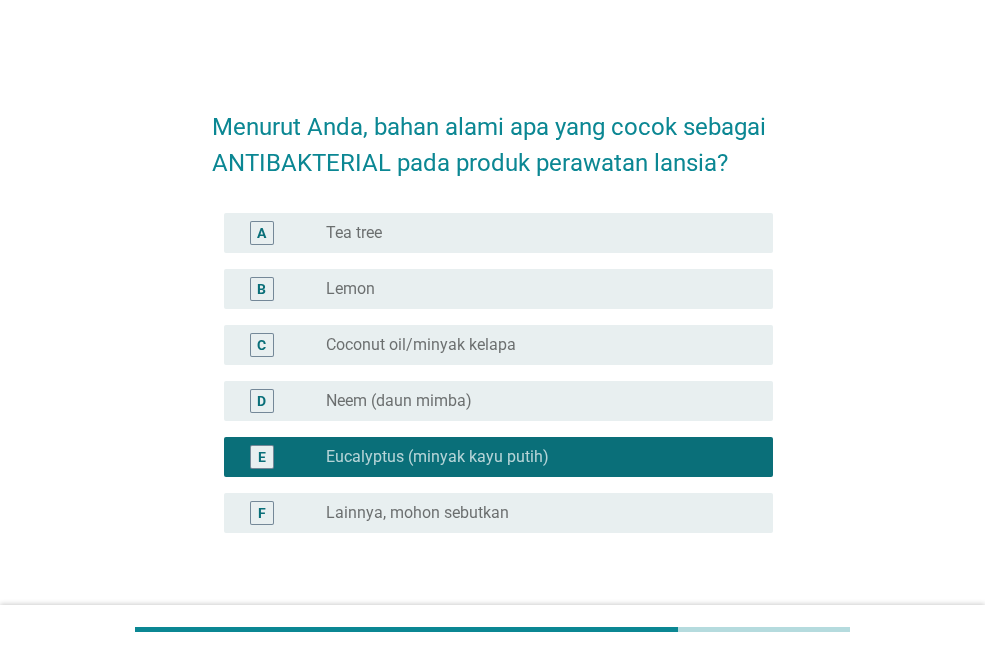 scroll, scrollTop: 100, scrollLeft: 0, axis: vertical 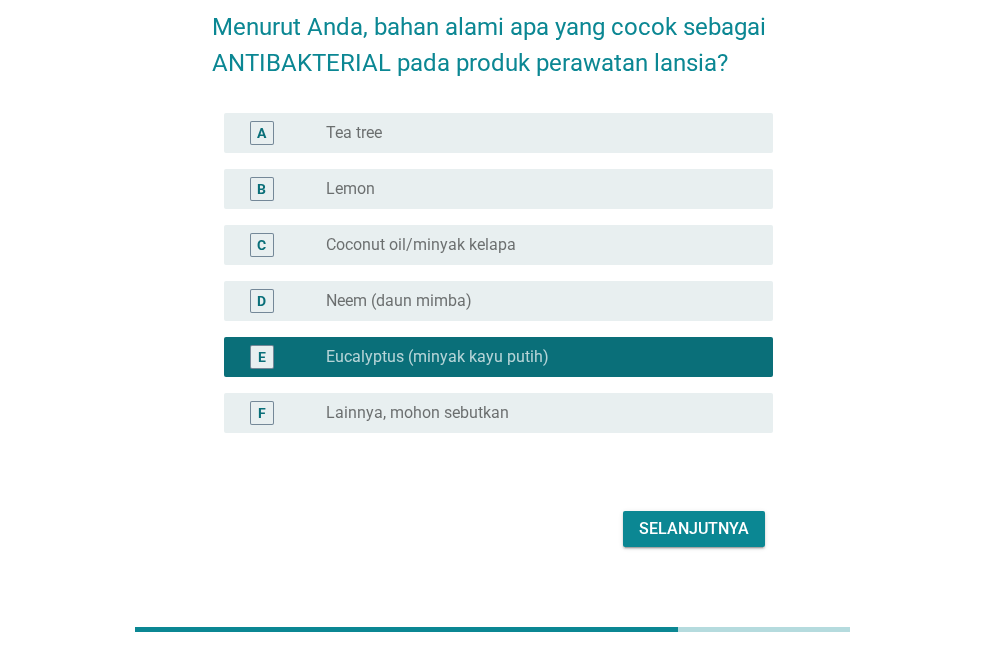 click on "Selanjutnya" at bounding box center (694, 529) 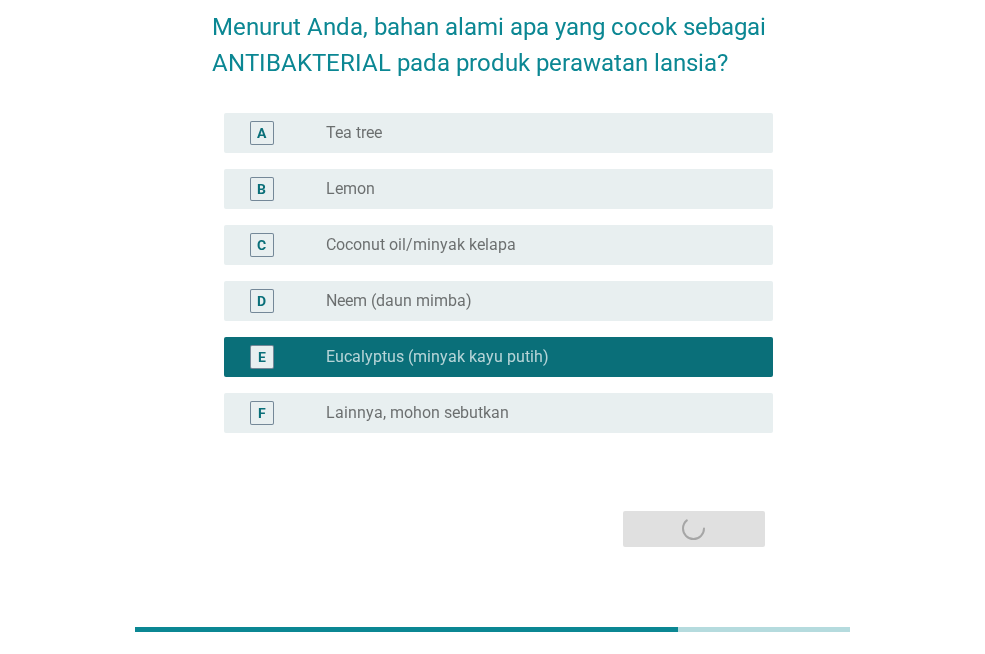 scroll, scrollTop: 0, scrollLeft: 0, axis: both 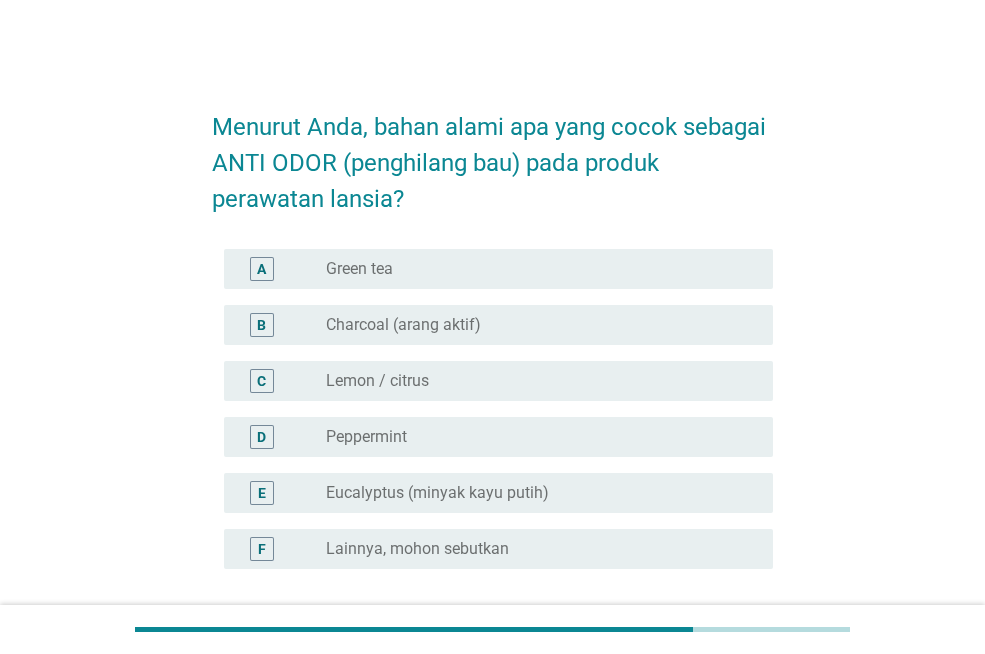 click on "Eucalyptus (minyak kayu putih)" at bounding box center [437, 493] 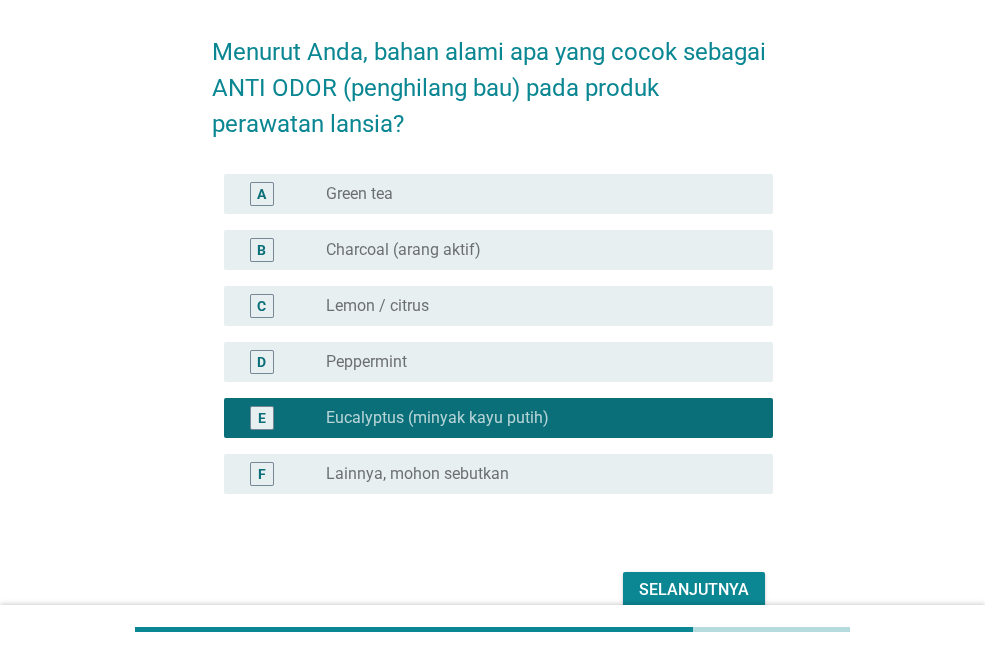 scroll, scrollTop: 172, scrollLeft: 0, axis: vertical 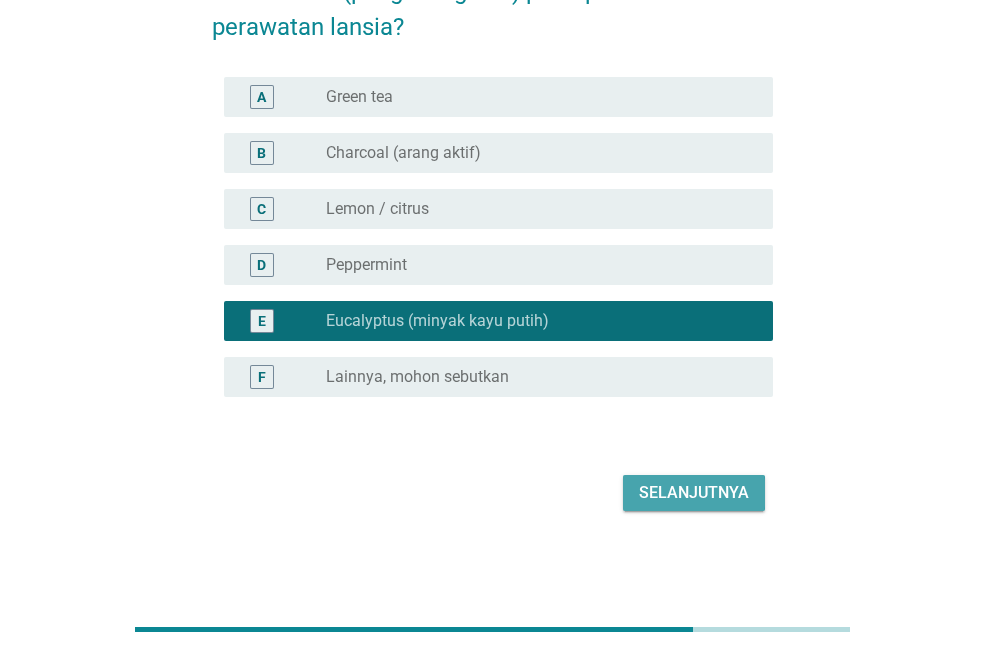 click on "Selanjutnya" at bounding box center (694, 493) 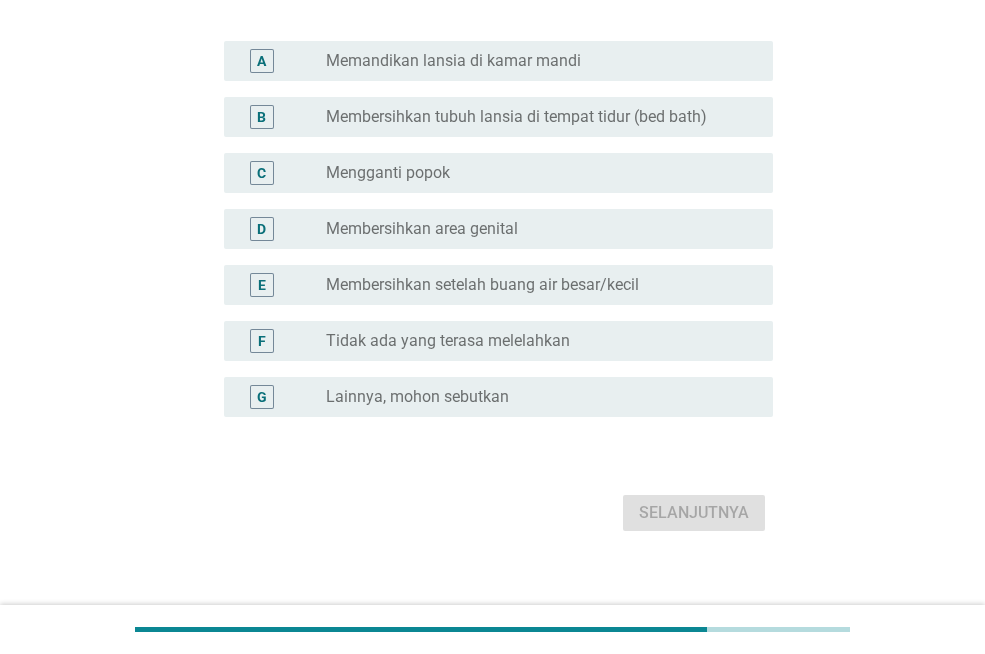 scroll, scrollTop: 0, scrollLeft: 0, axis: both 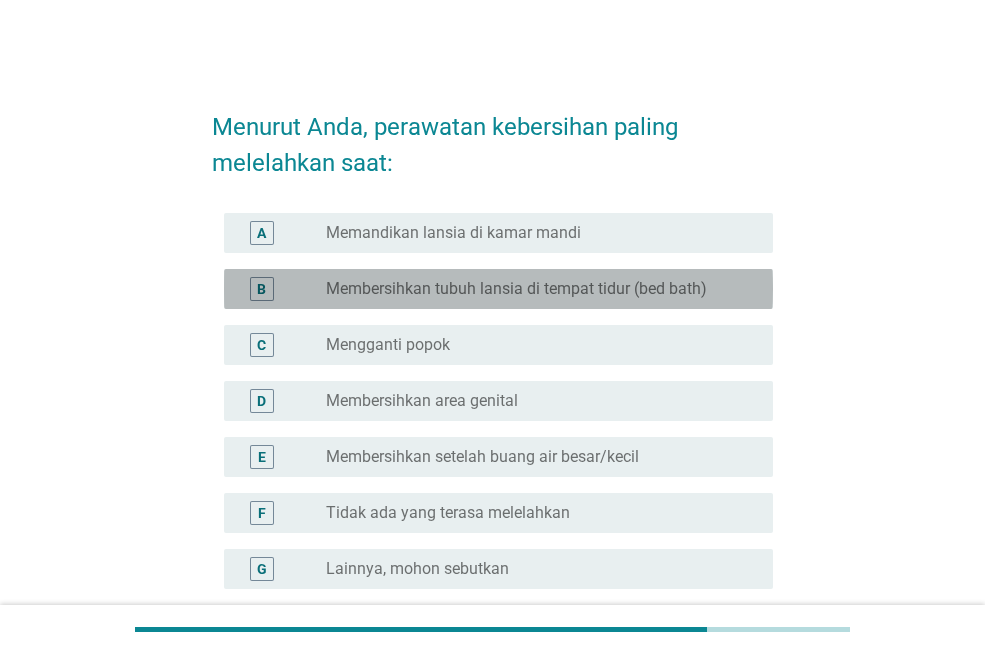 click on "Membersihkan tubuh lansia di tempat tidur (bed bath)" at bounding box center [516, 289] 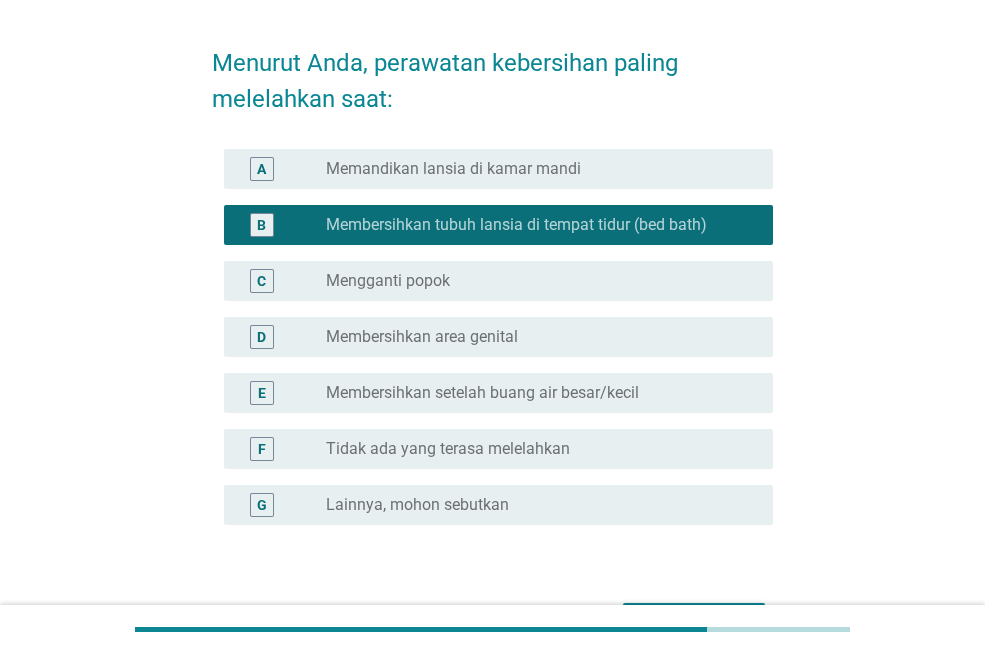 scroll, scrollTop: 100, scrollLeft: 0, axis: vertical 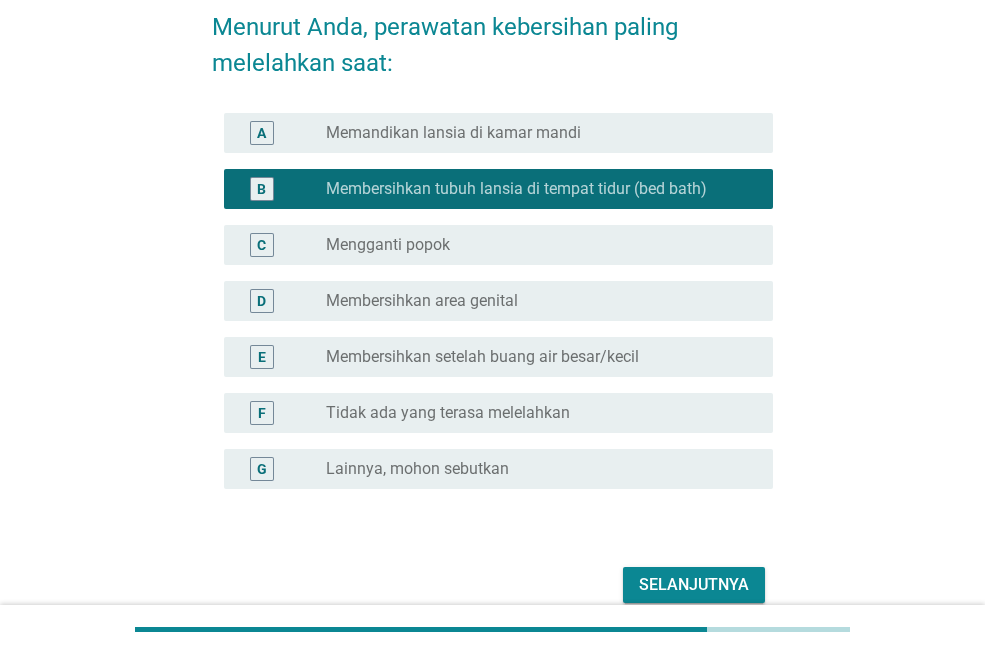 click on "Membersihkan area genital" at bounding box center (422, 301) 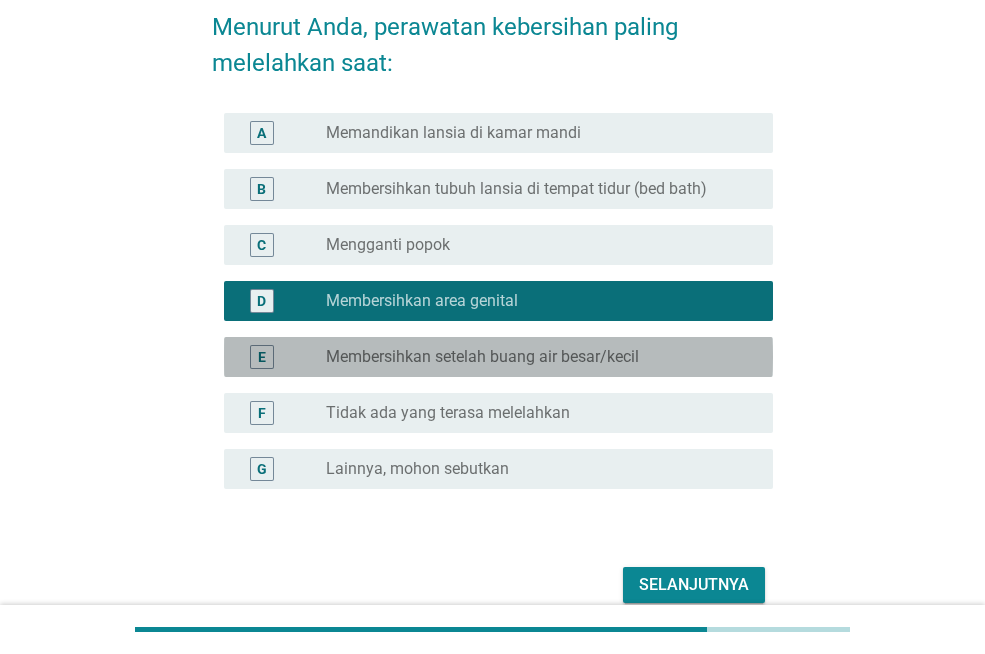 click on "radio_button_unchecked Membersihkan setelah buang air besar/kecil" at bounding box center (541, 357) 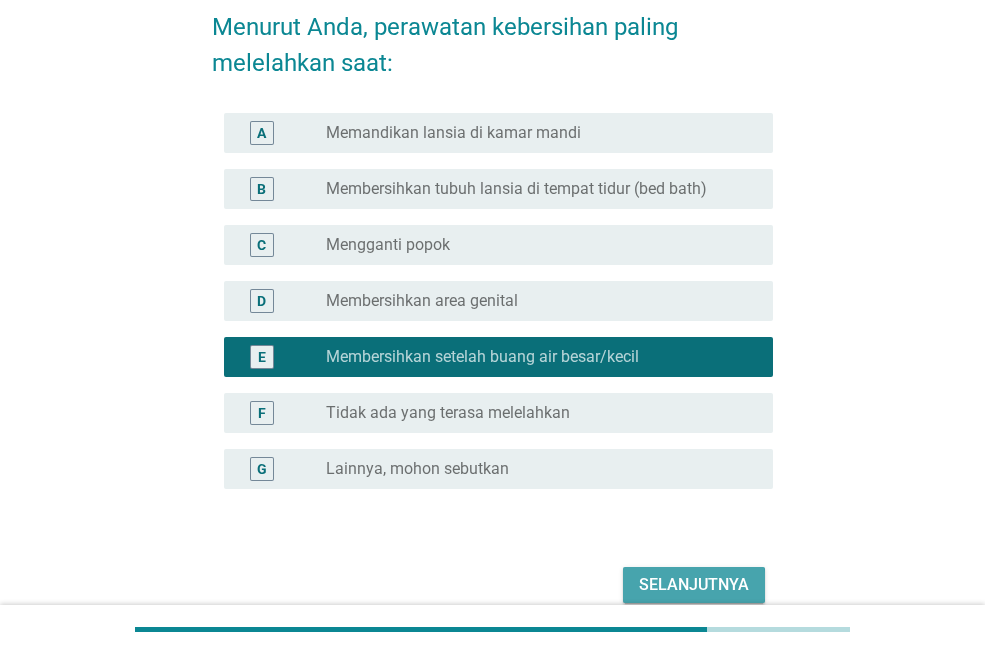 click on "Selanjutnya" at bounding box center (694, 585) 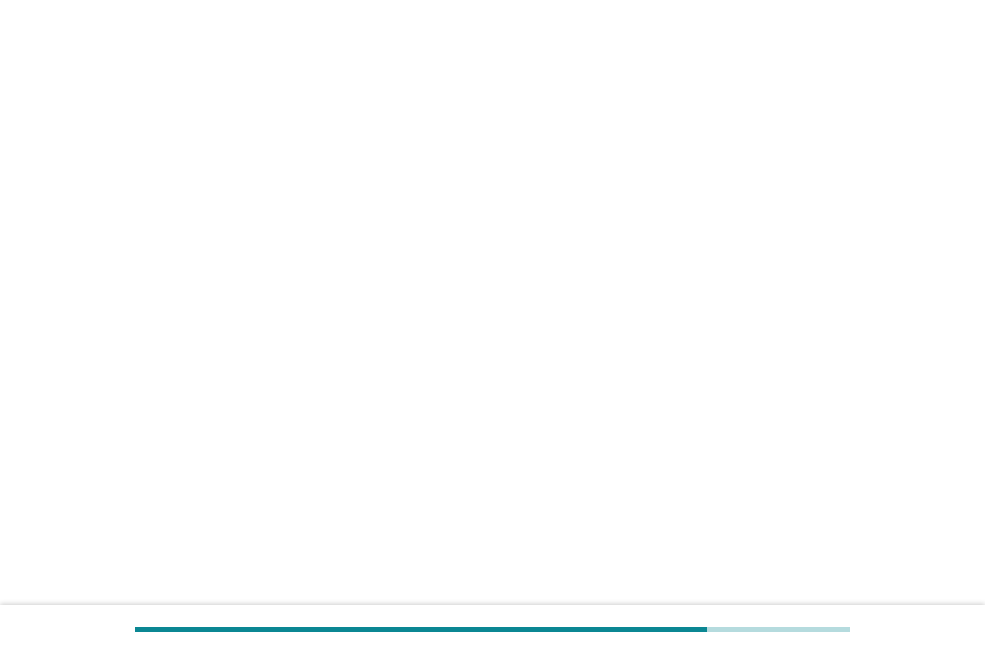 scroll, scrollTop: 0, scrollLeft: 0, axis: both 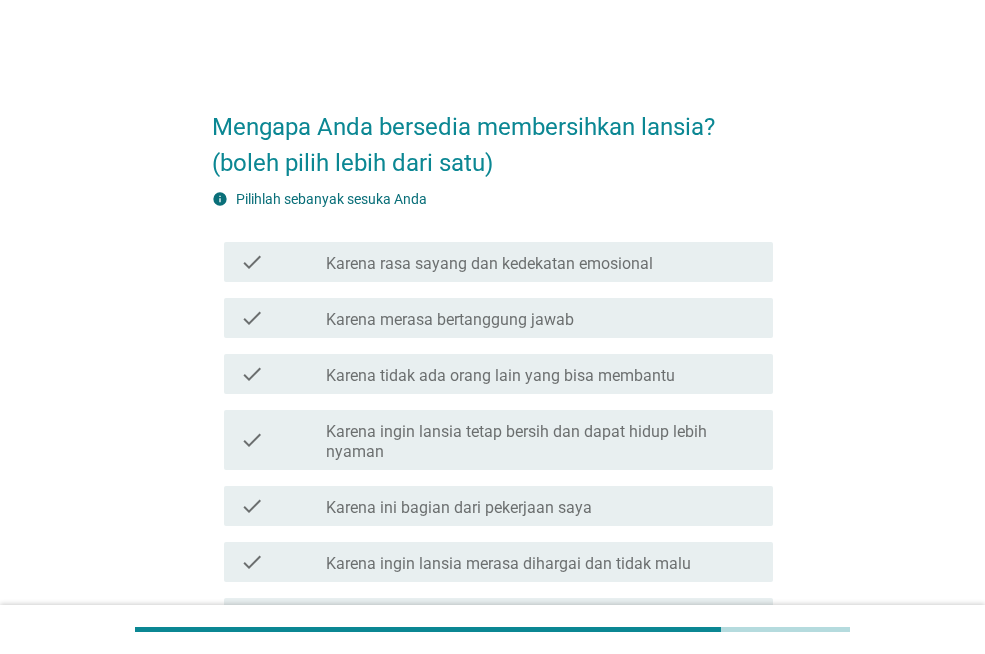 click on "Karena merasa bertanggung jawab" at bounding box center [450, 320] 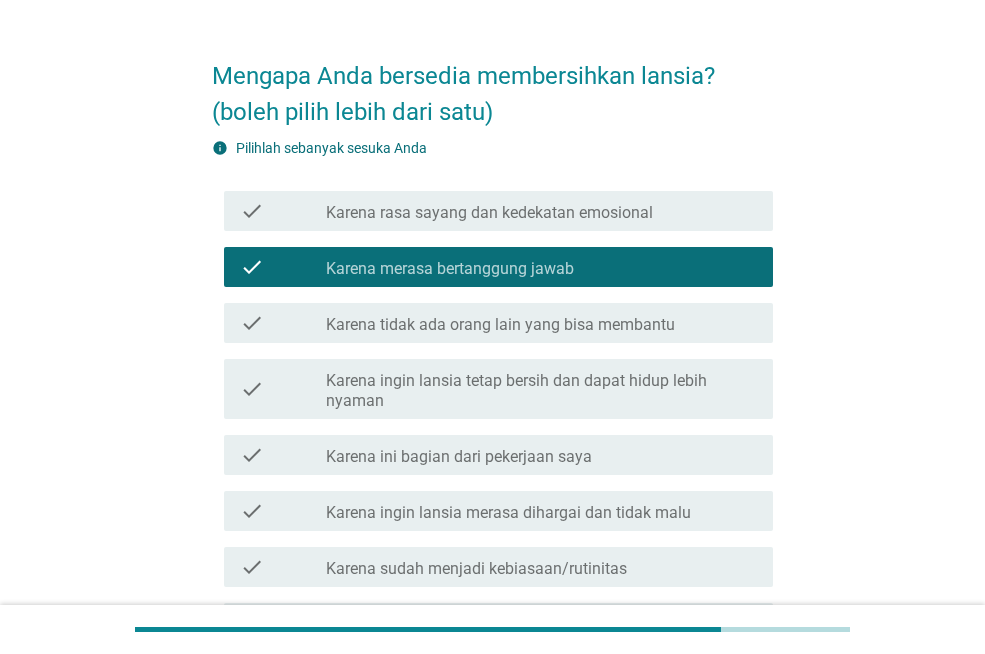 scroll, scrollTop: 200, scrollLeft: 0, axis: vertical 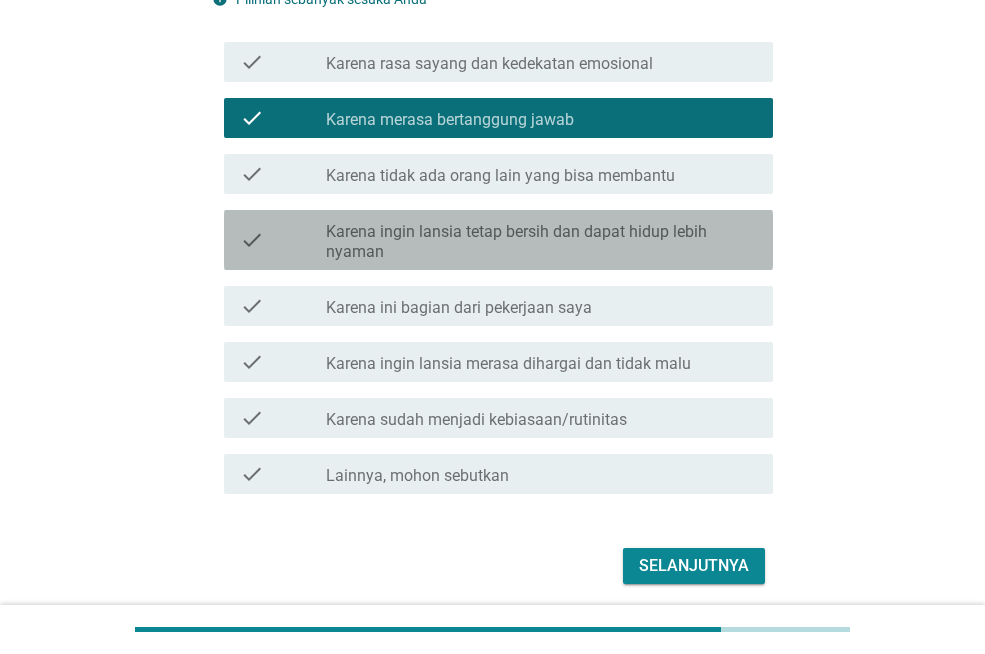 click on "Karena ingin lansia tetap bersih dan dapat hidup lebih nyaman" at bounding box center (541, 242) 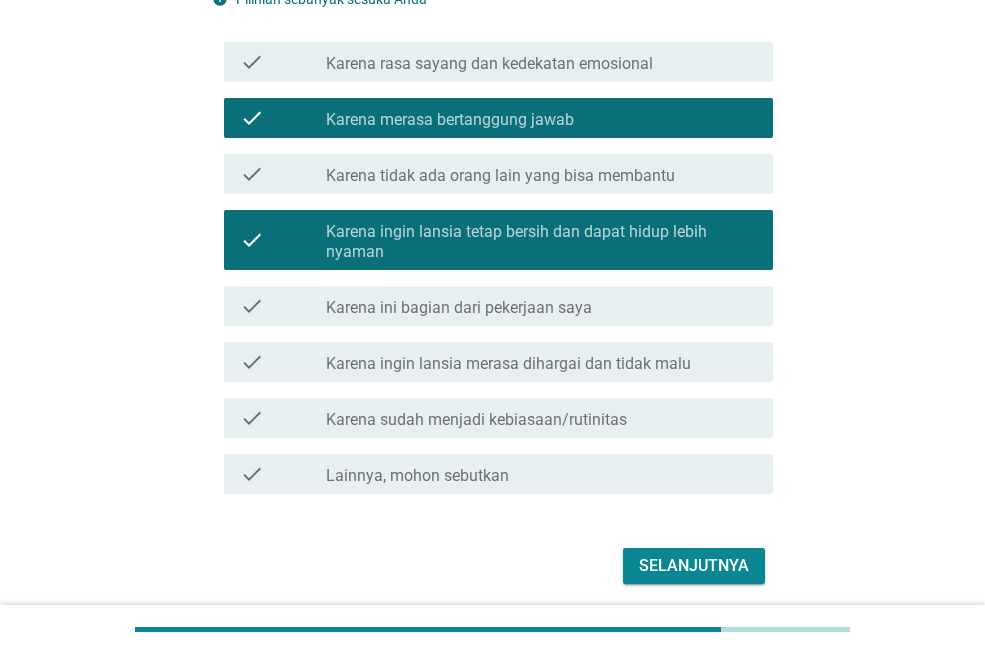 click on "Selanjutnya" at bounding box center (694, 566) 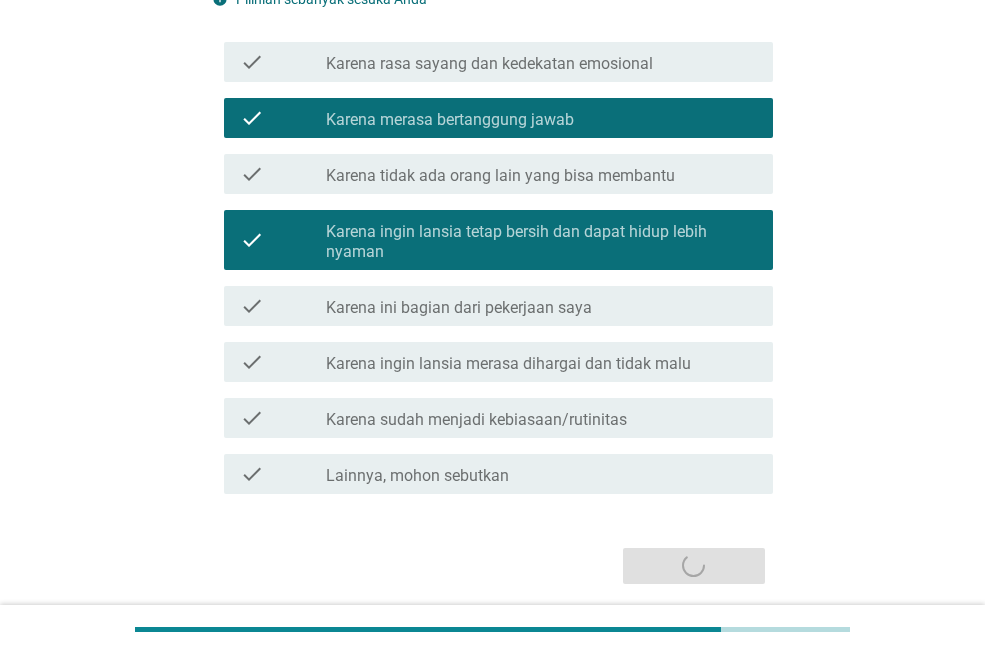 scroll, scrollTop: 0, scrollLeft: 0, axis: both 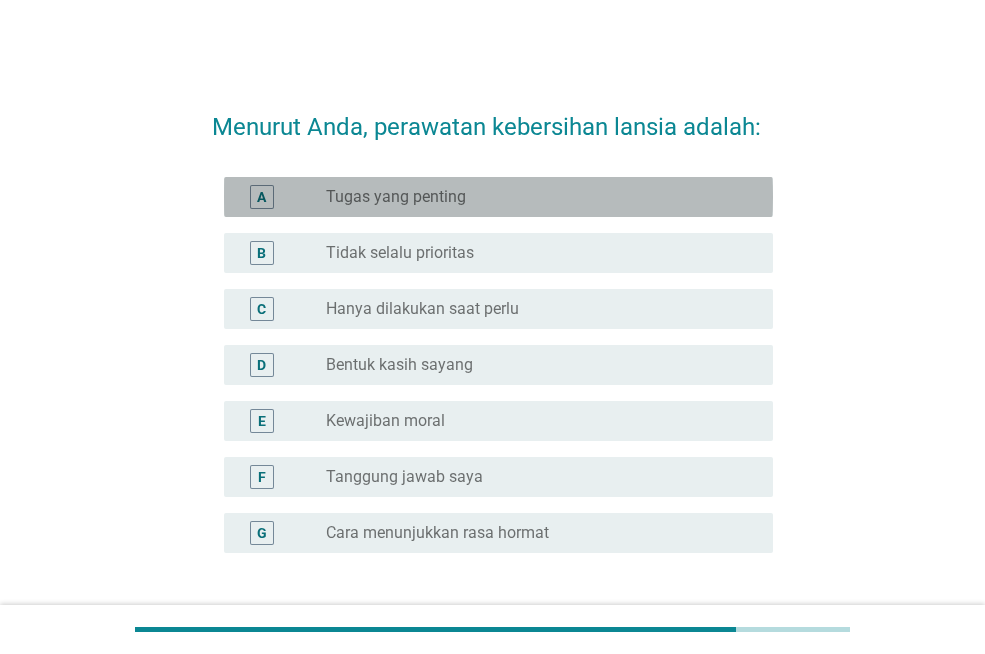 click on "Tugas yang penting" at bounding box center [396, 197] 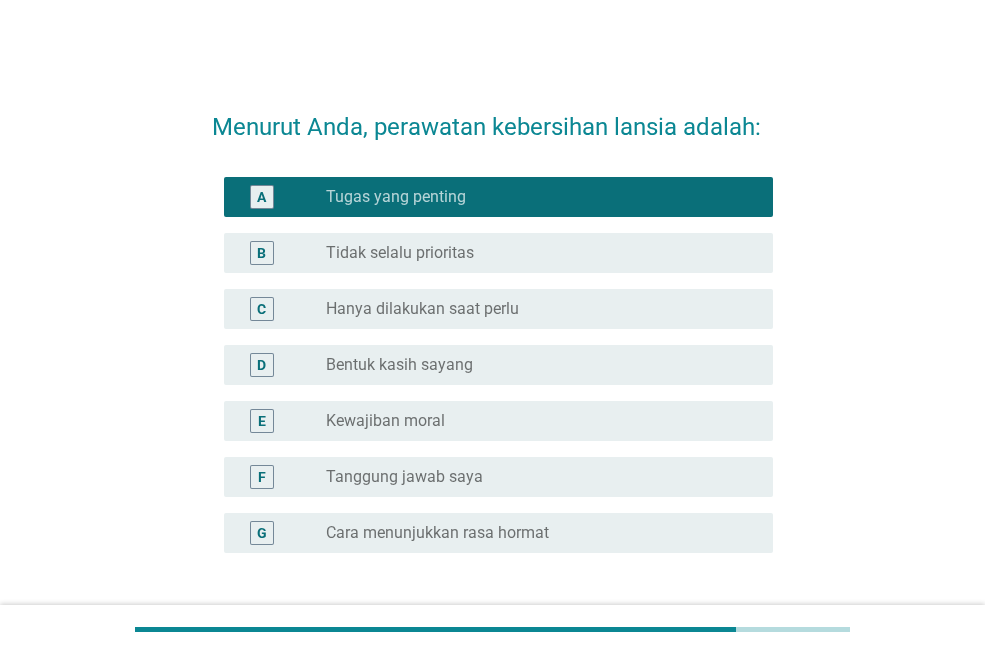 click on "radio_button_unchecked Kewajiban moral" at bounding box center (533, 421) 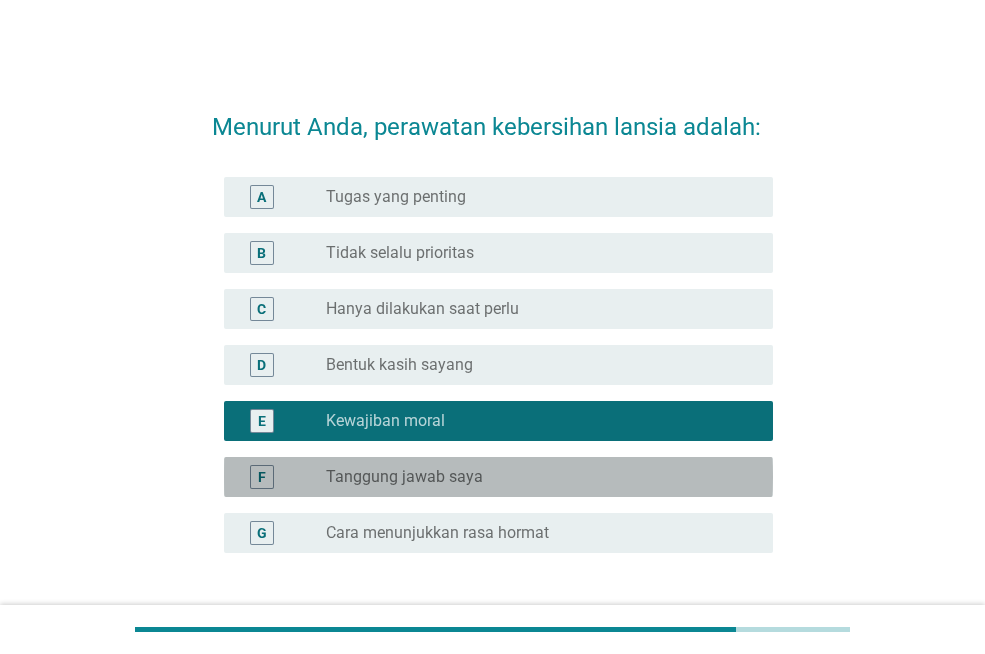 click on "radio_button_unchecked Tanggung jawab saya" at bounding box center [533, 477] 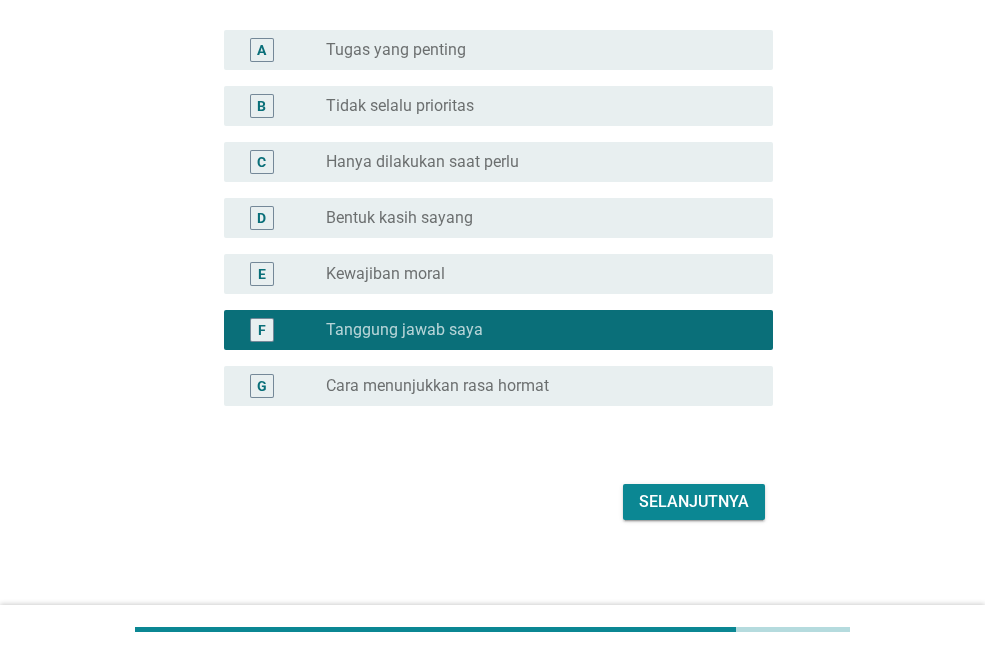 scroll, scrollTop: 156, scrollLeft: 0, axis: vertical 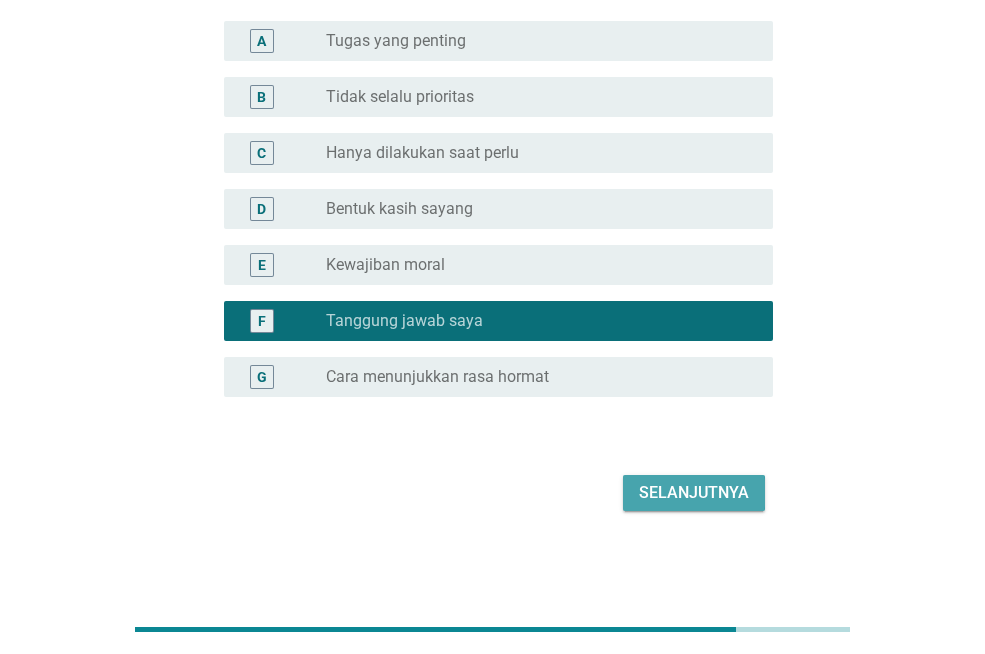 click on "Selanjutnya" at bounding box center (694, 493) 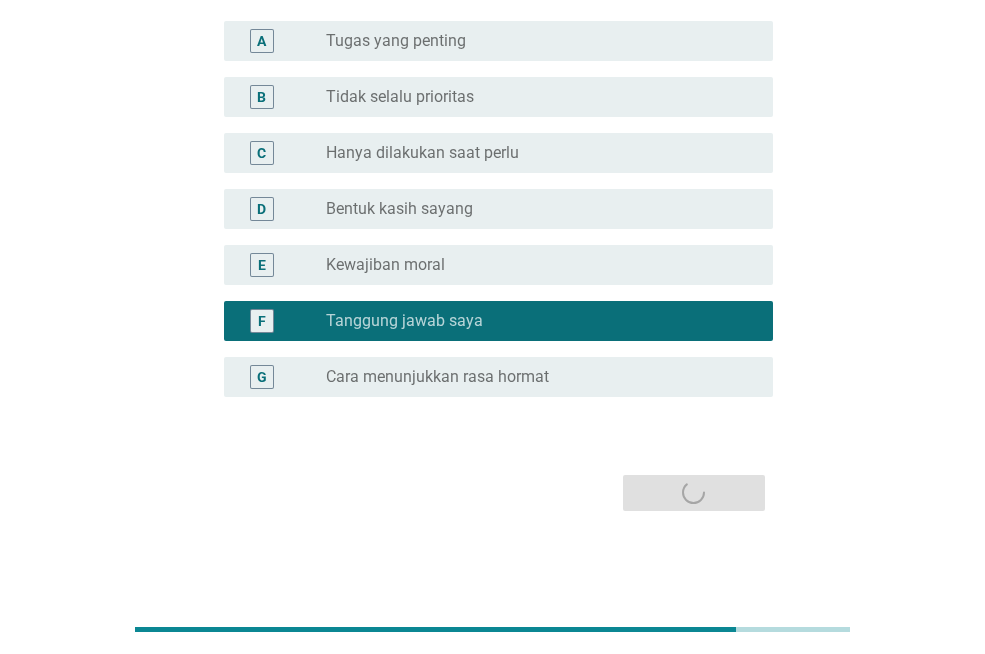 scroll, scrollTop: 0, scrollLeft: 0, axis: both 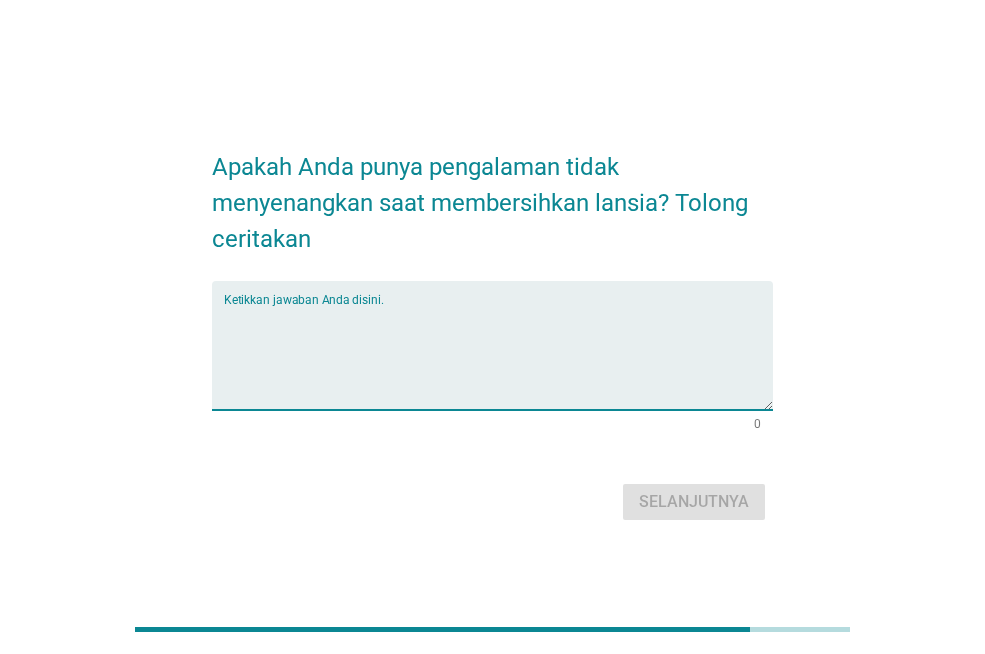 click at bounding box center [498, 357] 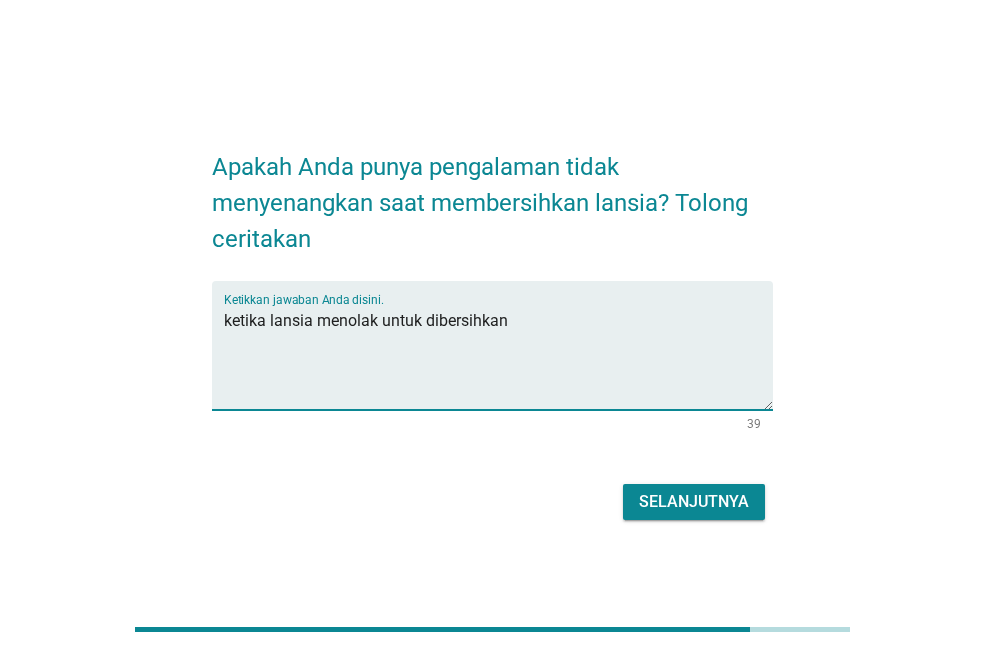 type on "ketika lansia menolak untuk dibersihkan" 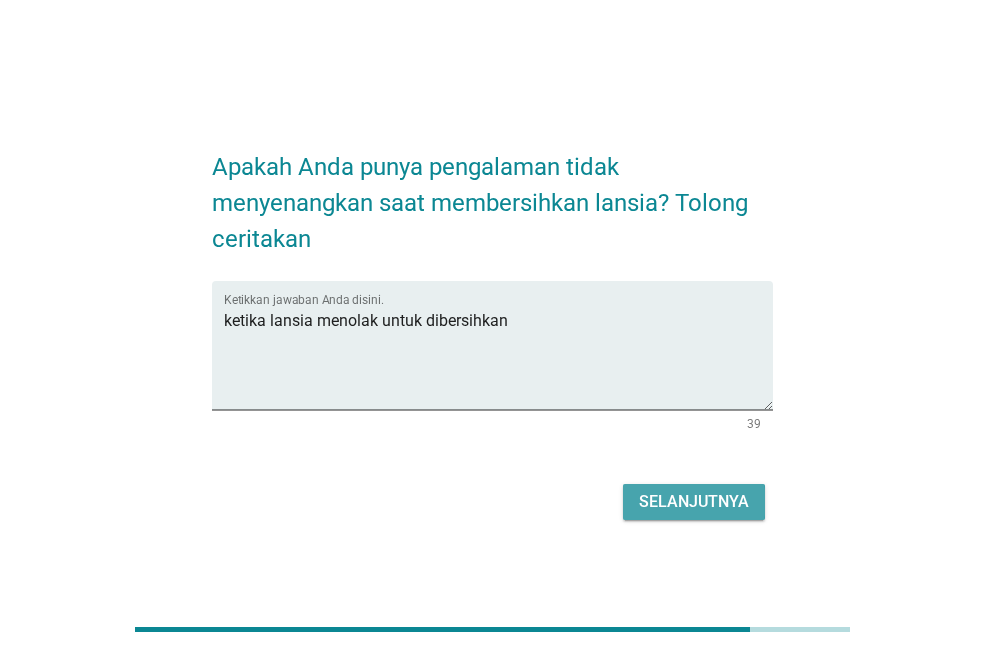 click on "Selanjutnya" at bounding box center (694, 502) 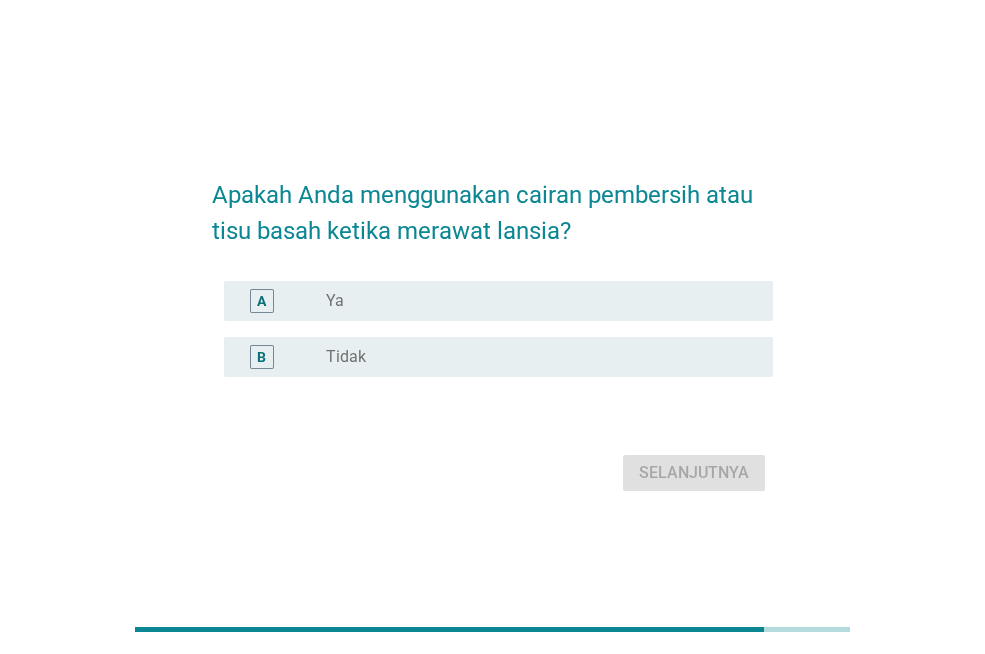 click on "radio_button_unchecked Ya" at bounding box center (533, 301) 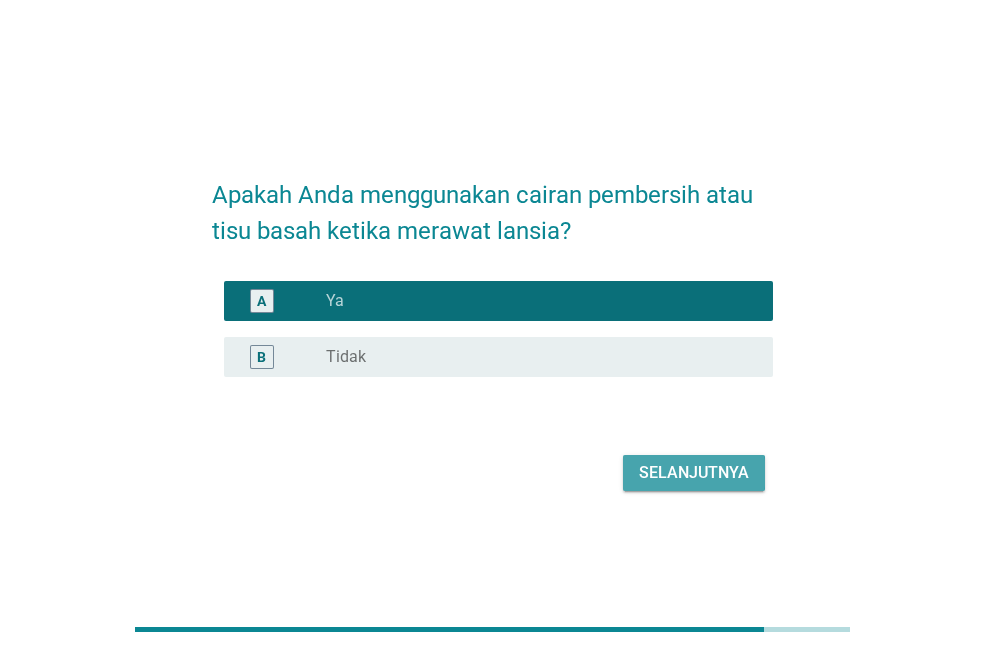 click on "Selanjutnya" at bounding box center [694, 473] 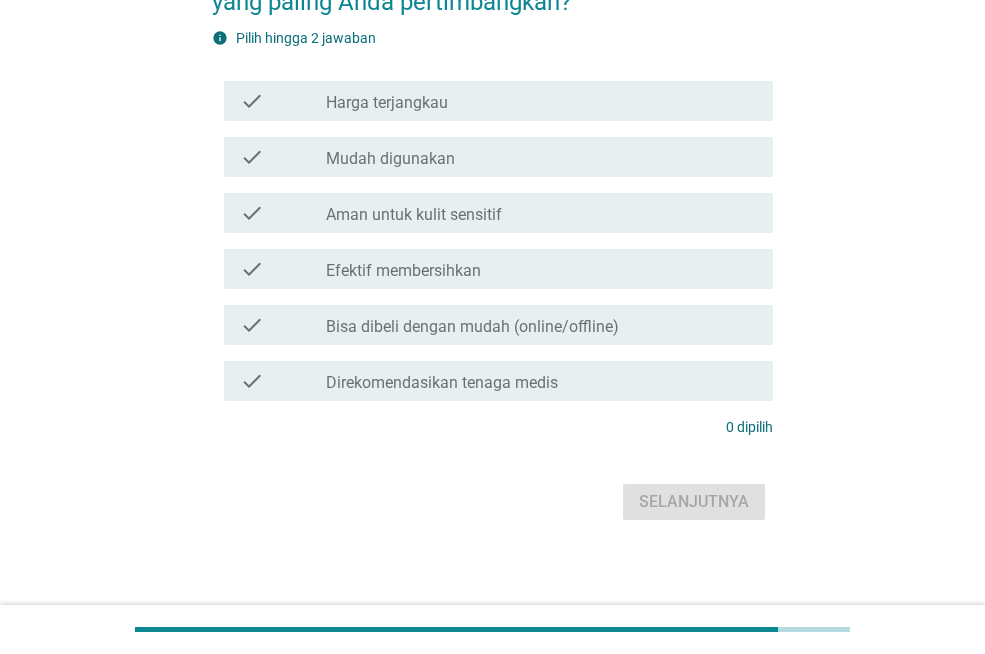 scroll, scrollTop: 170, scrollLeft: 0, axis: vertical 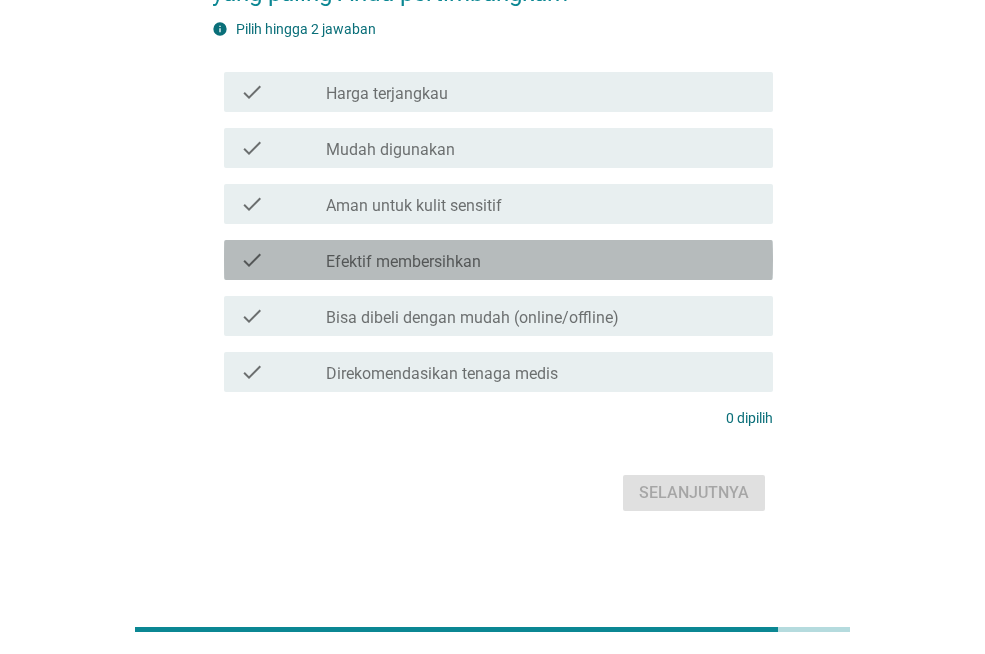 click on "Efektif membersihkan" at bounding box center [403, 262] 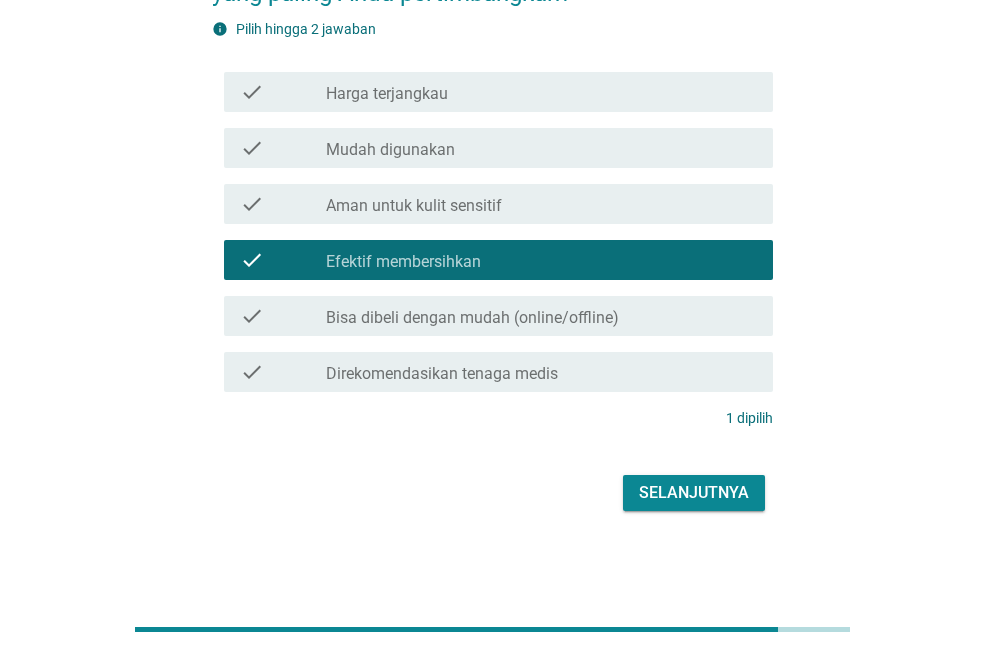 click on "Selanjutnya" at bounding box center (694, 493) 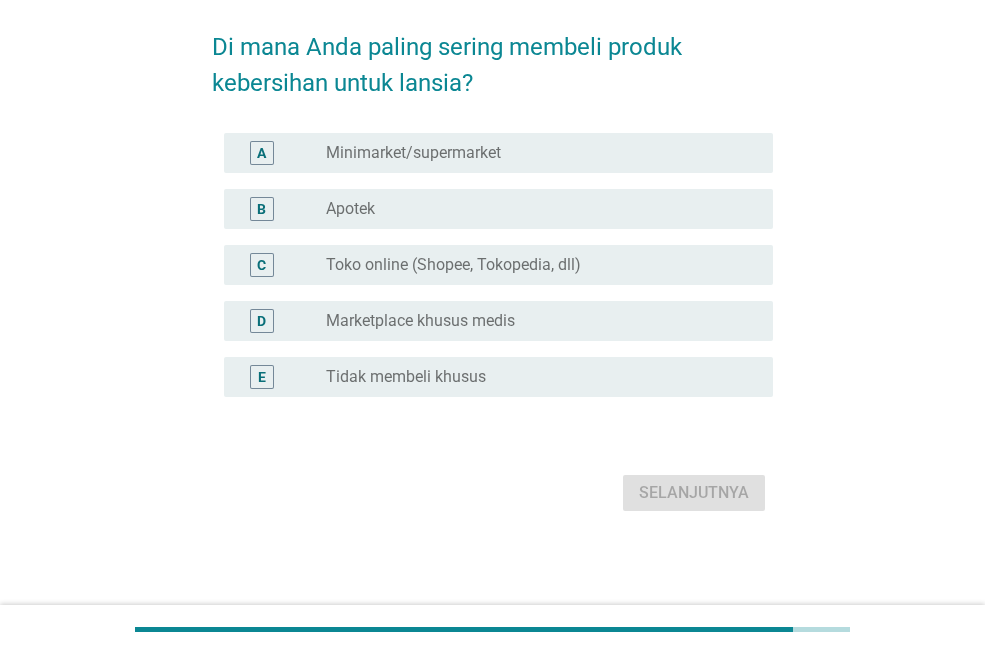 scroll, scrollTop: 0, scrollLeft: 0, axis: both 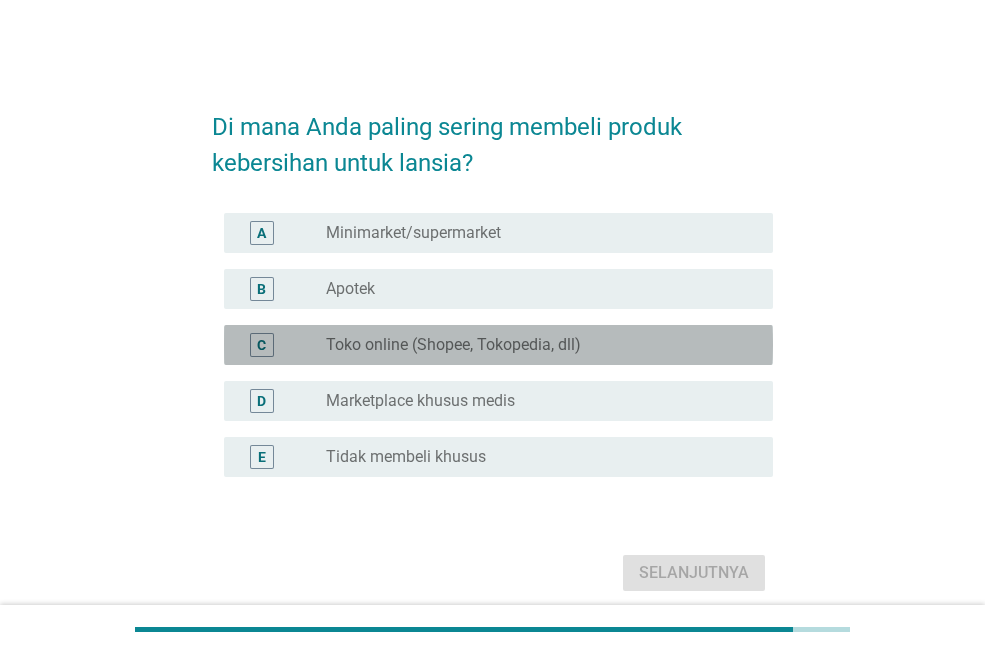 click on "Toko online (Shopee, Tokopedia, dll)" at bounding box center [453, 345] 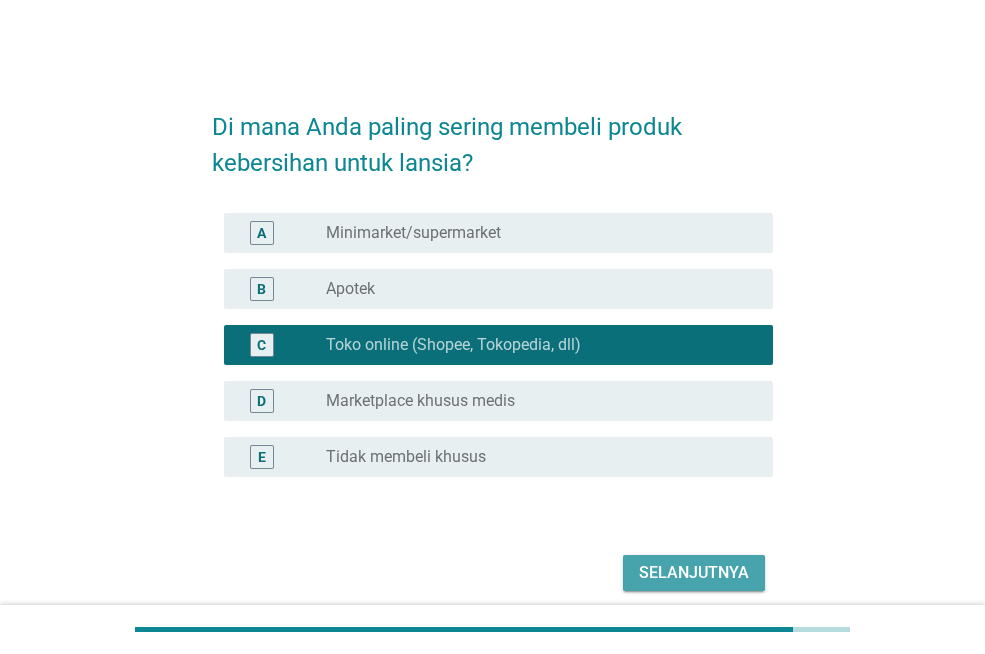 click on "Selanjutnya" at bounding box center [694, 573] 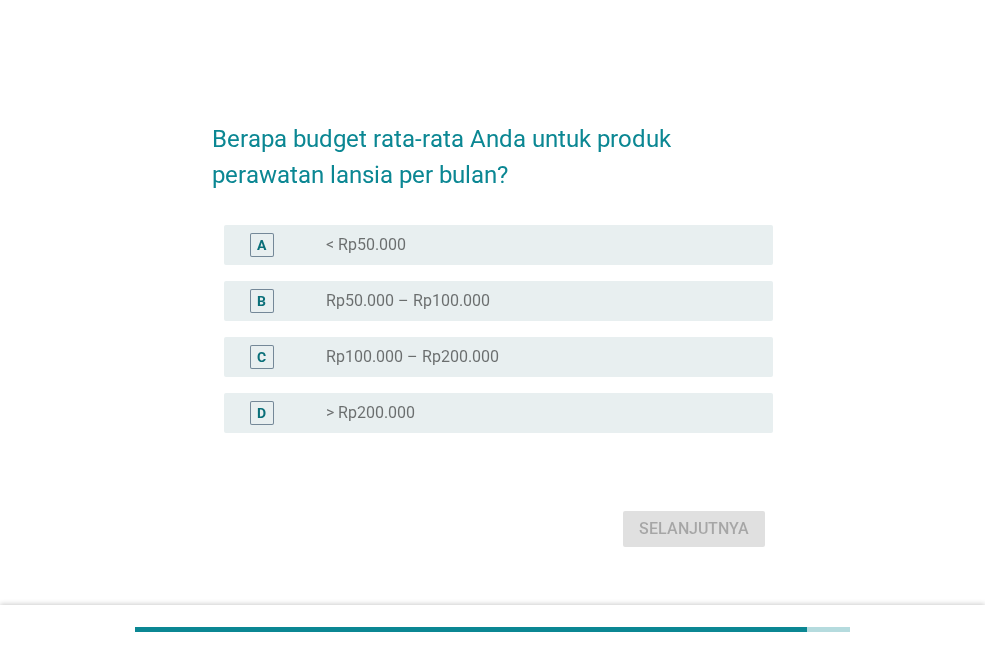 click on "Rp100.000 – Rp200.000" at bounding box center (412, 357) 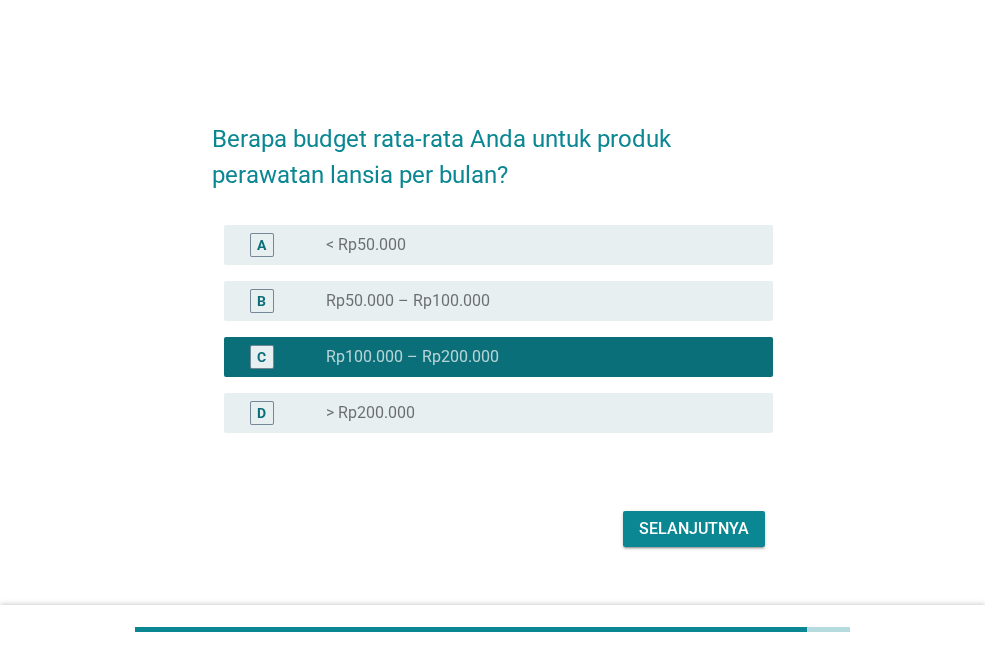 click on "Selanjutnya" at bounding box center [694, 529] 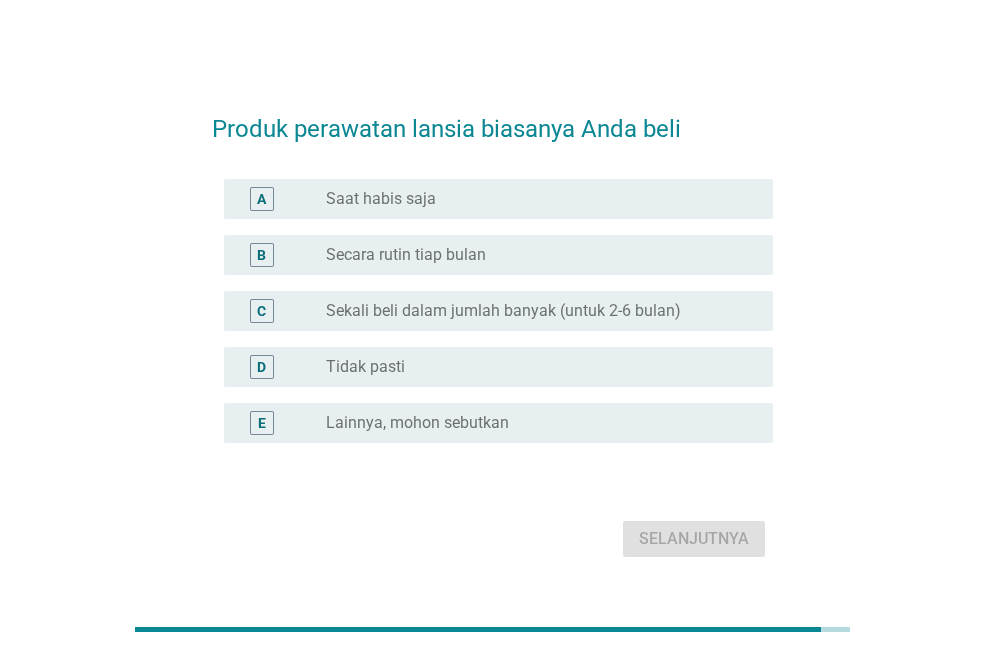 click on "Tidak pasti" at bounding box center [365, 367] 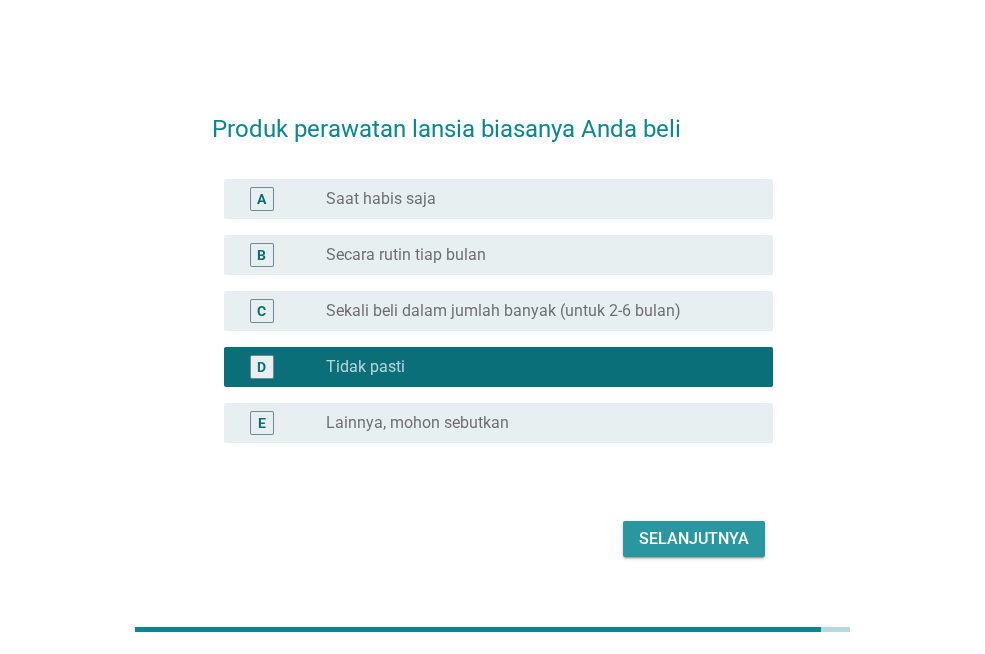click on "Selanjutnya" at bounding box center [694, 539] 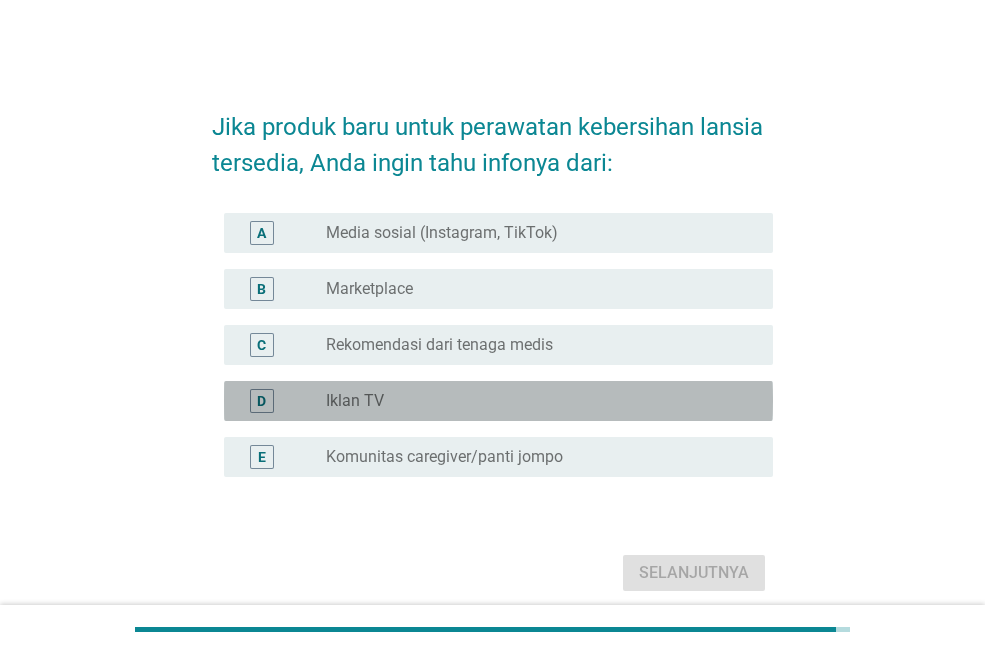 click on "Iklan TV" at bounding box center (355, 401) 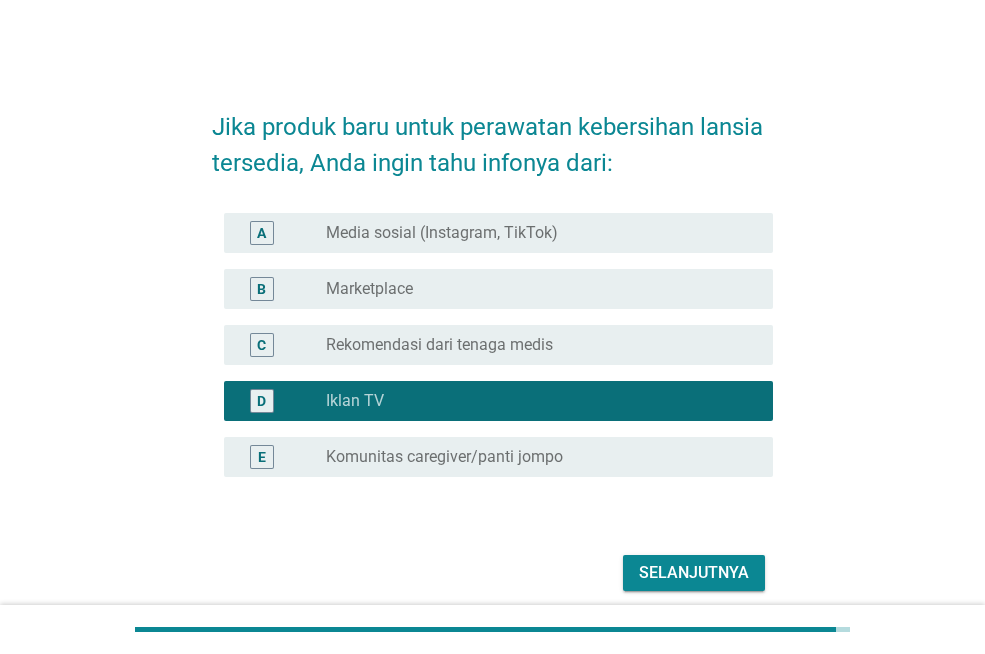 click on "Selanjutnya" at bounding box center [694, 573] 